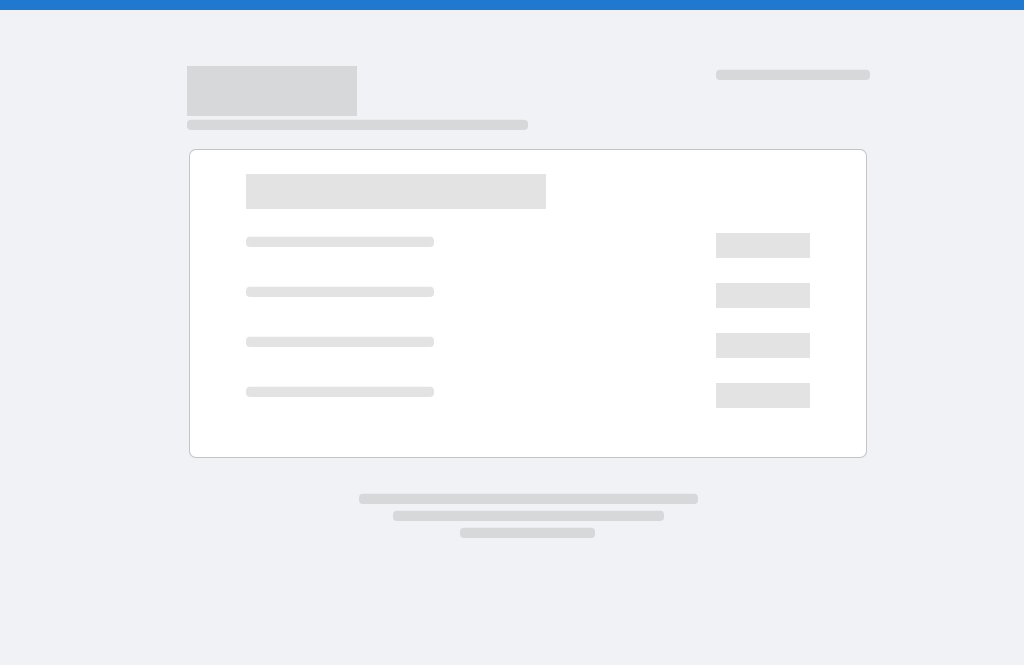 scroll, scrollTop: 0, scrollLeft: 0, axis: both 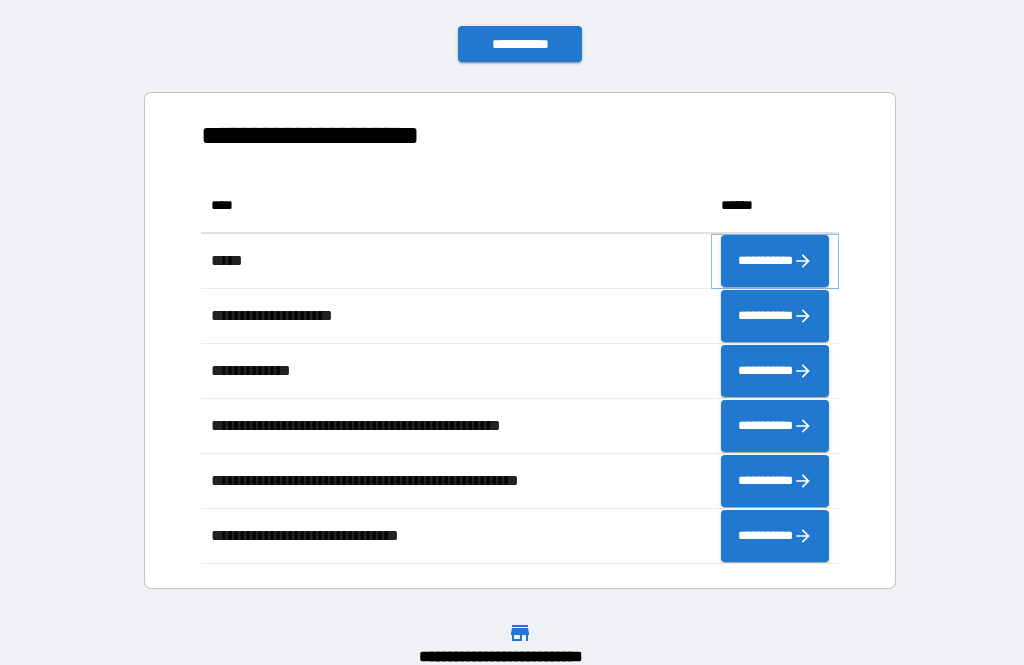 click on "**********" at bounding box center (775, 261) 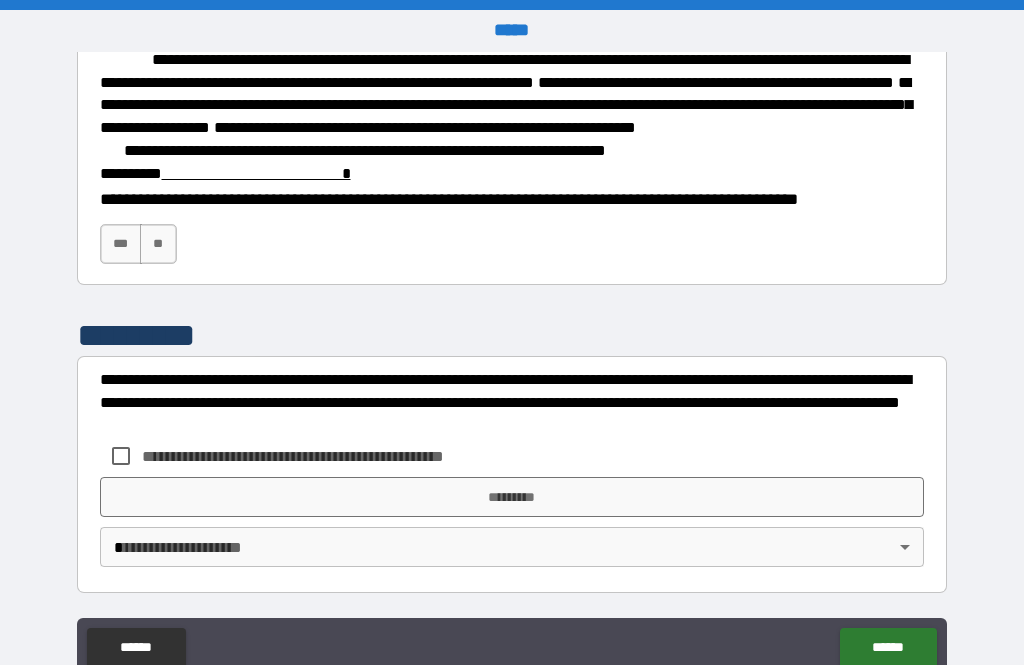 scroll, scrollTop: 3077, scrollLeft: 0, axis: vertical 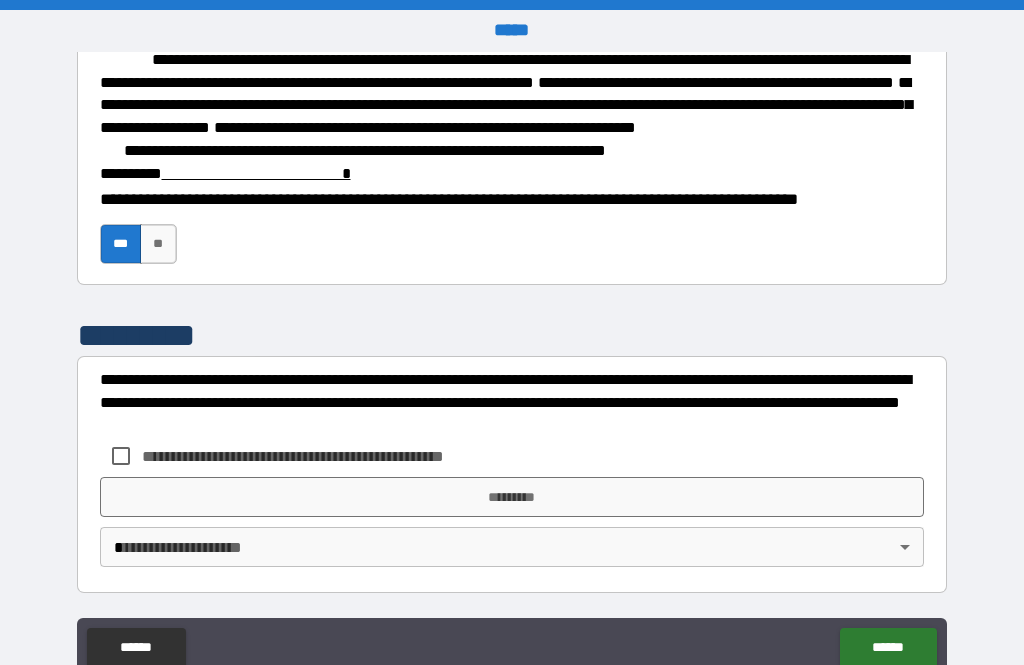 click on "**********" at bounding box center (326, 456) 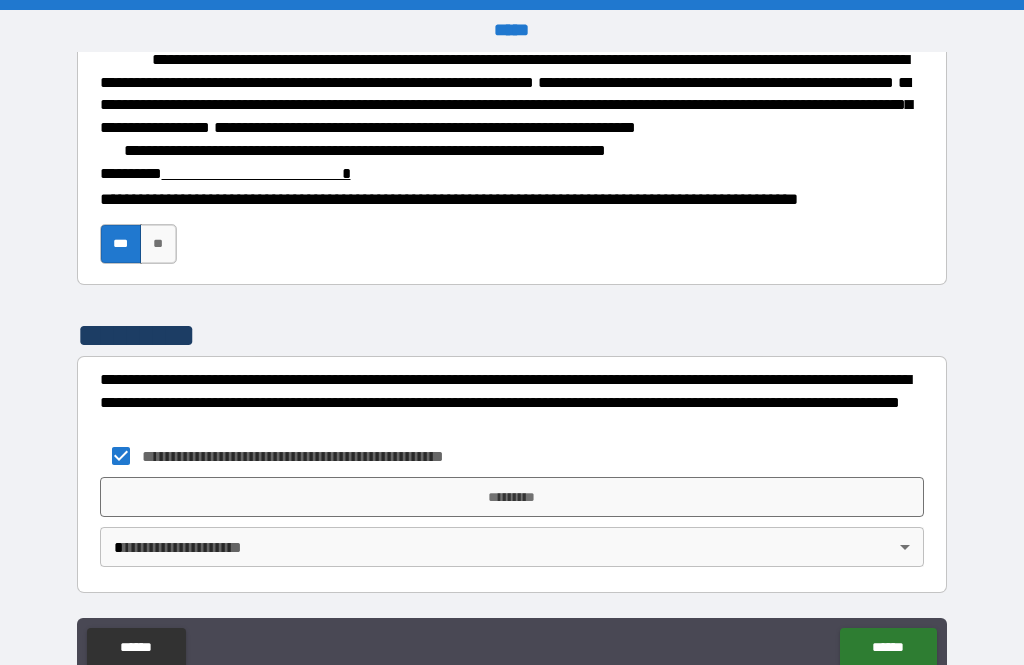 click on "*********" at bounding box center (512, 497) 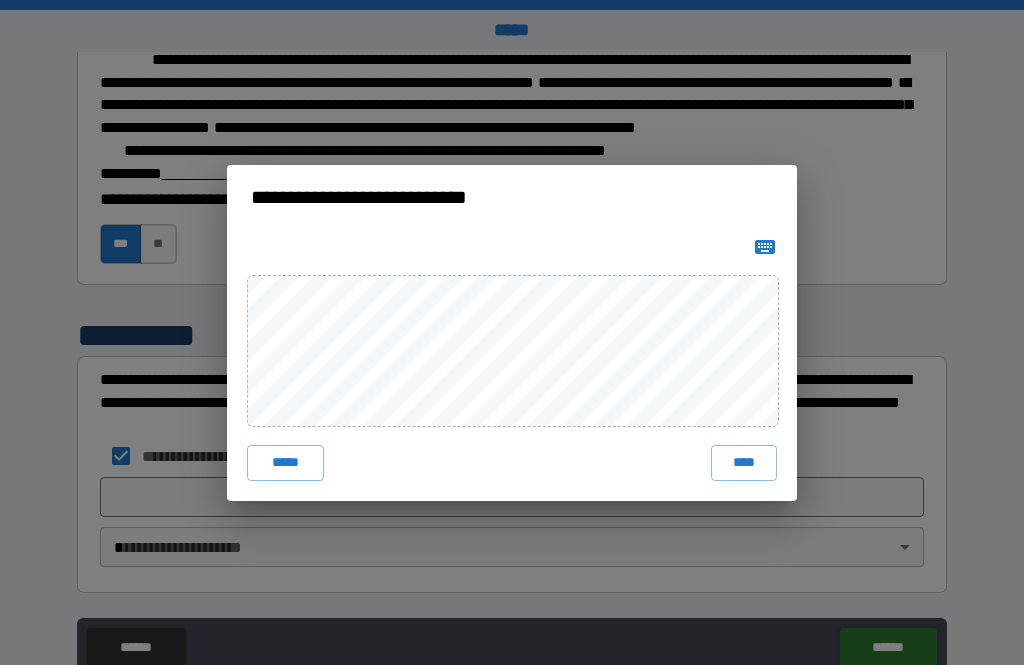 click on "****" at bounding box center (744, 463) 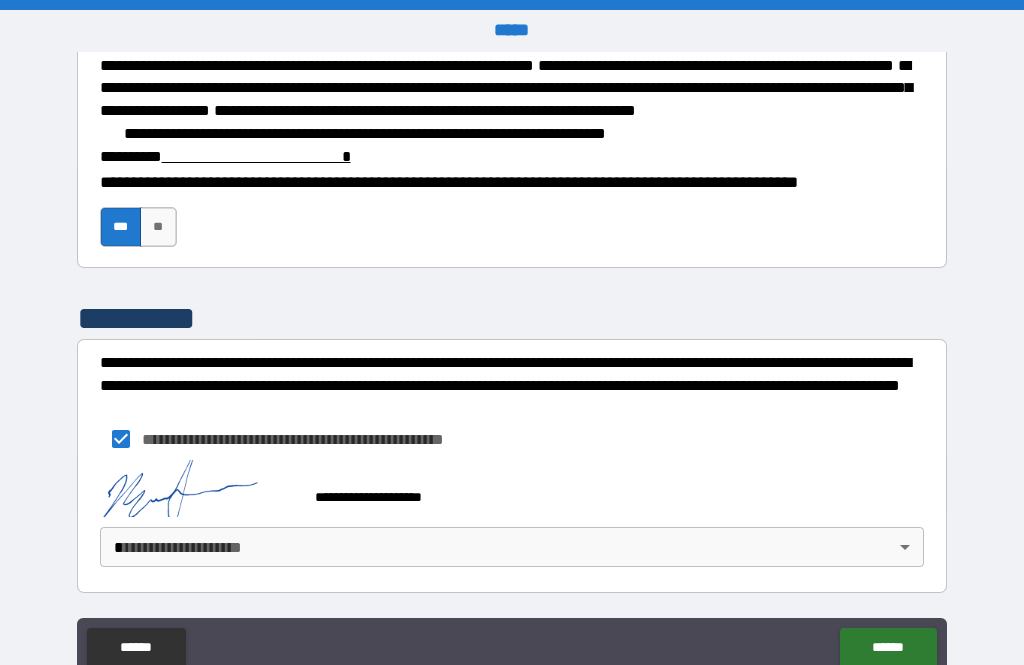 click on "**********" at bounding box center [512, 364] 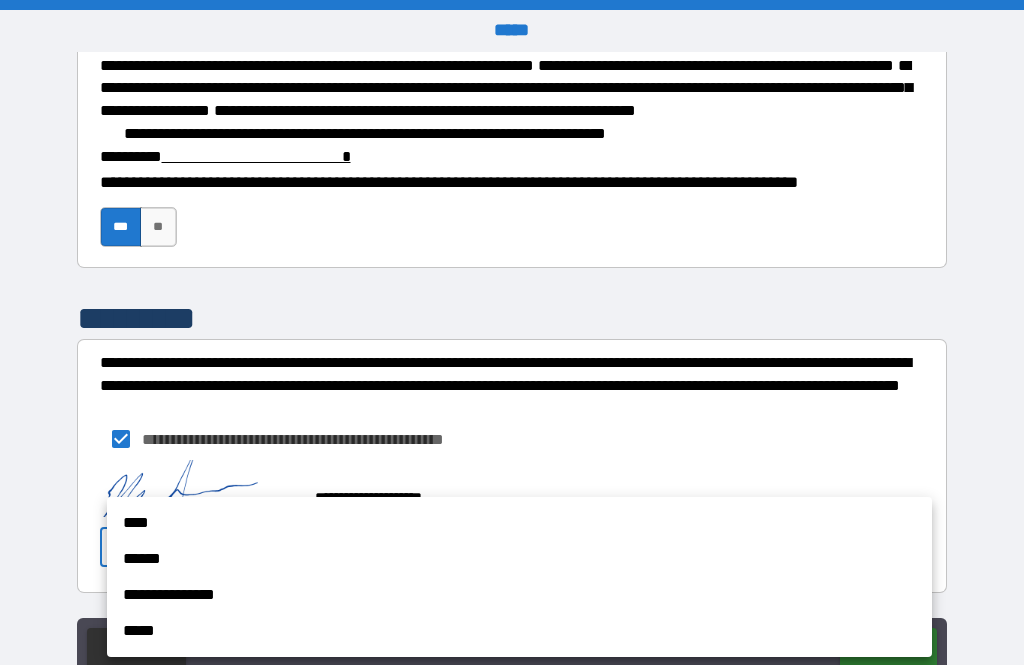click on "****" at bounding box center (519, 523) 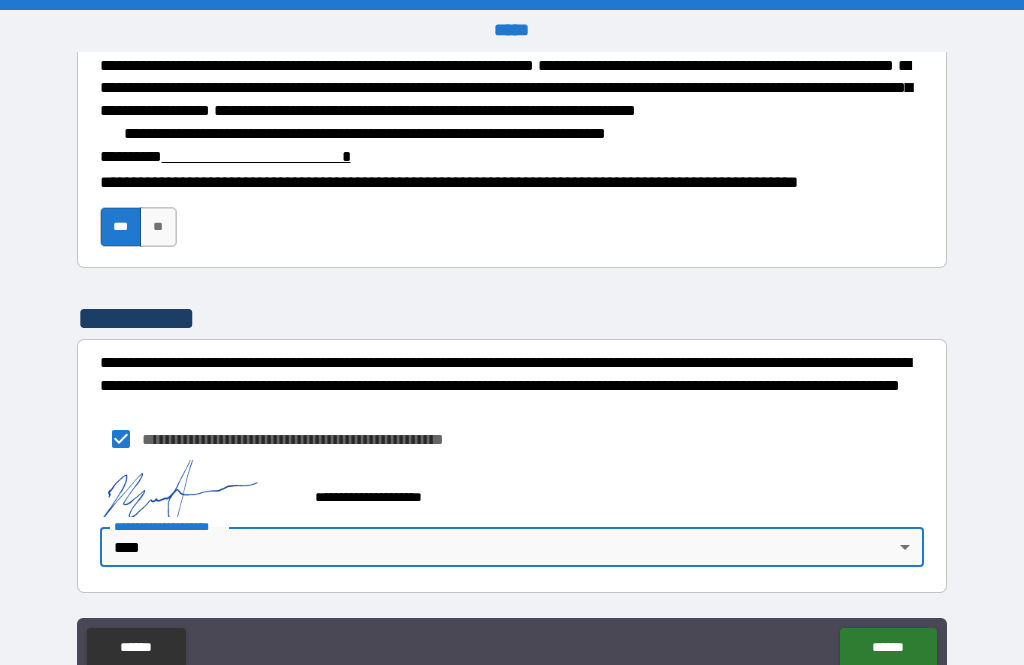 click on "******" at bounding box center [888, 648] 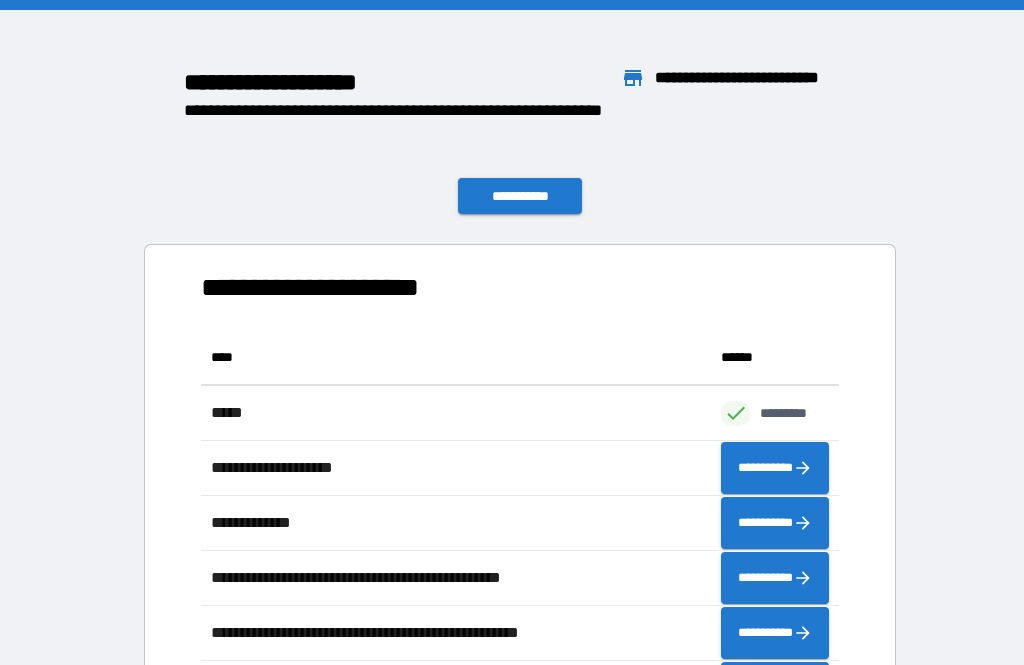 scroll, scrollTop: 386, scrollLeft: 638, axis: both 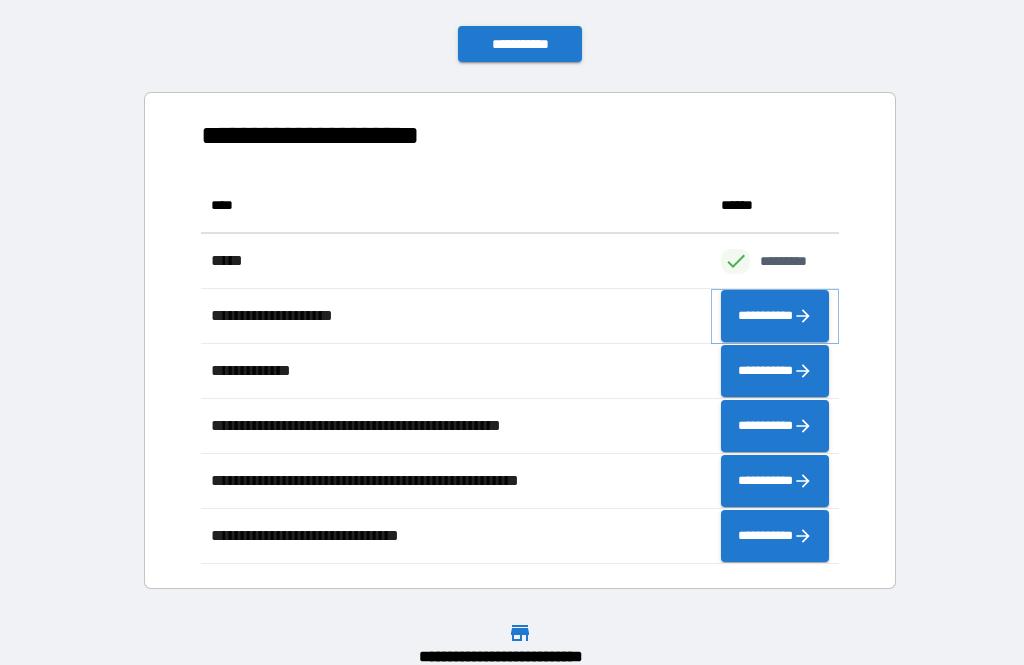 click on "**********" at bounding box center (775, 316) 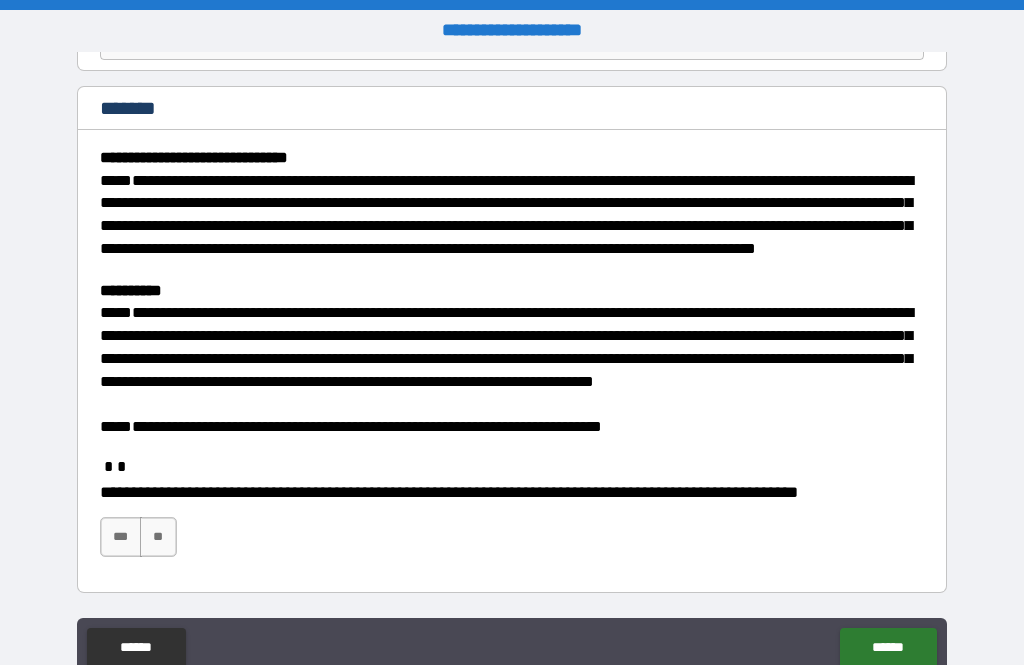 scroll, scrollTop: 224, scrollLeft: 0, axis: vertical 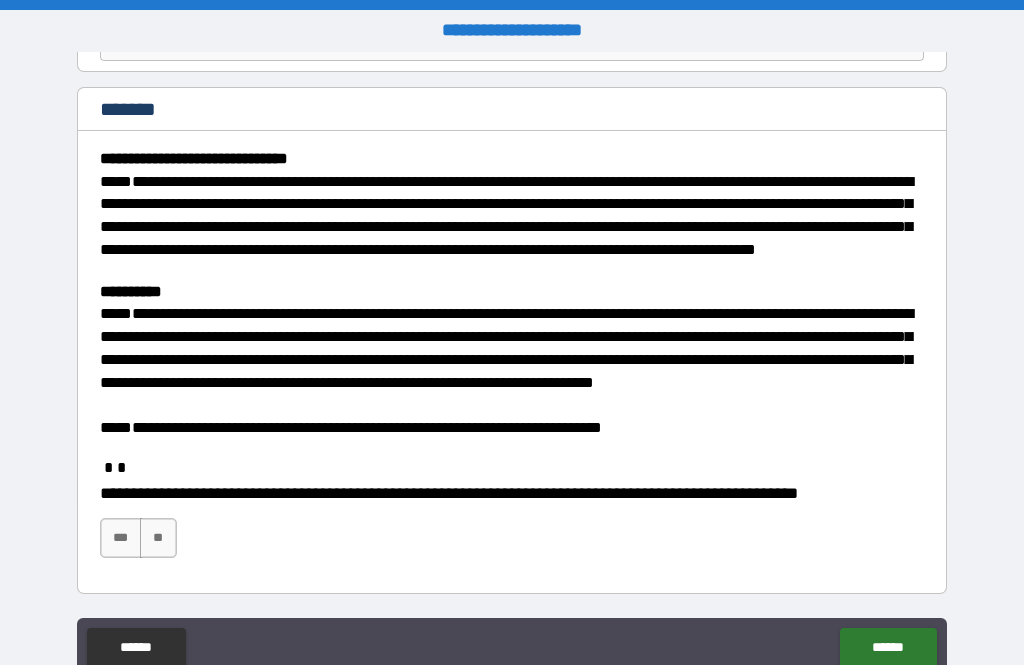 click on "***" at bounding box center [121, 538] 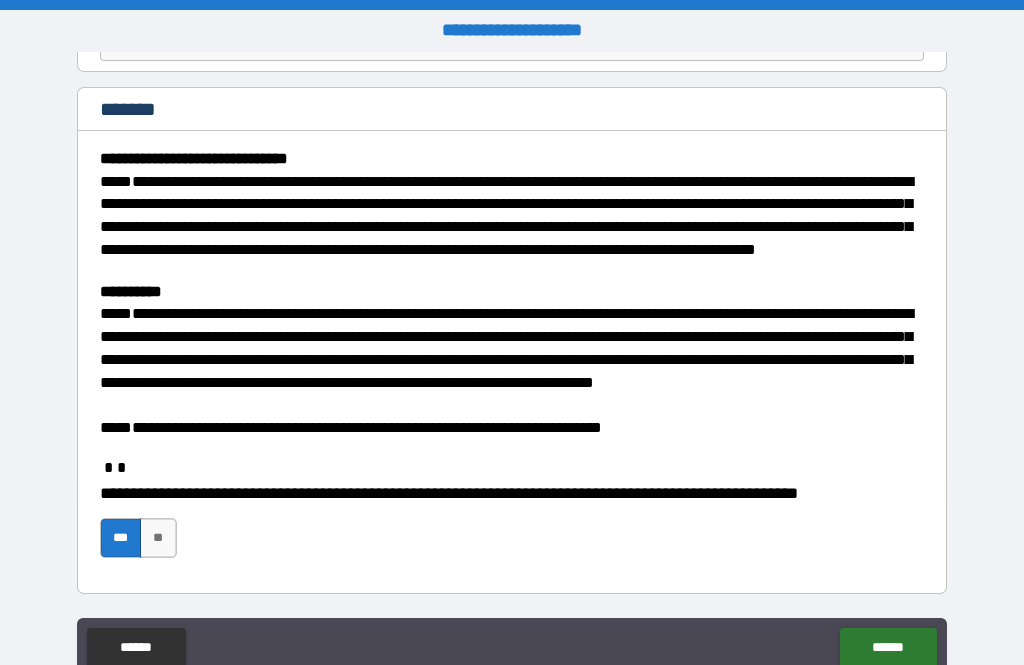 click on "******" at bounding box center (888, 648) 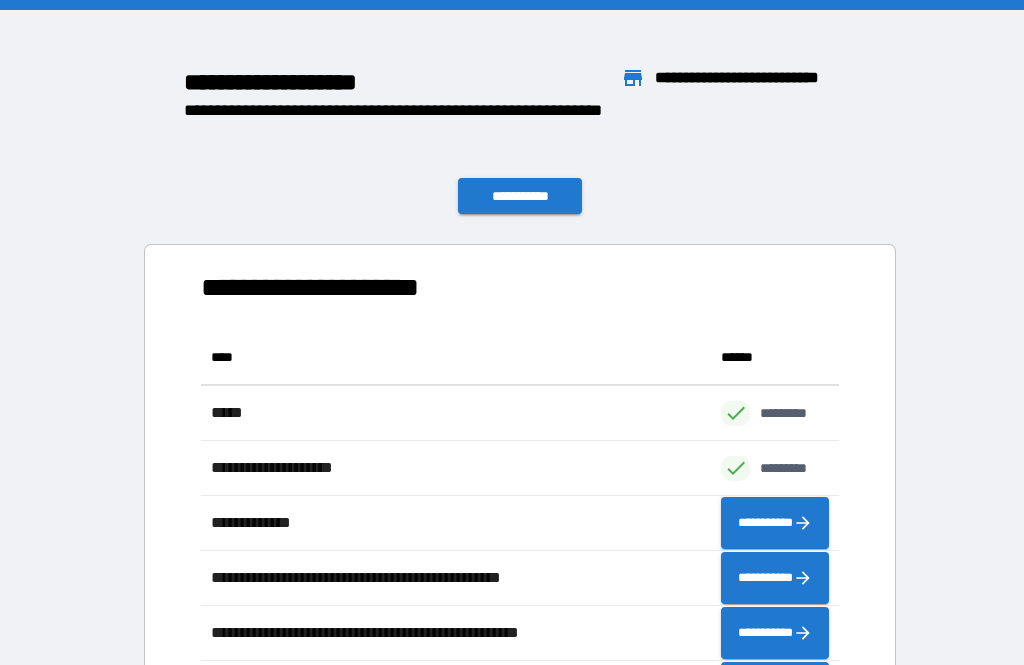 scroll, scrollTop: 1, scrollLeft: 1, axis: both 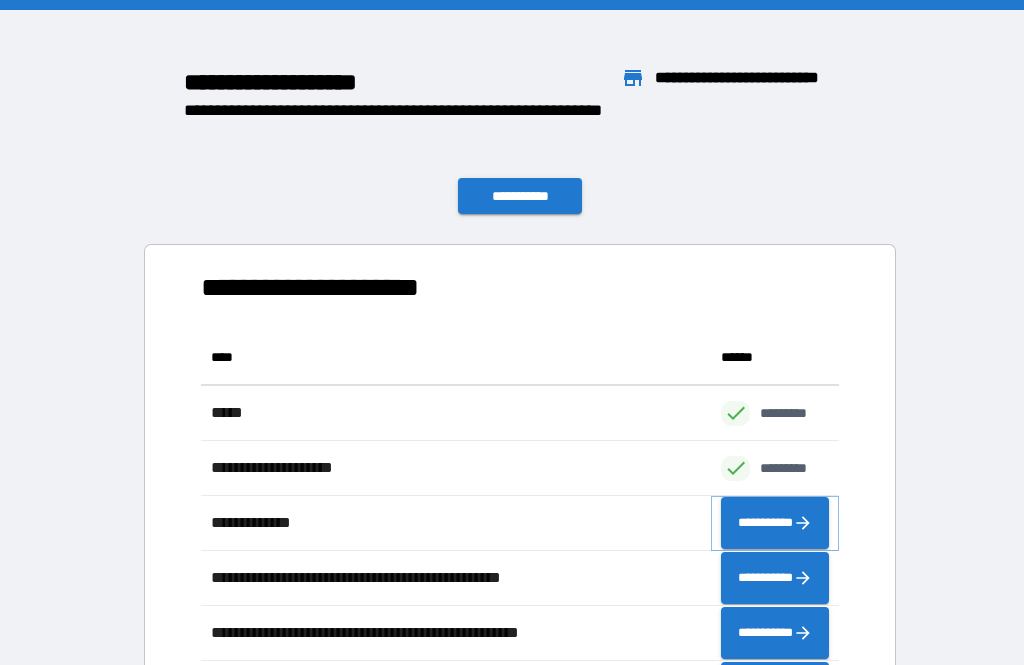 click on "**********" at bounding box center (775, 523) 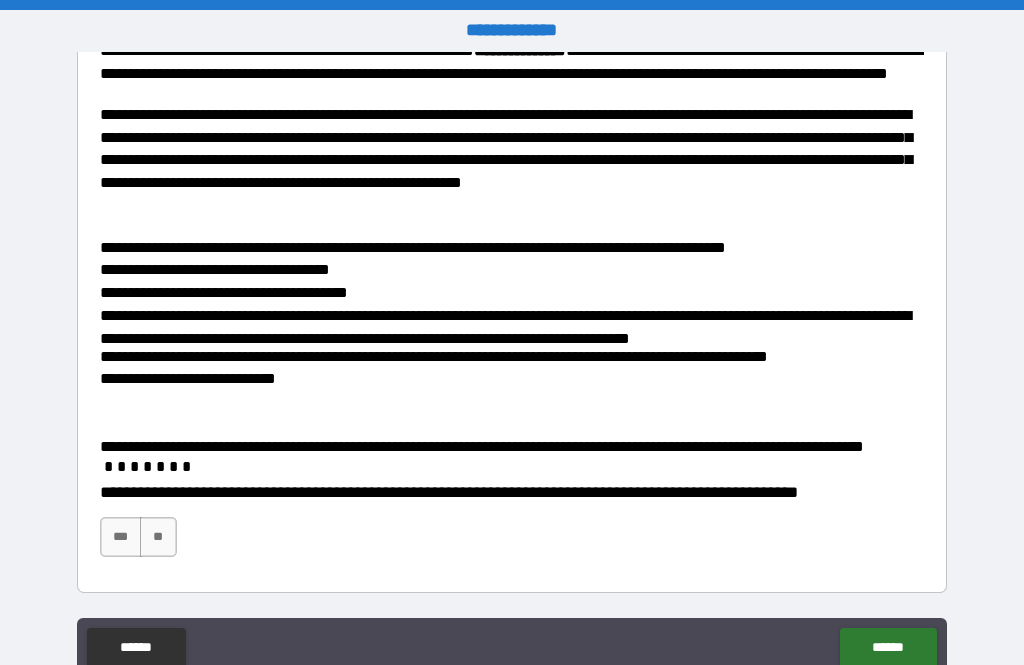 scroll, scrollTop: 422, scrollLeft: 0, axis: vertical 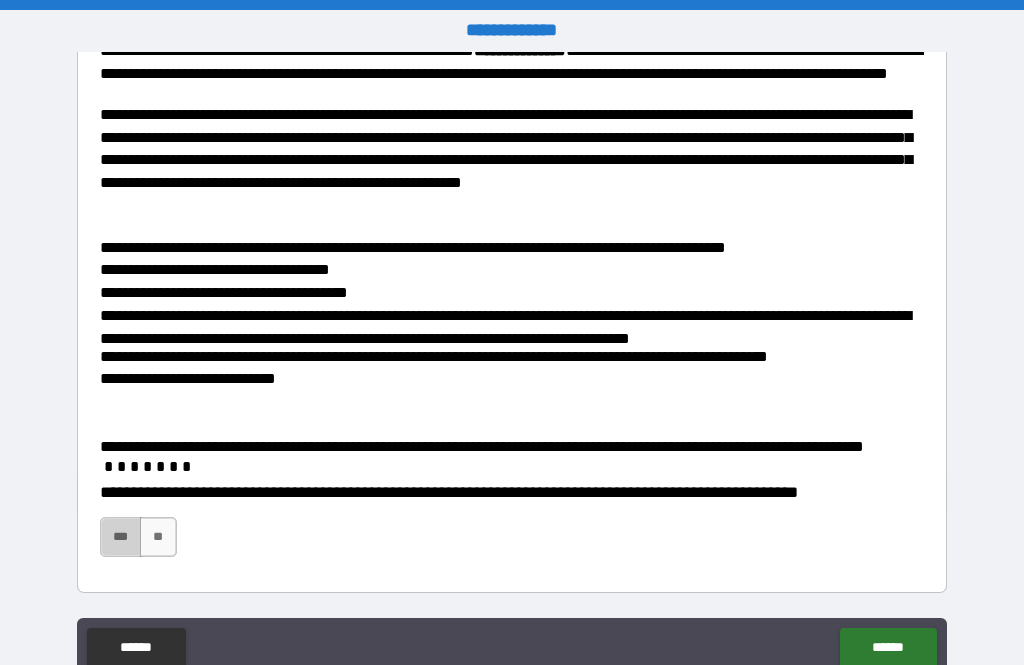 click on "***" at bounding box center (121, 537) 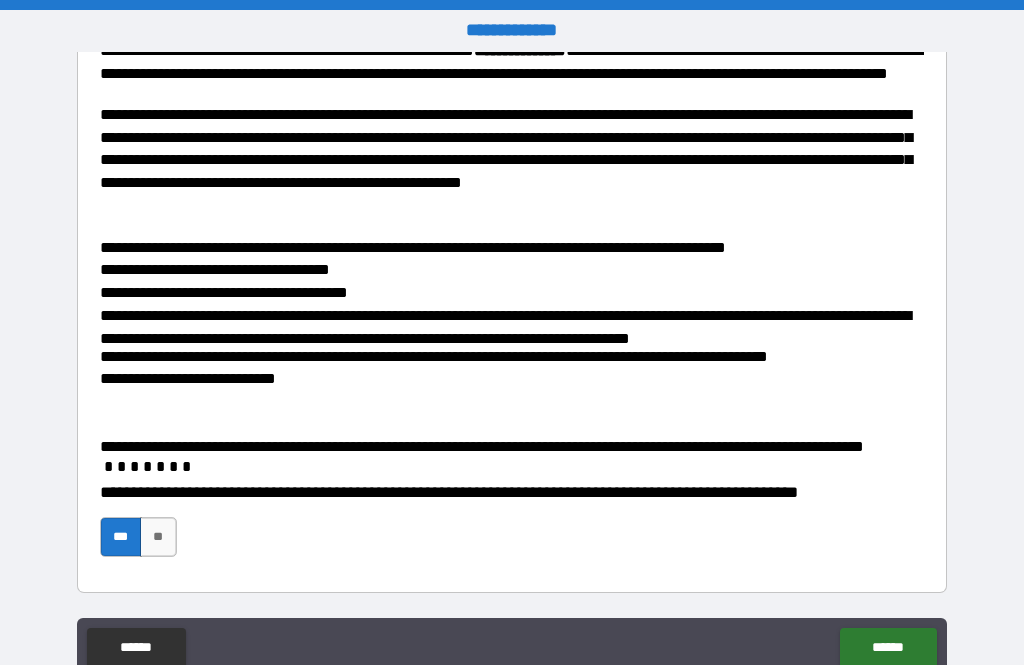 click on "******" at bounding box center [888, 648] 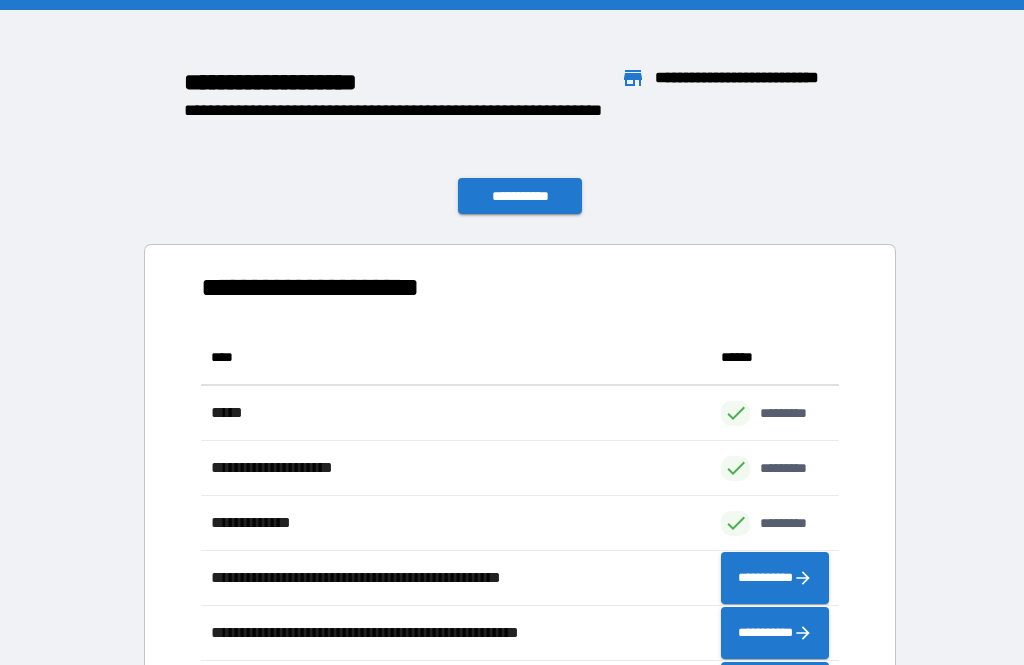 scroll, scrollTop: 386, scrollLeft: 638, axis: both 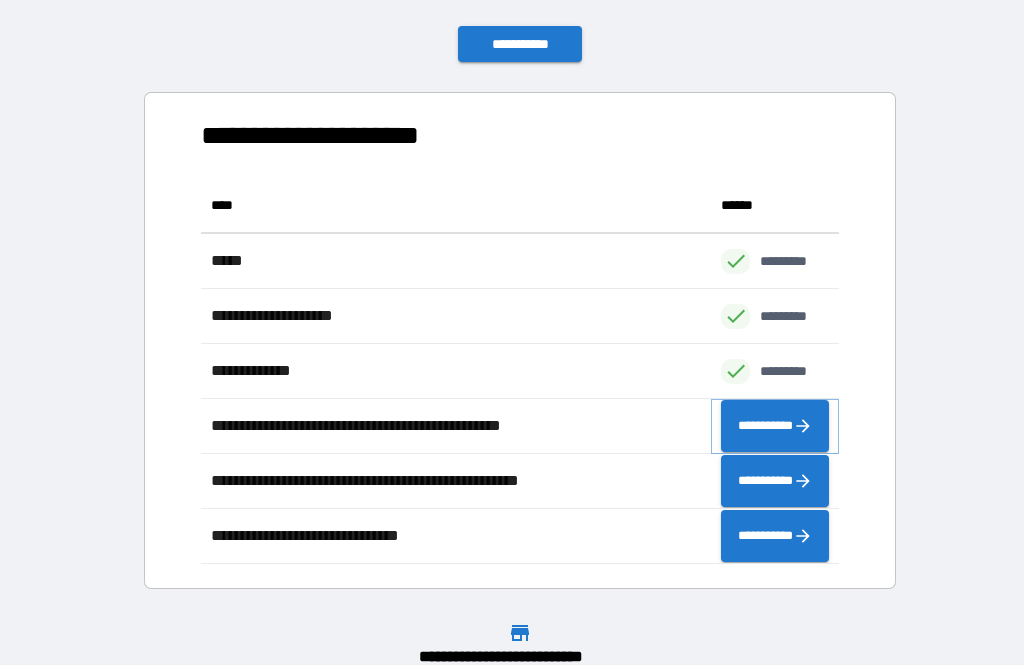 click on "**********" at bounding box center (775, 426) 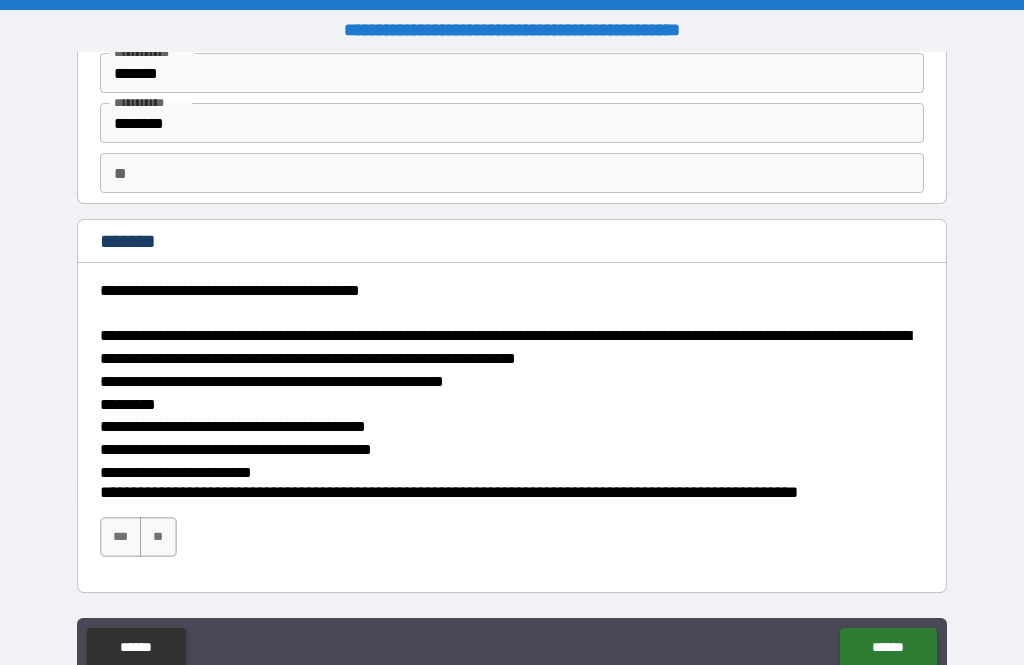 scroll, scrollTop: 92, scrollLeft: 0, axis: vertical 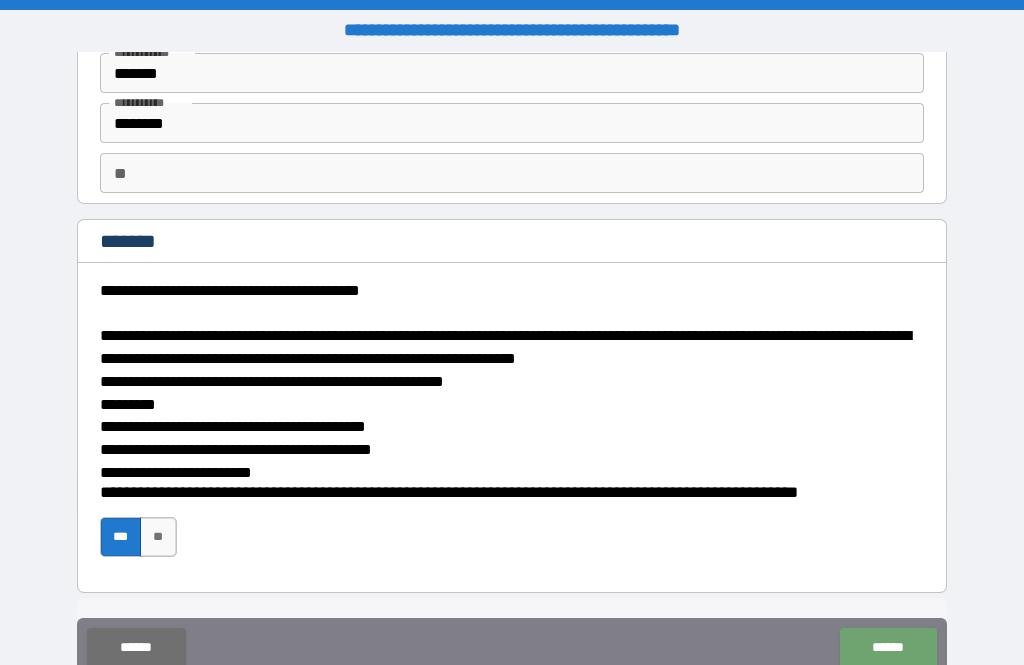 click on "******" at bounding box center (888, 648) 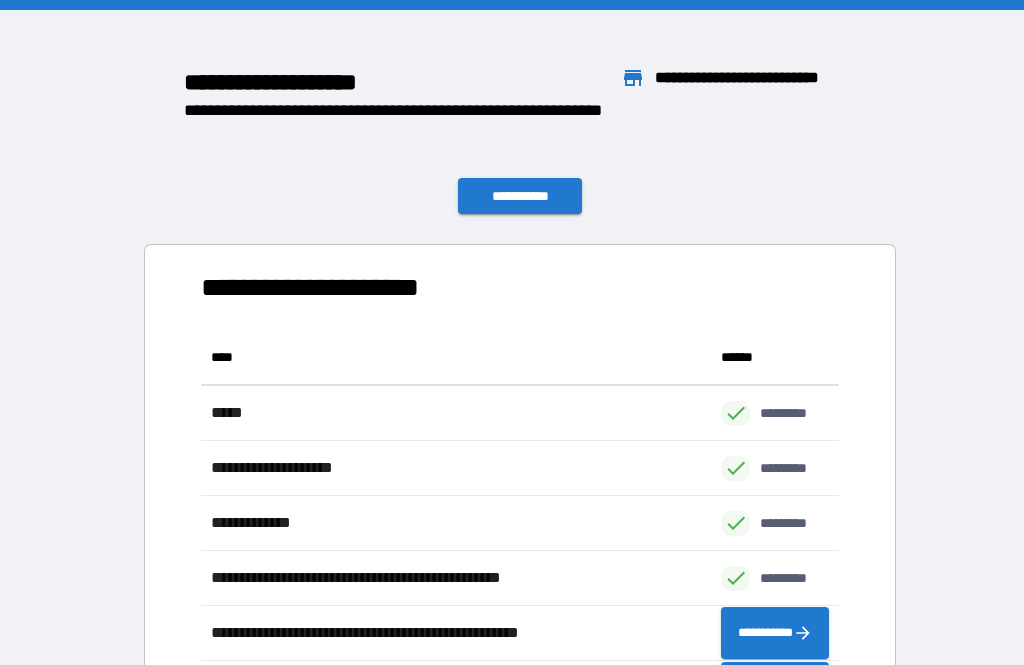 scroll, scrollTop: 386, scrollLeft: 638, axis: both 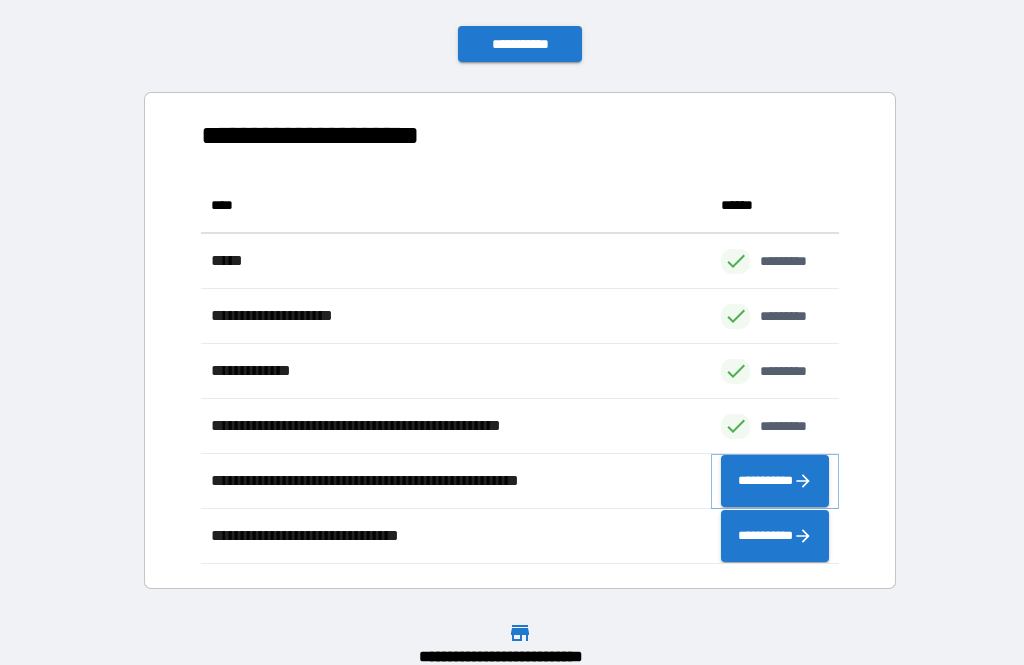 click on "**********" at bounding box center [775, 481] 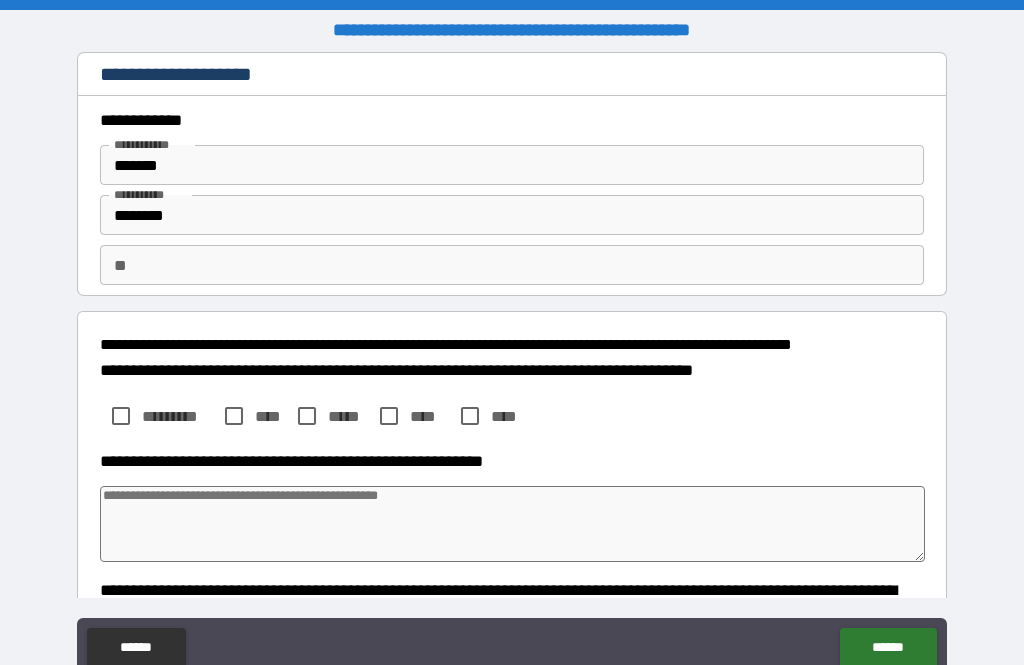 type on "*" 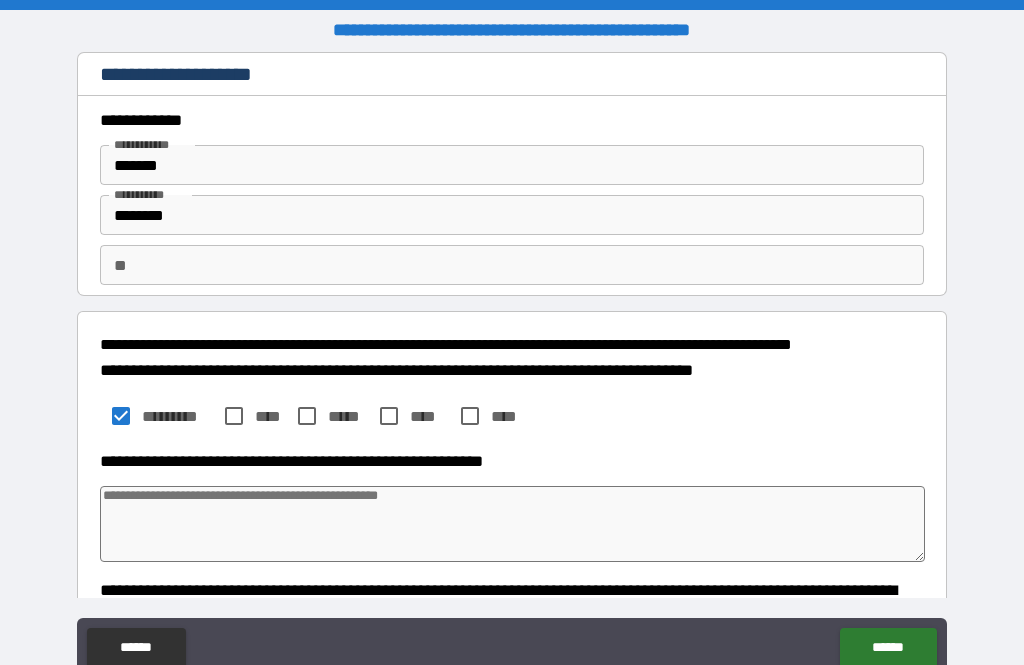 type on "*" 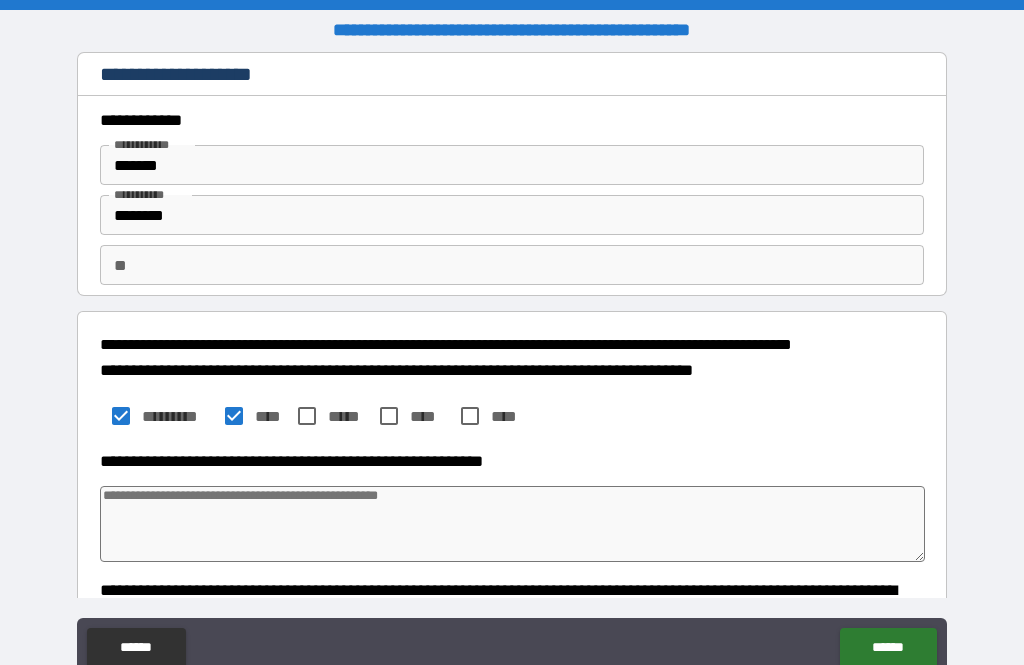 type on "*" 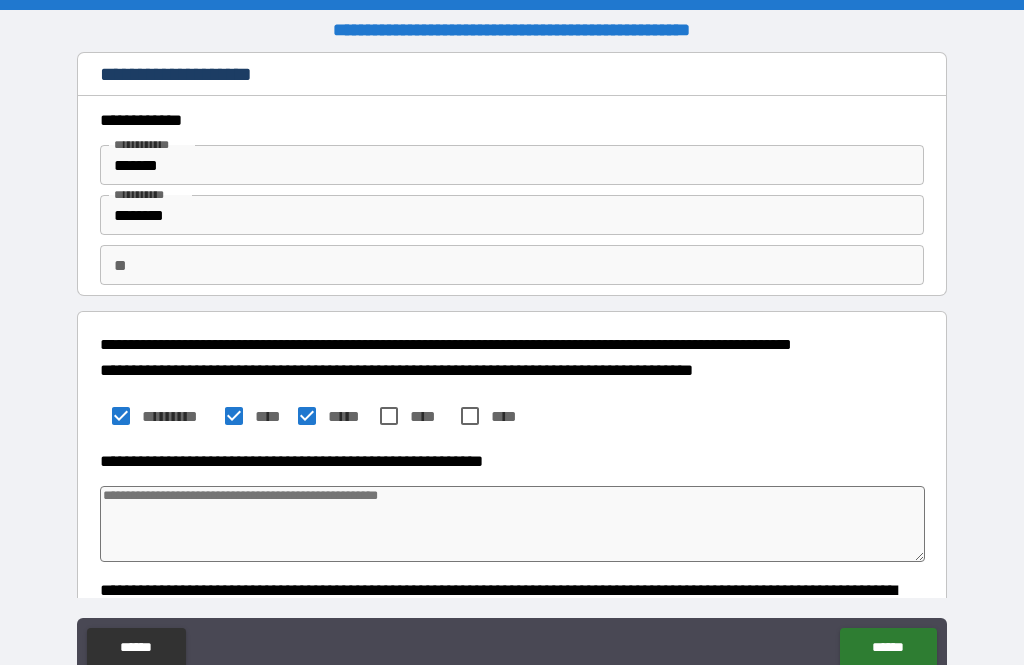 type on "*" 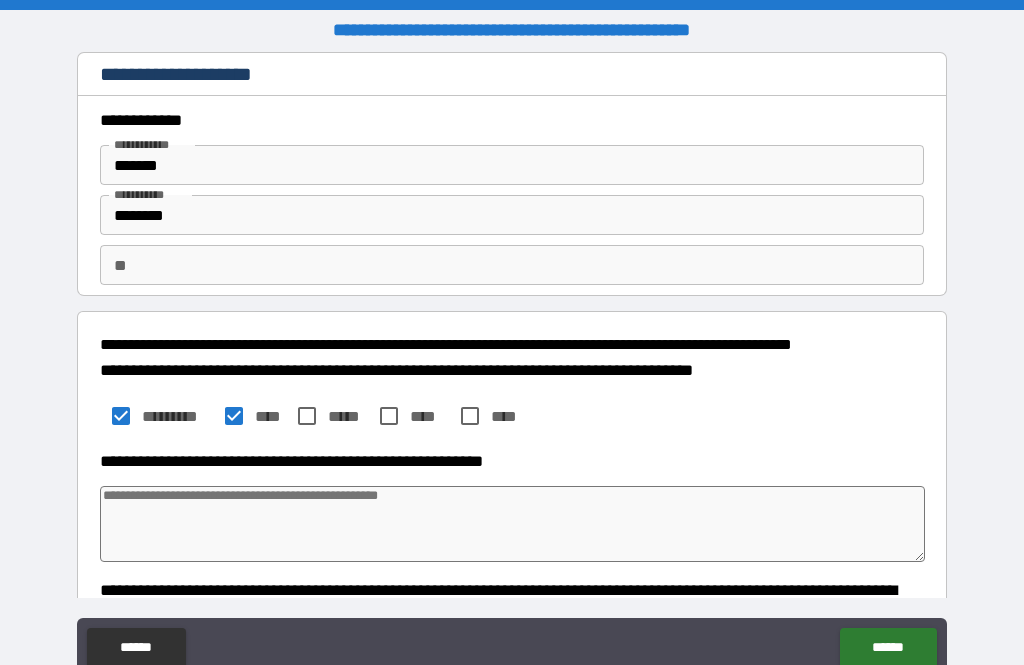 type on "*" 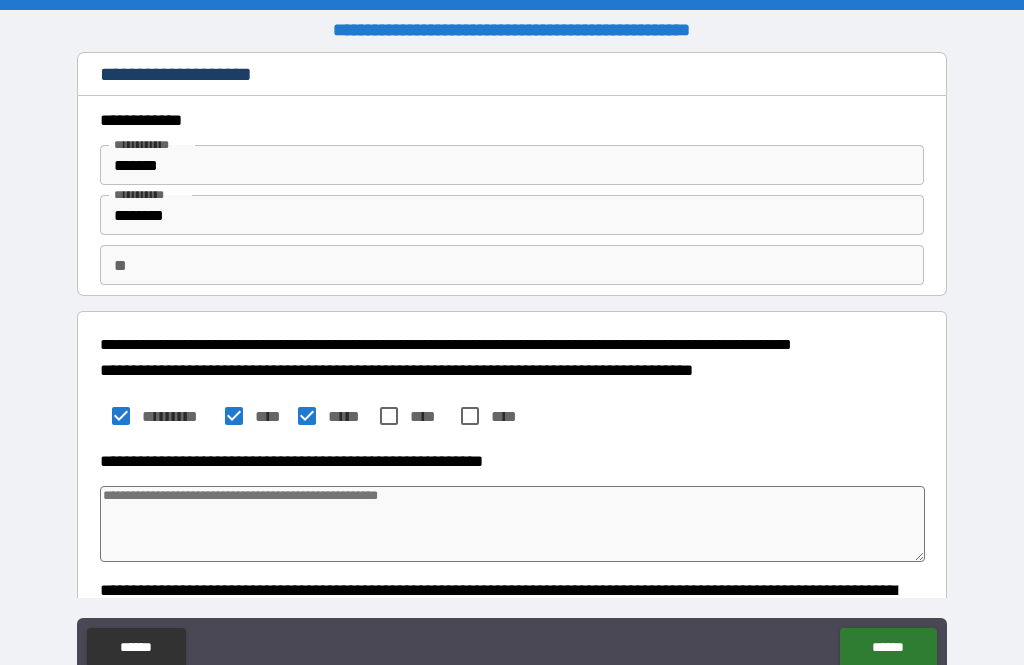 type on "*" 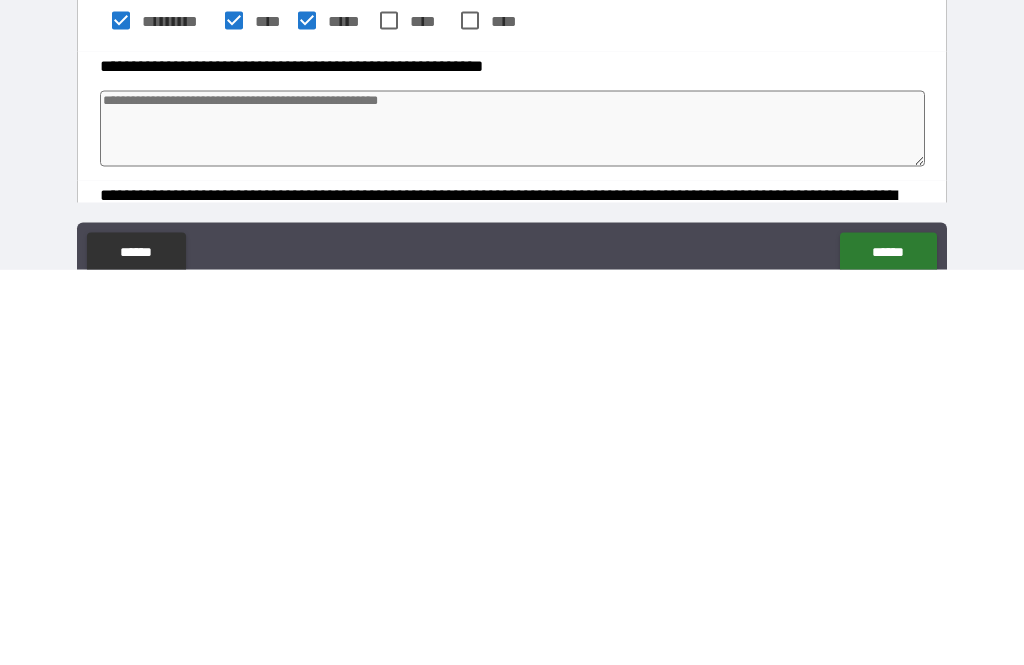 type on "*" 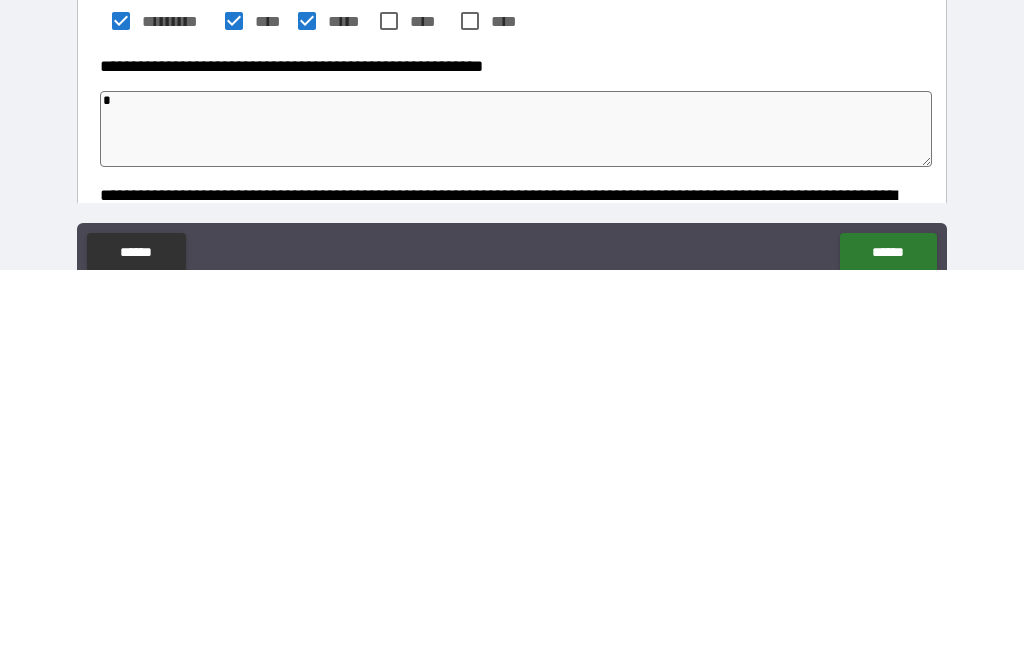 type on "*" 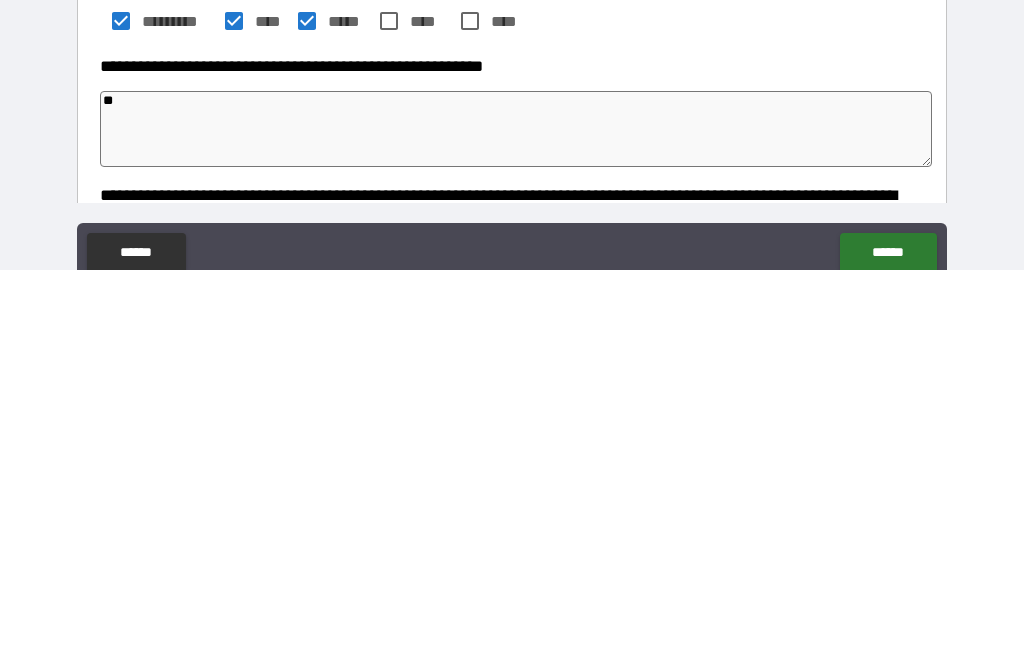 type on "***" 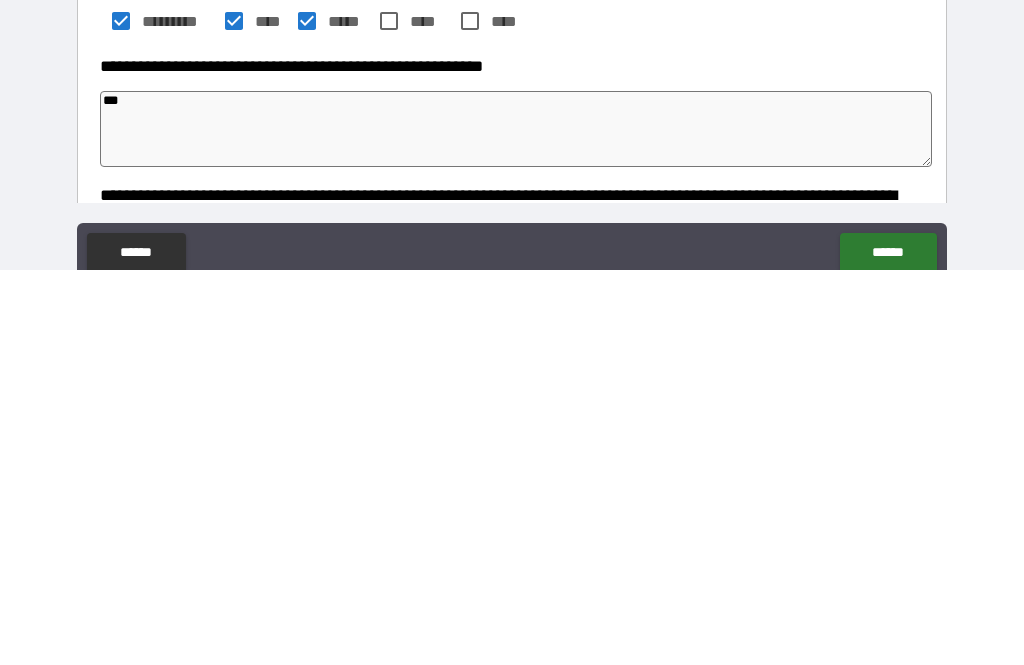 type on "****" 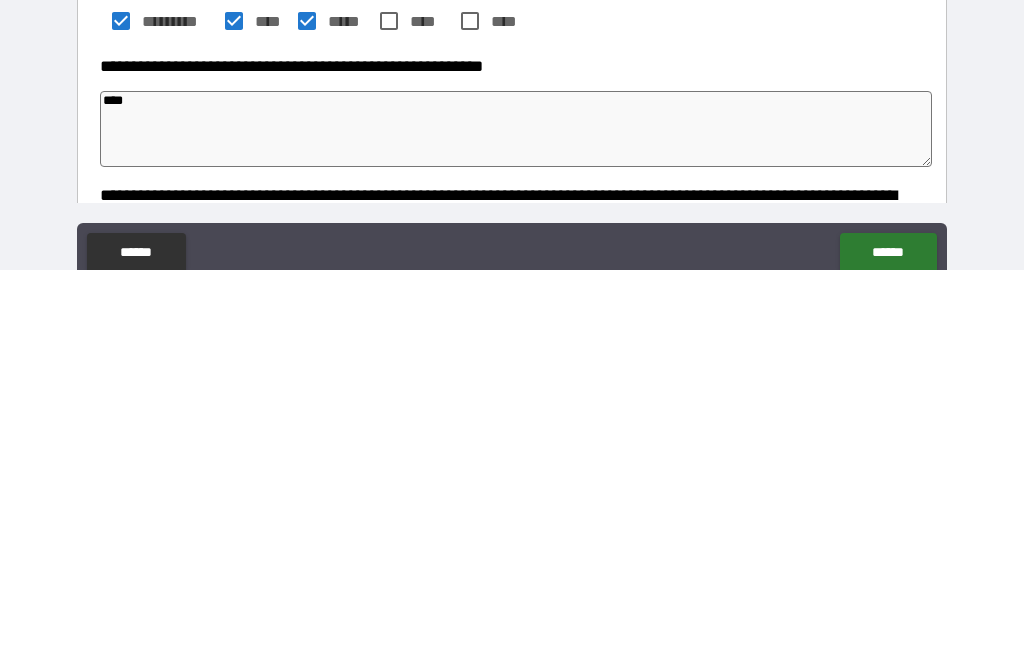 type on "*****" 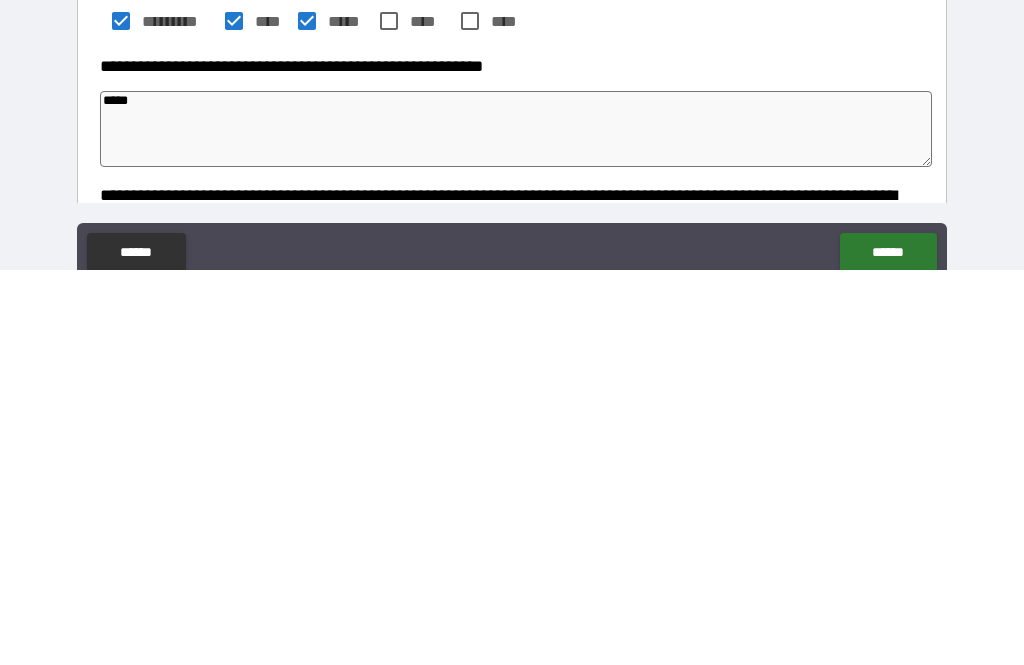 type on "*" 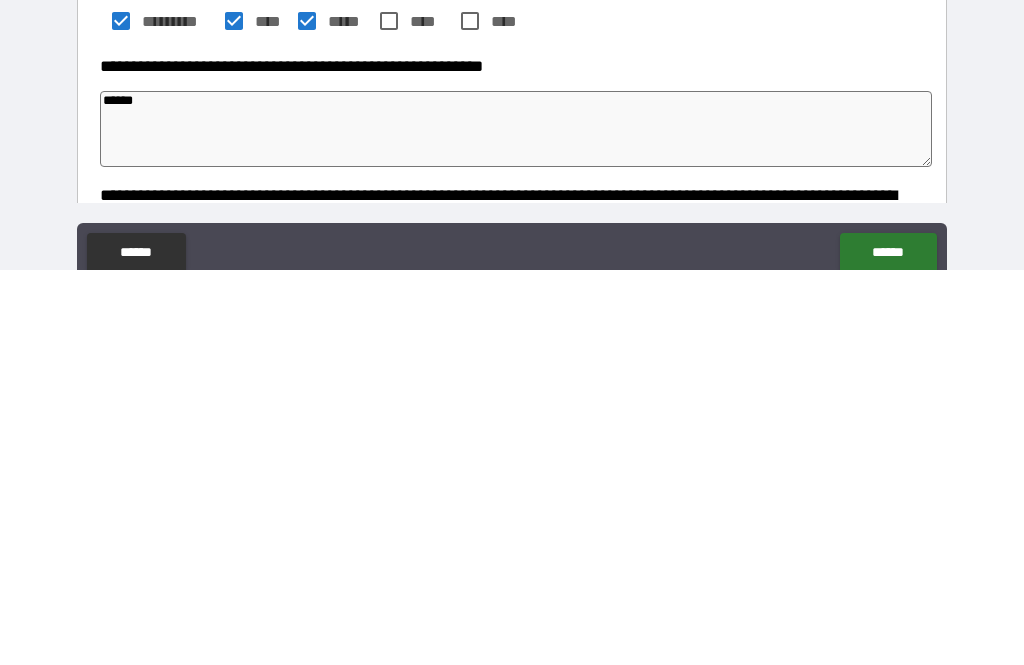 type on "*" 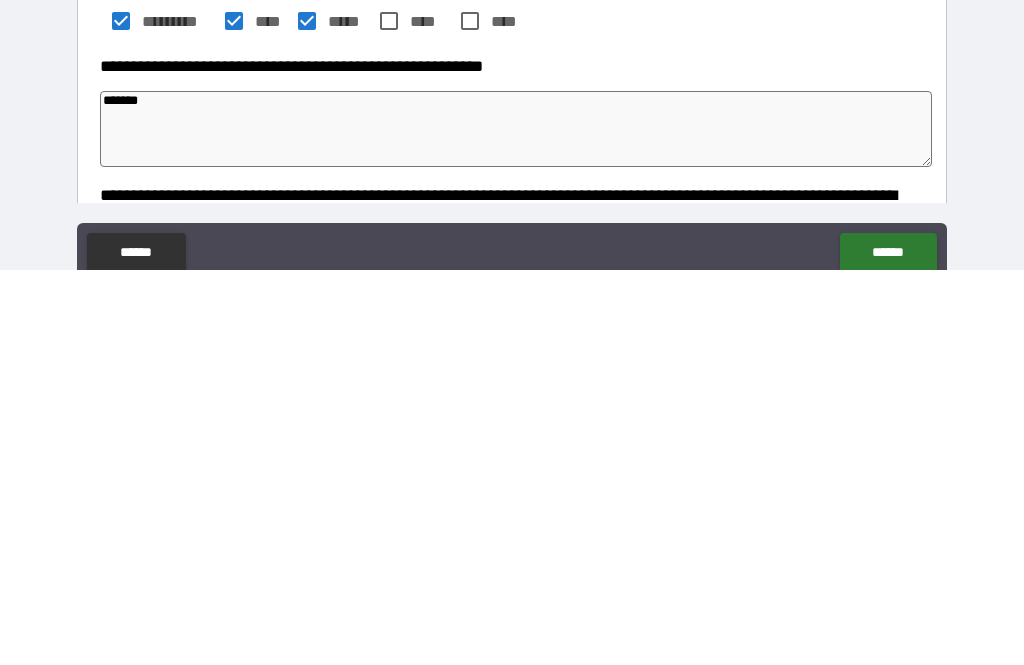 type on "********" 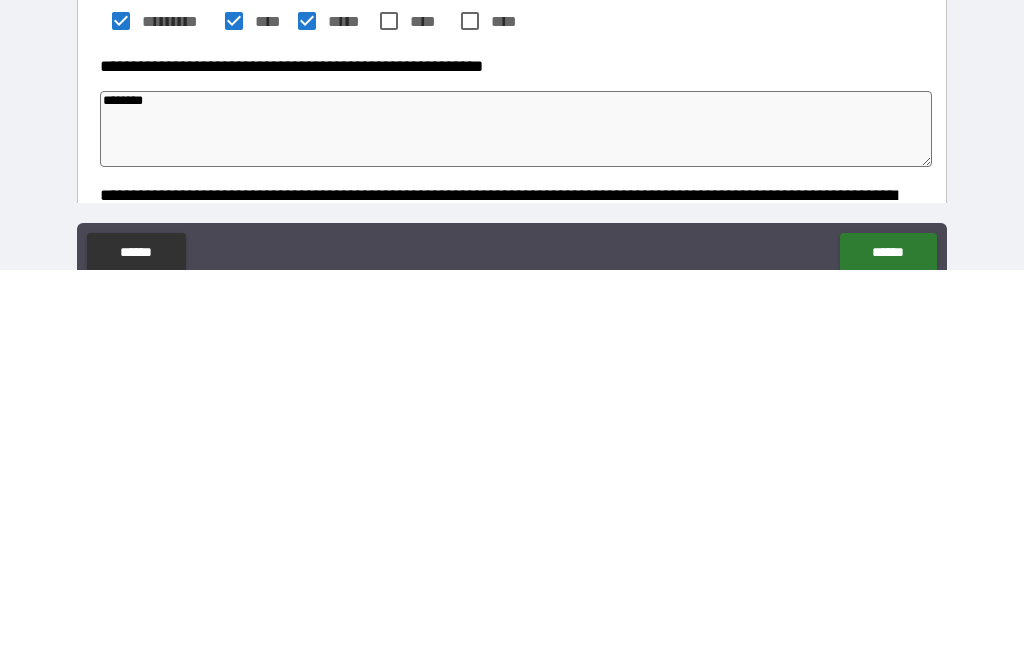 type on "*" 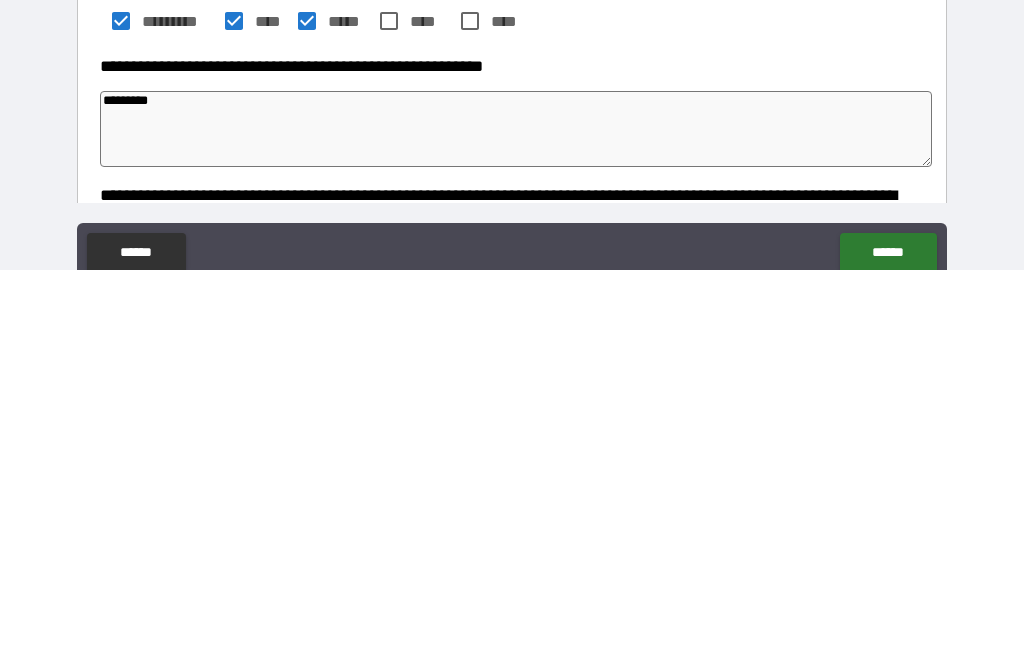 type on "*" 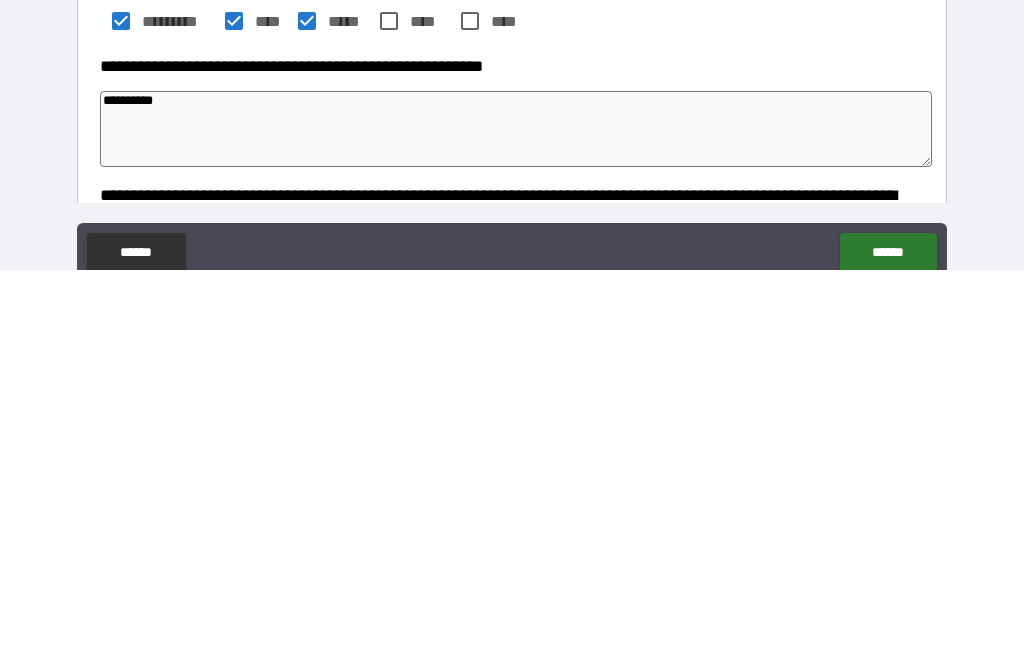 type on "*" 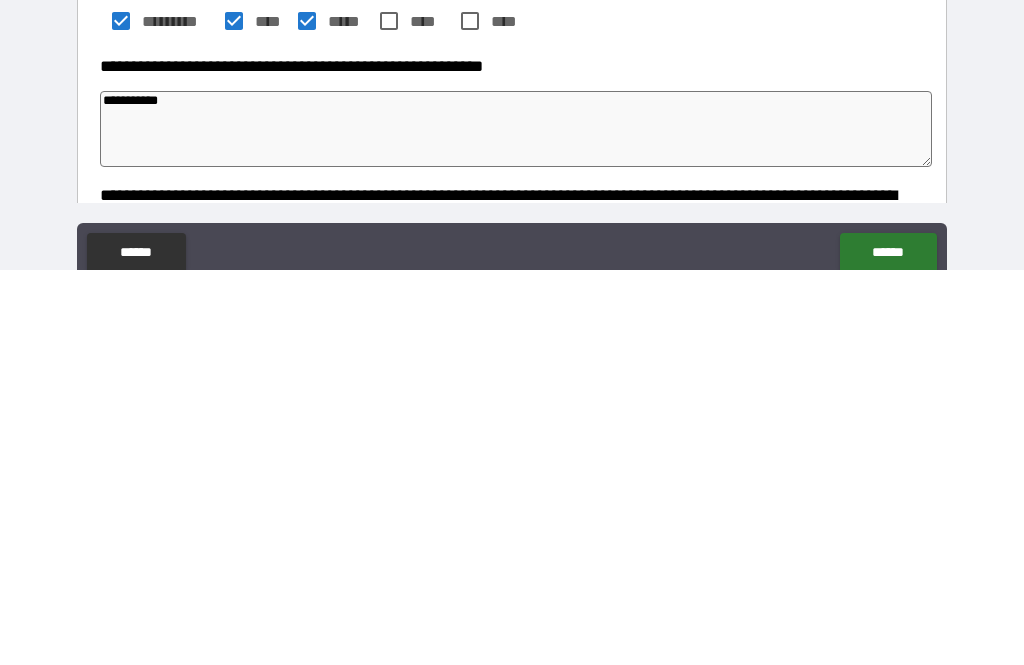 type on "**********" 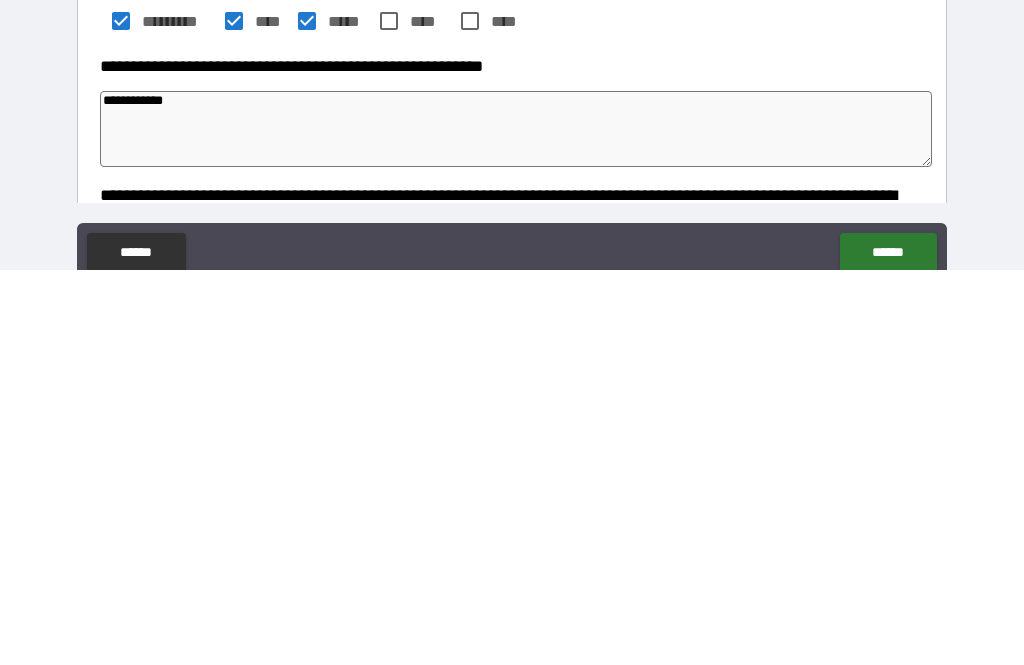 type on "*" 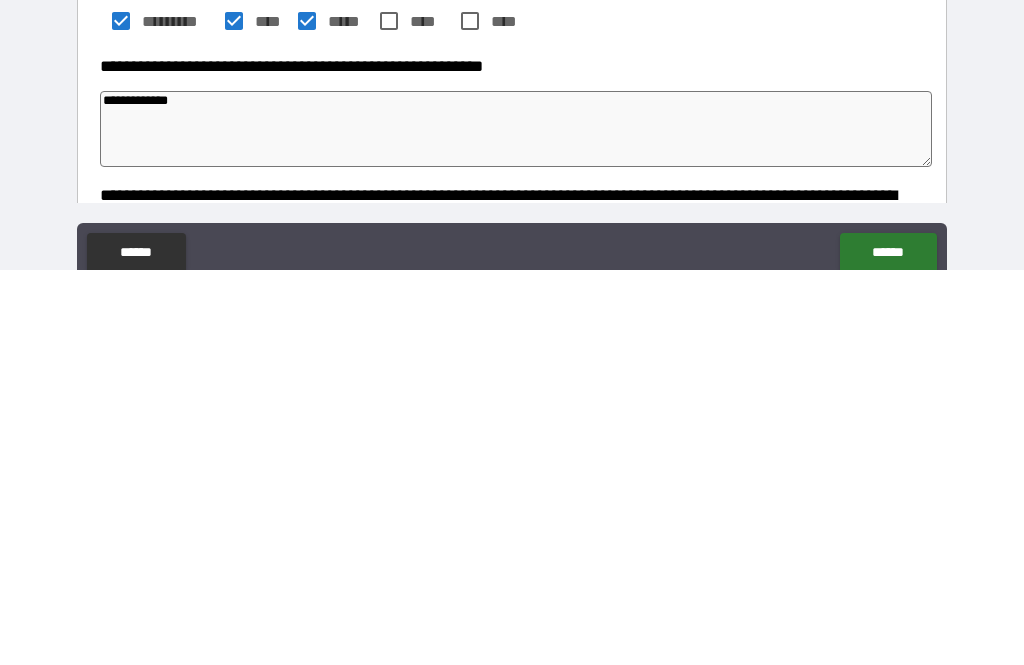 type on "**********" 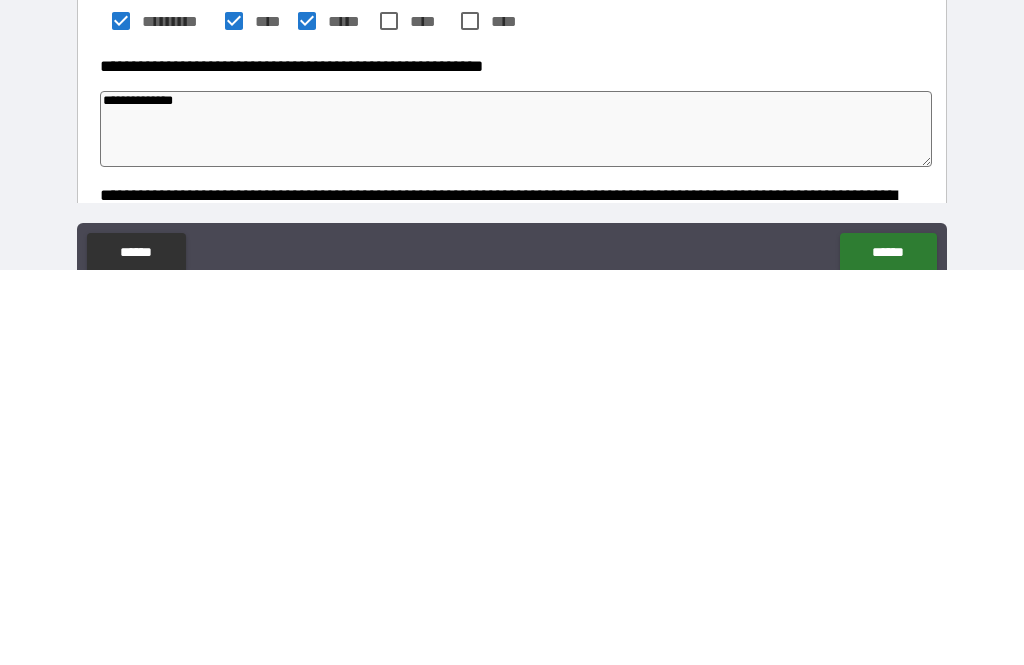 type on "*" 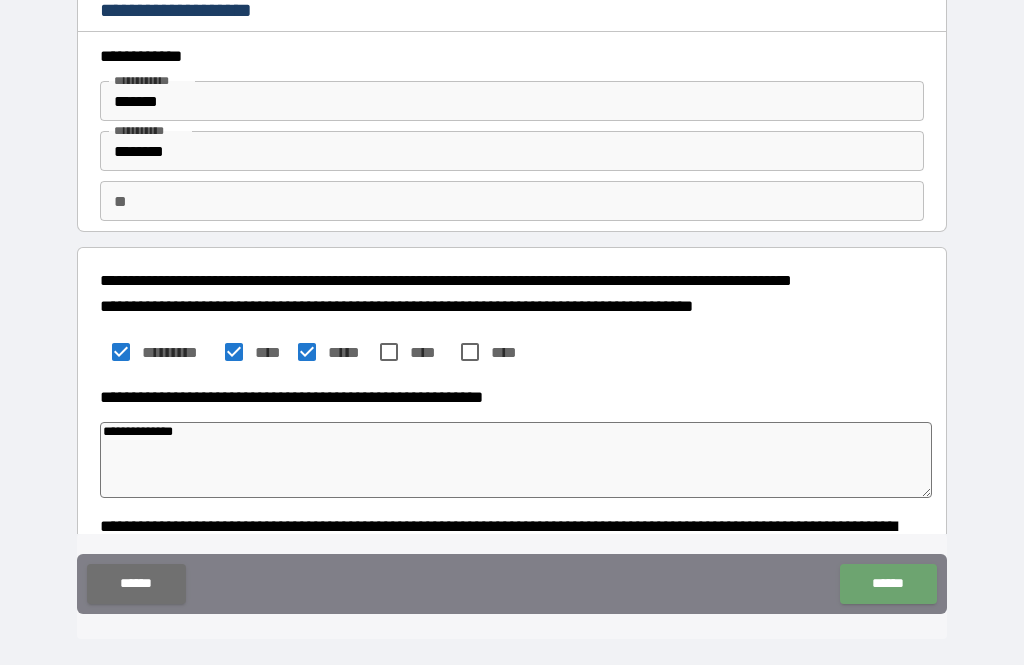 click on "******" at bounding box center [888, 584] 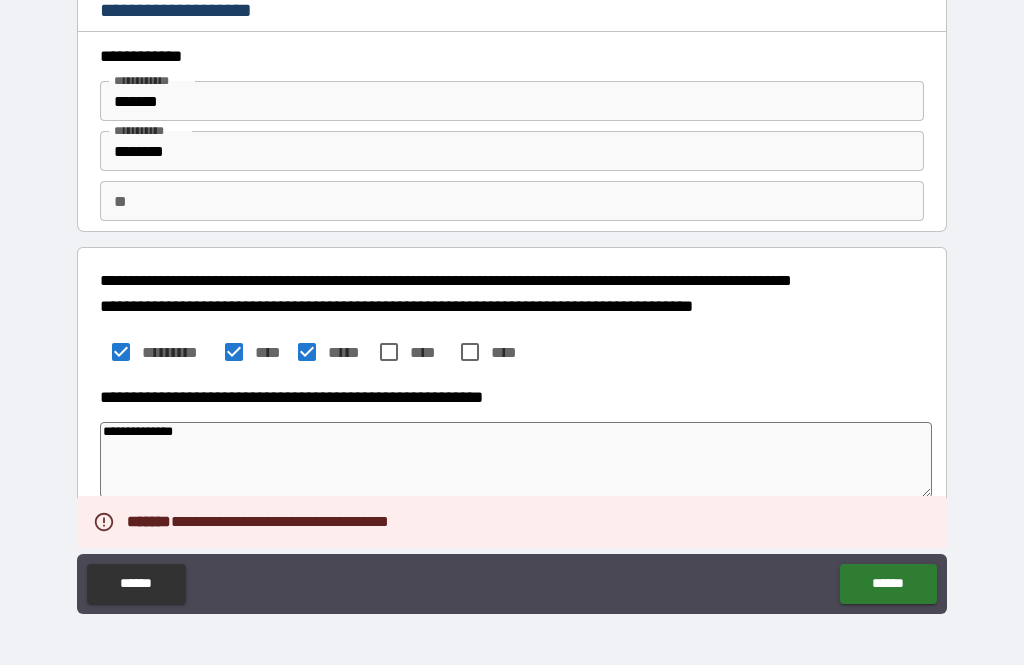 type on "*" 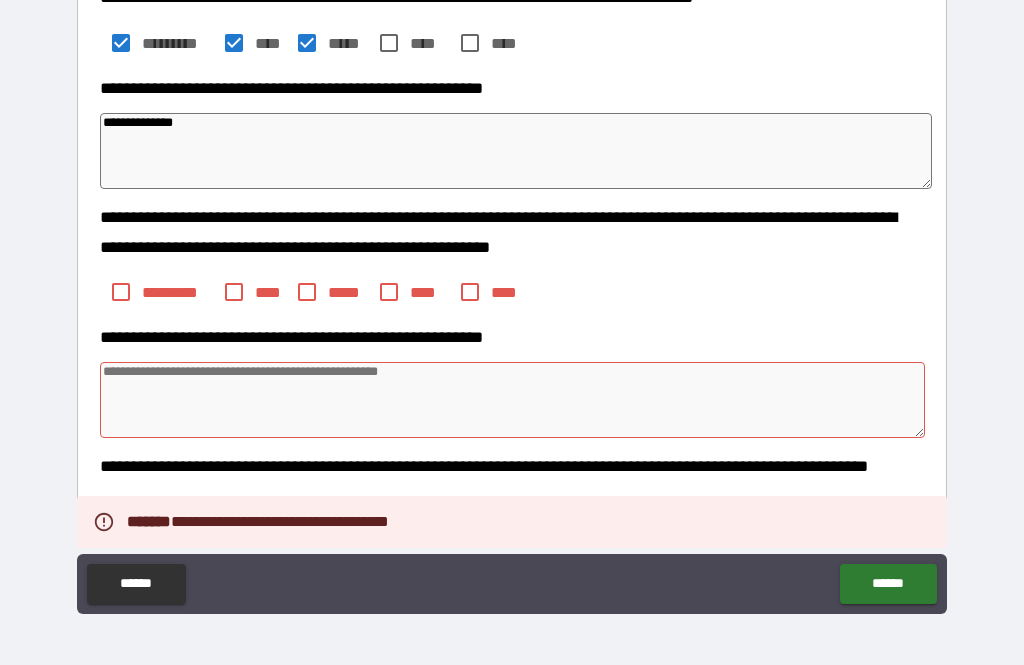 scroll, scrollTop: 316, scrollLeft: 0, axis: vertical 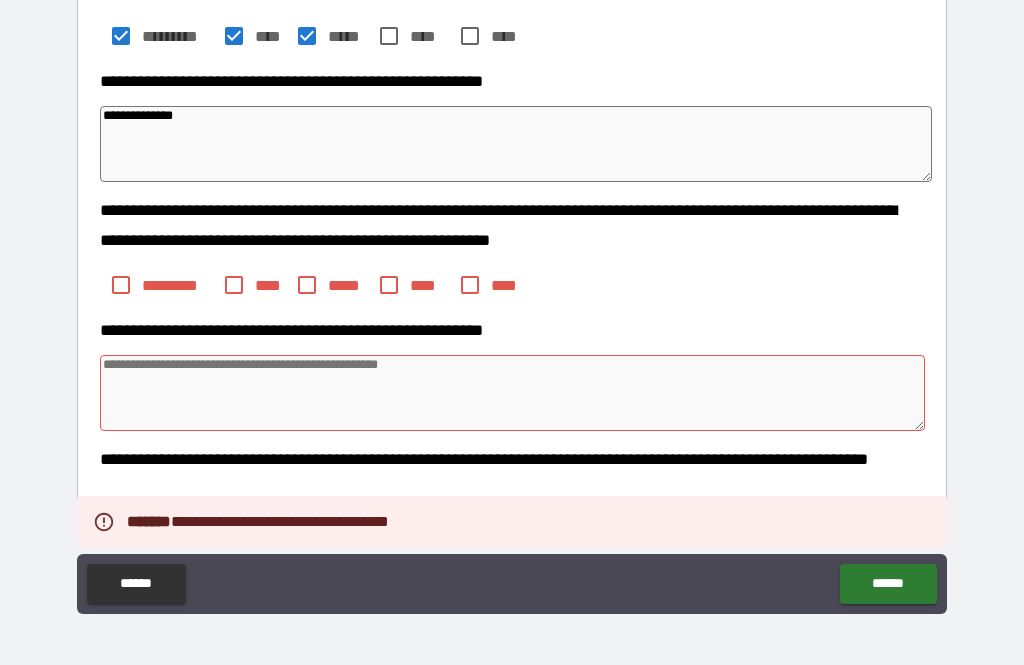type on "*" 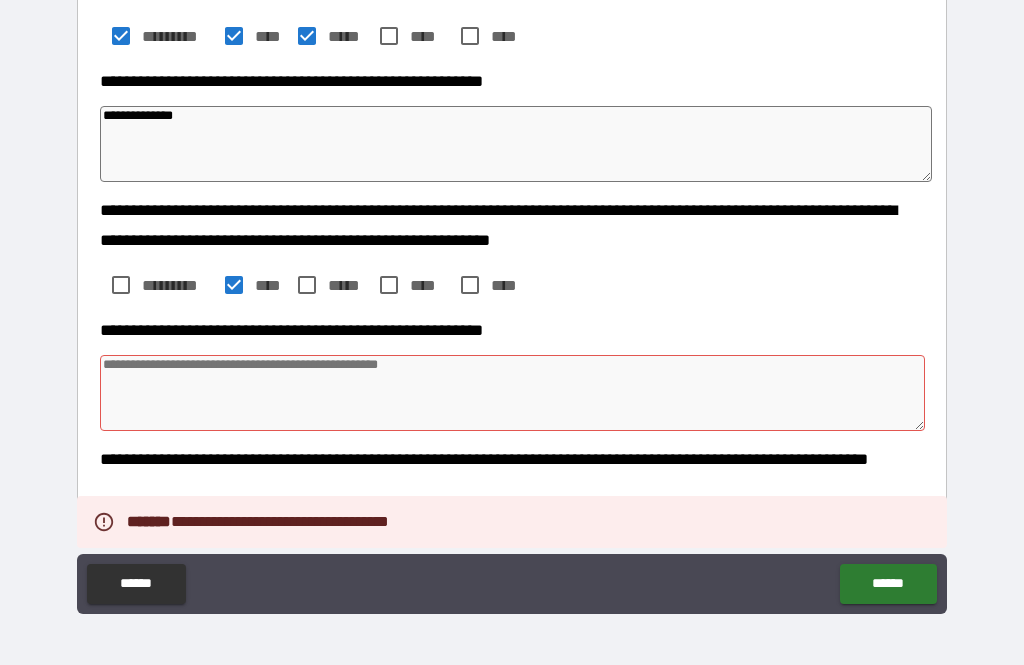 type on "*" 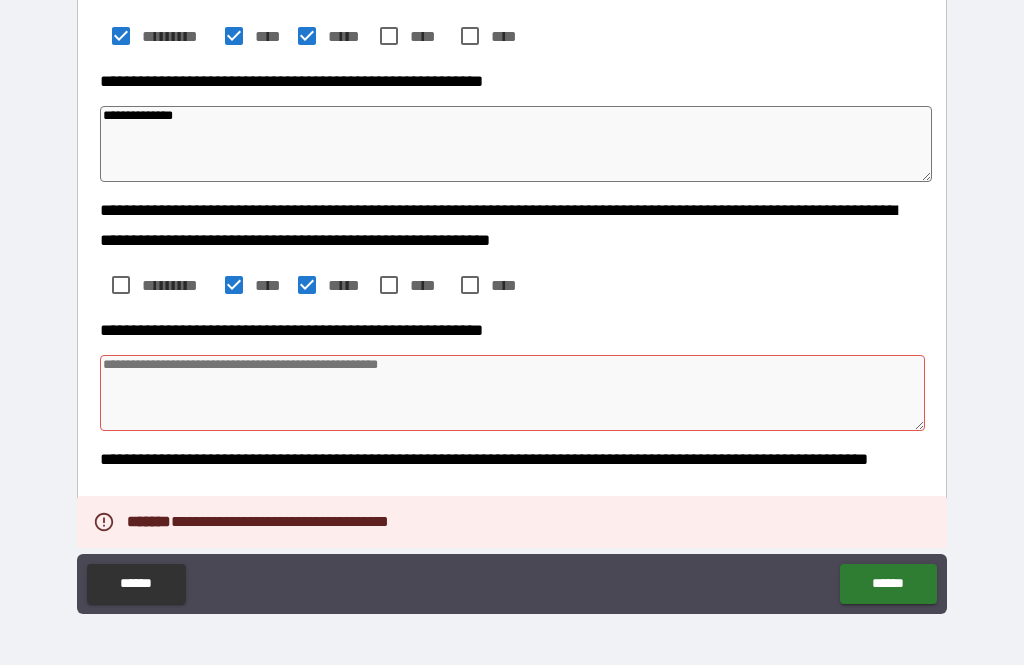 type on "*" 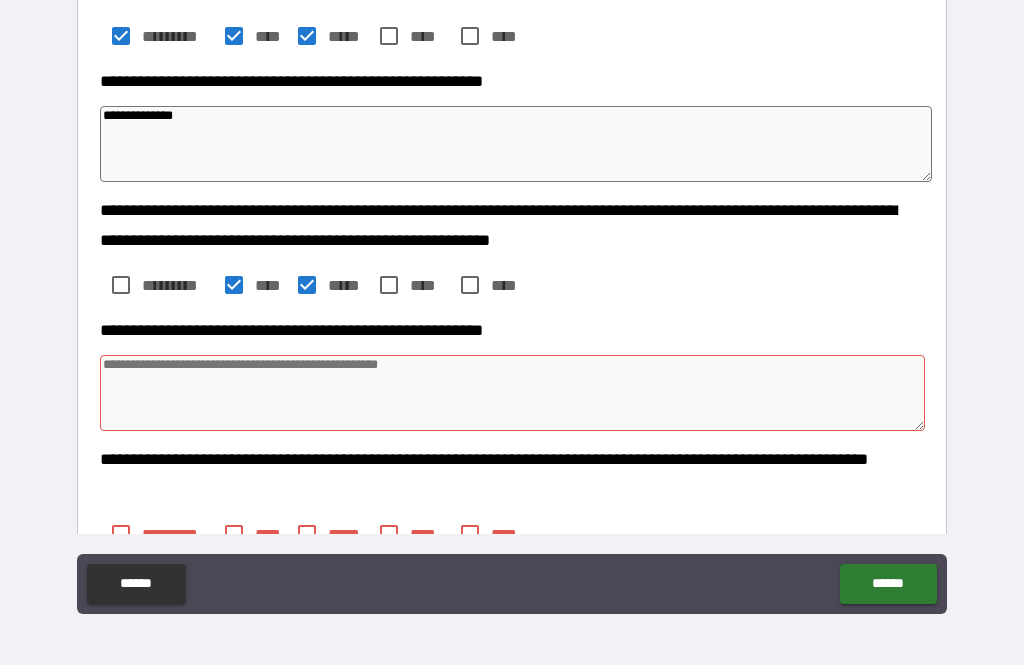 type on "*" 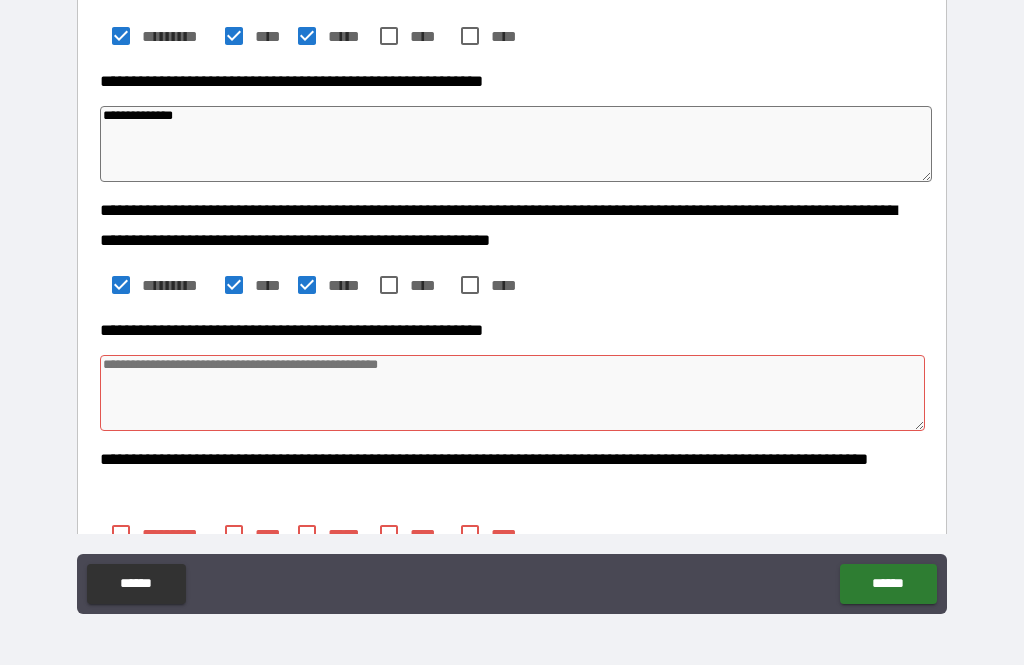 type on "*" 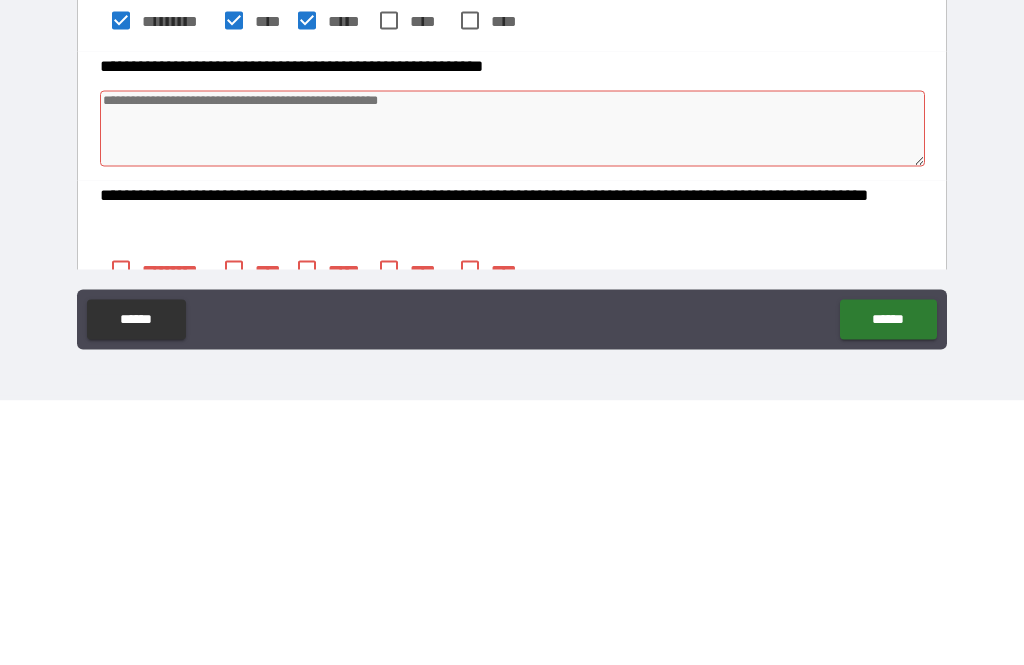 type on "*" 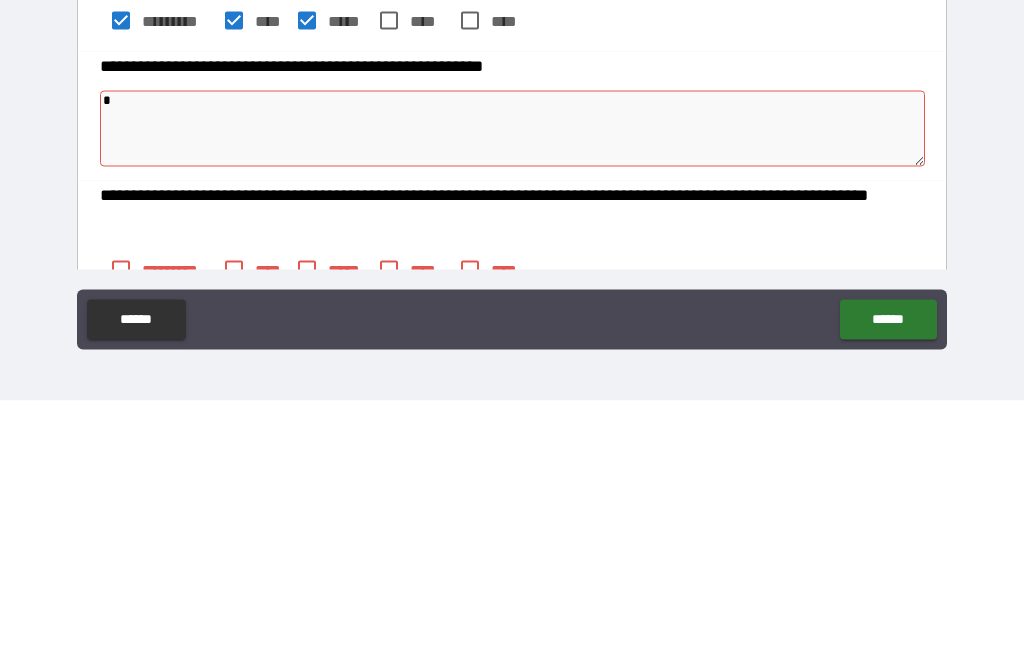 type on "**" 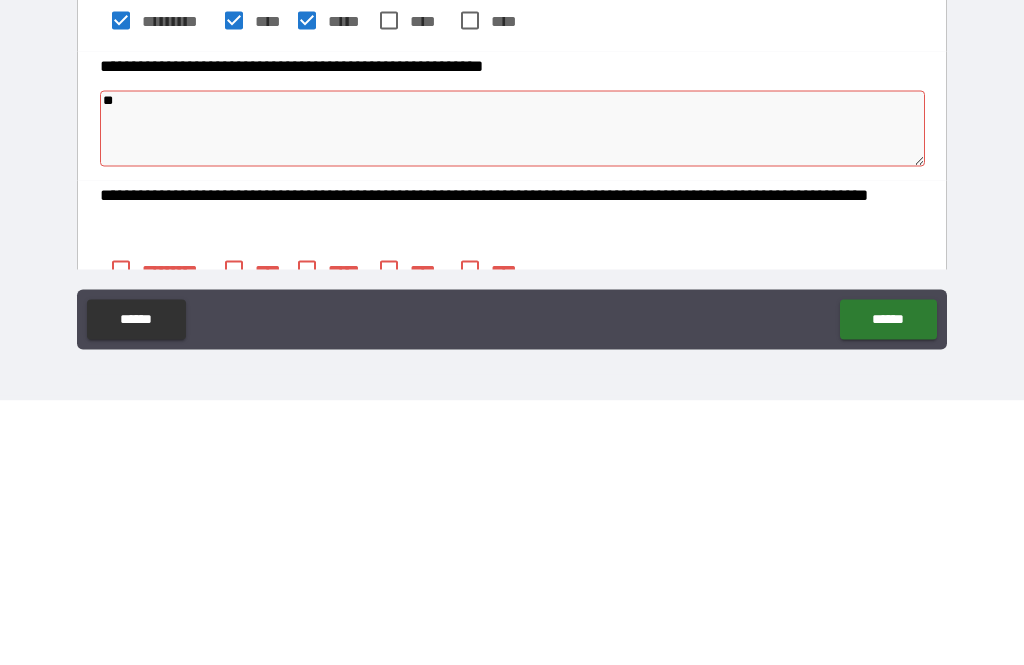 type on "*" 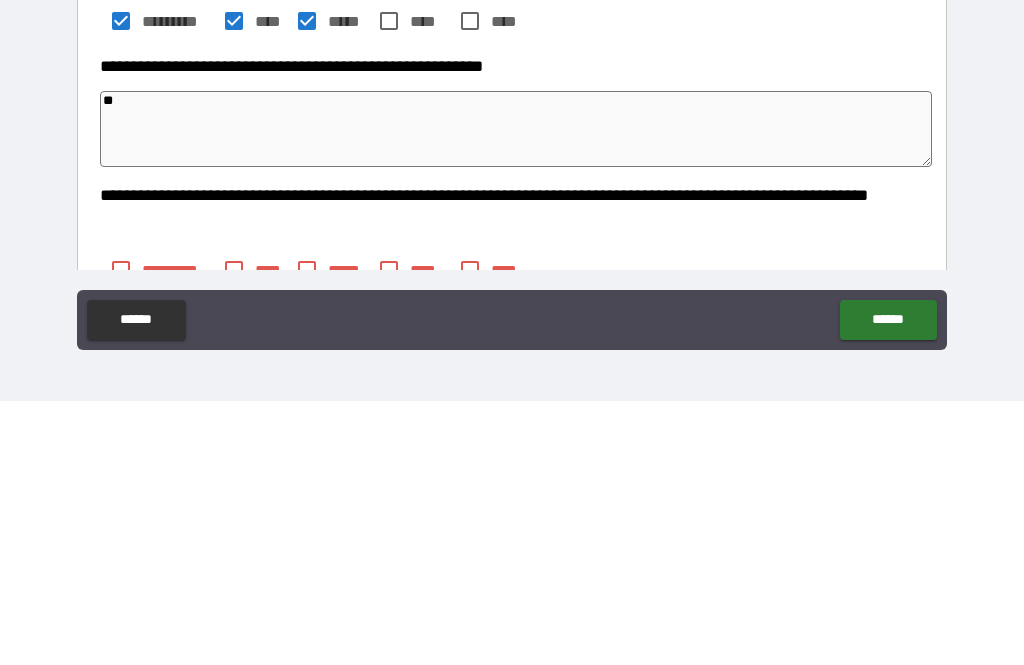 type on "*" 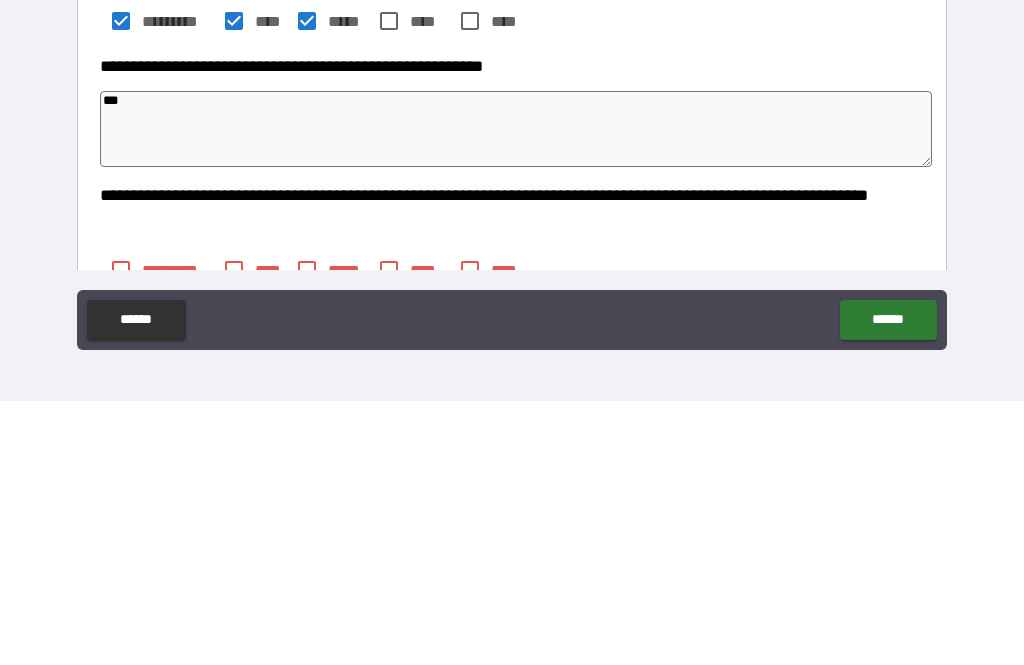 type on "*" 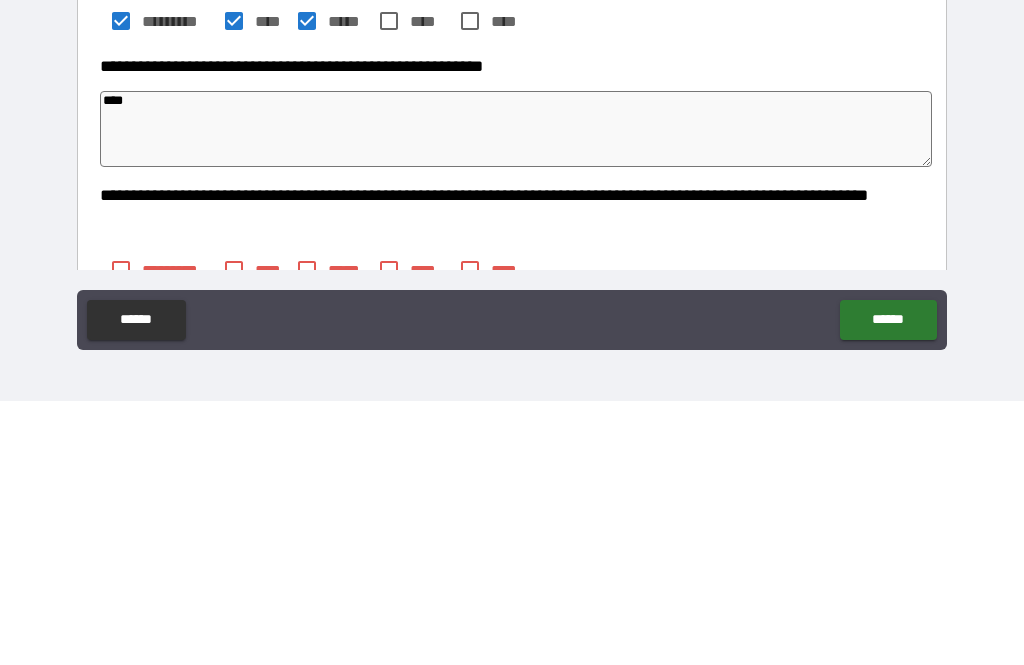 type on "*" 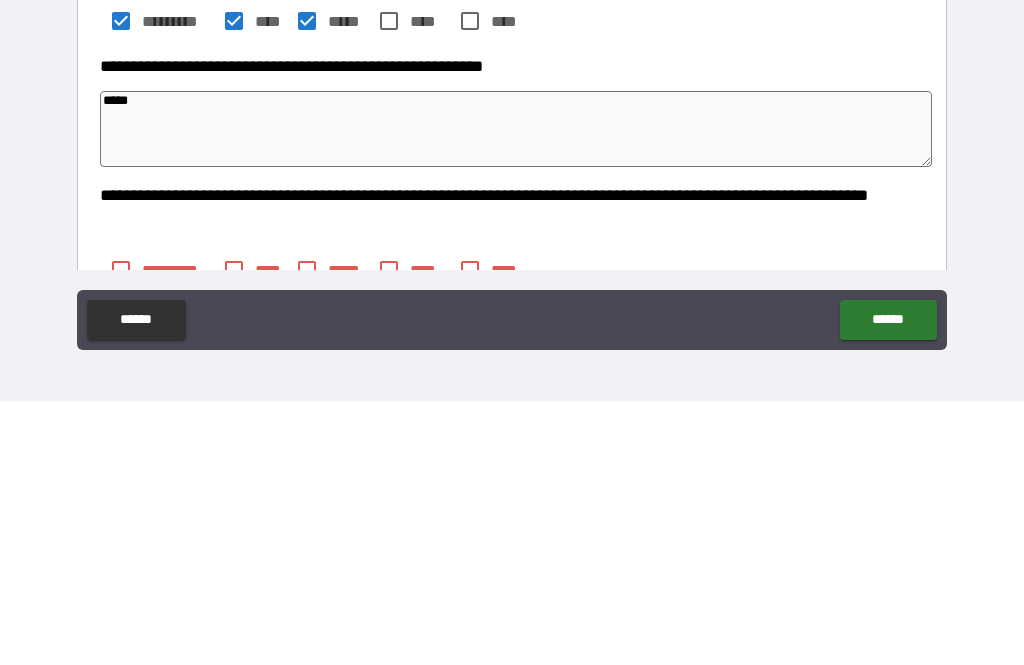 type on "*" 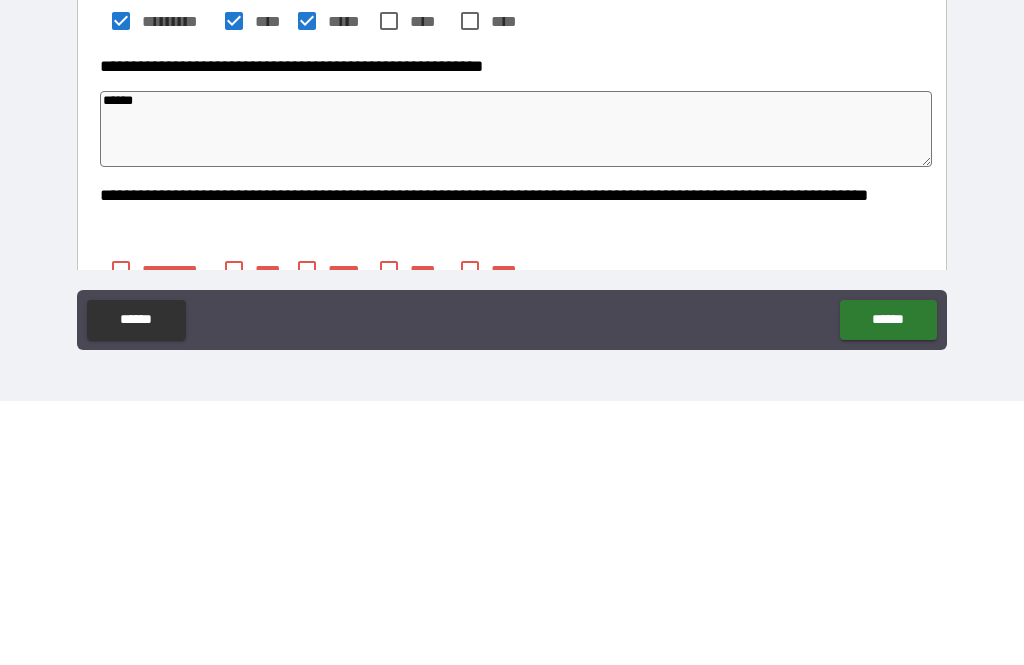 type on "*" 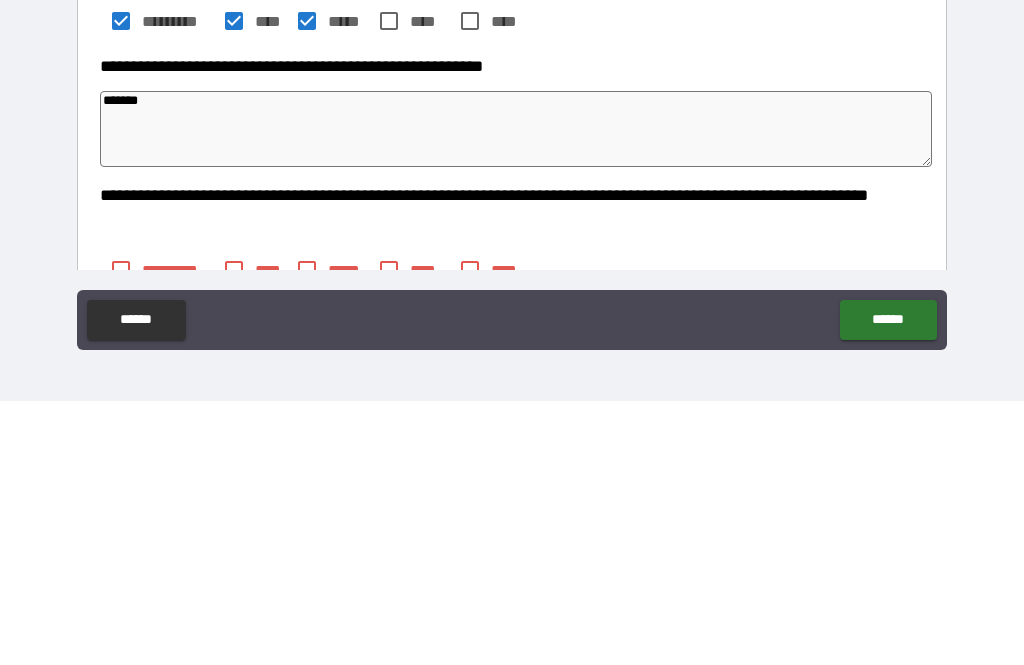 type on "*" 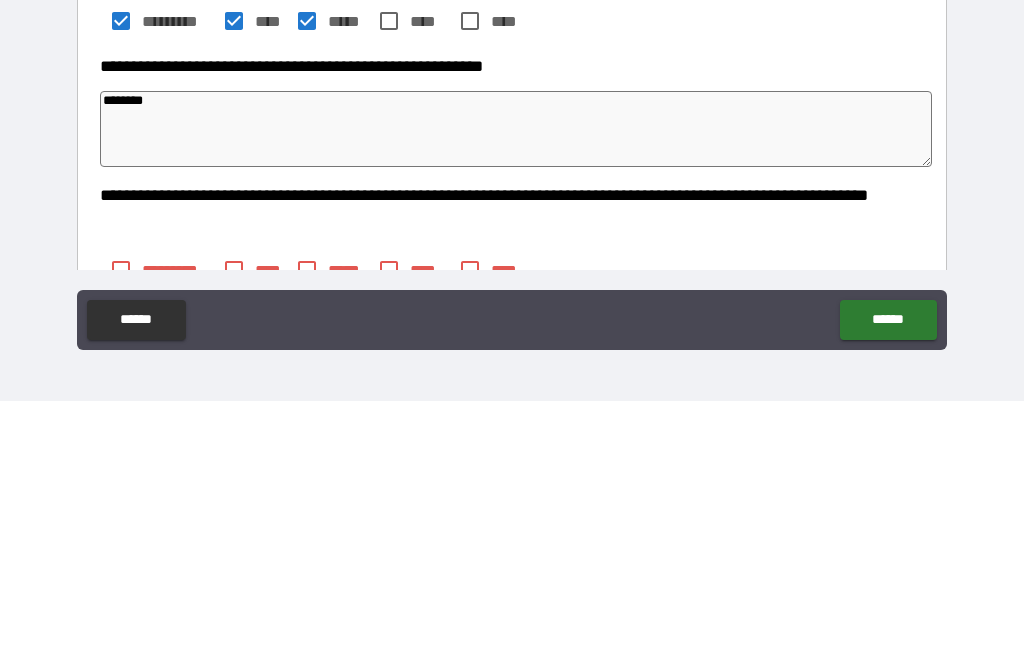 type on "*" 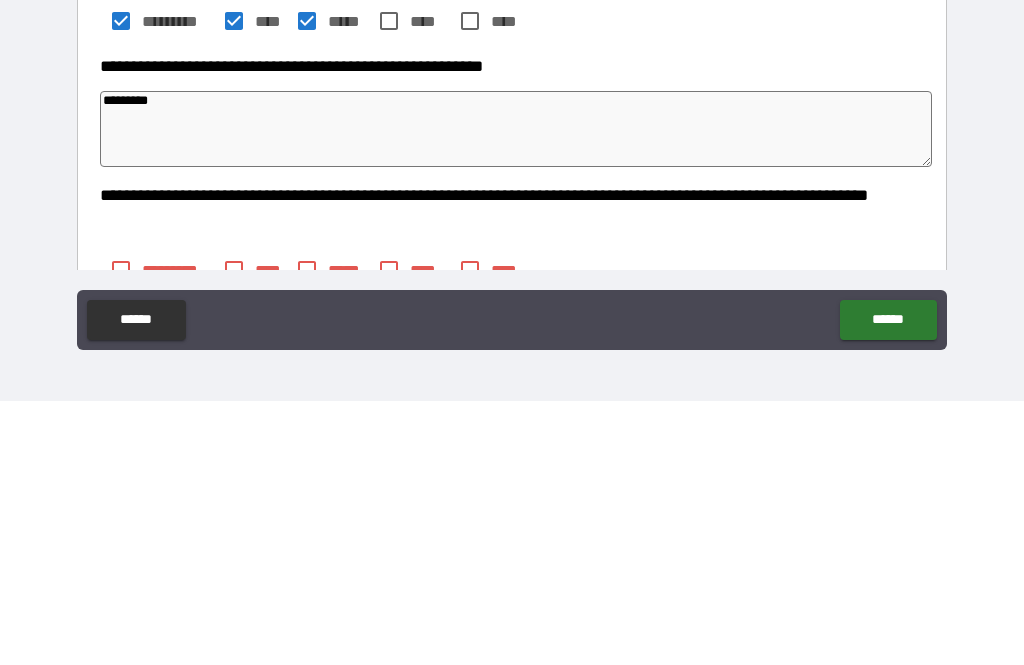 type on "*" 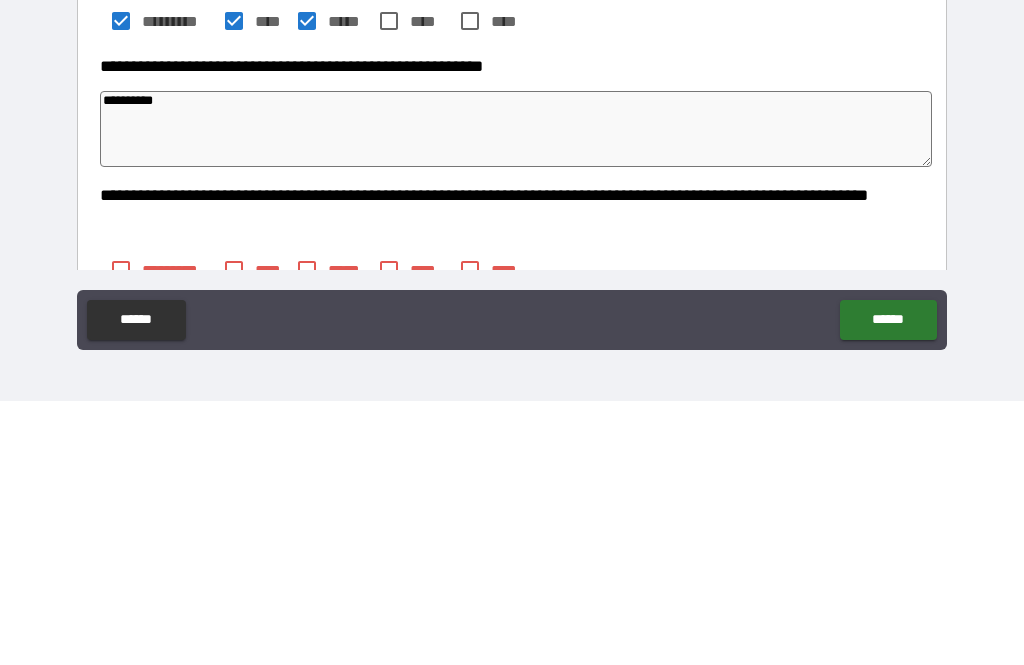 type on "*" 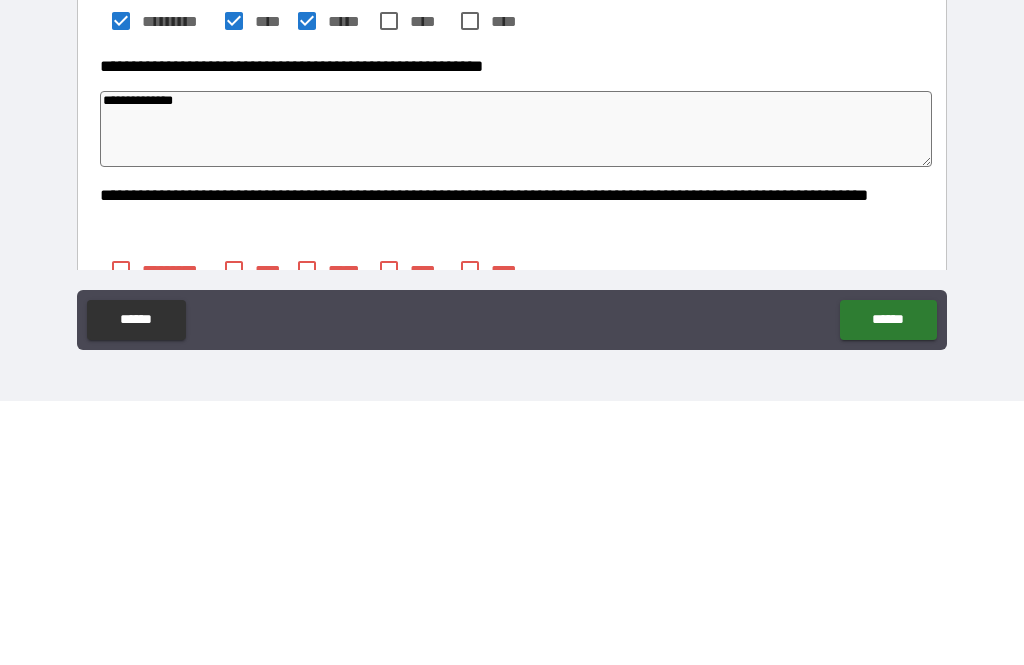 click on "**********" at bounding box center (512, 303) 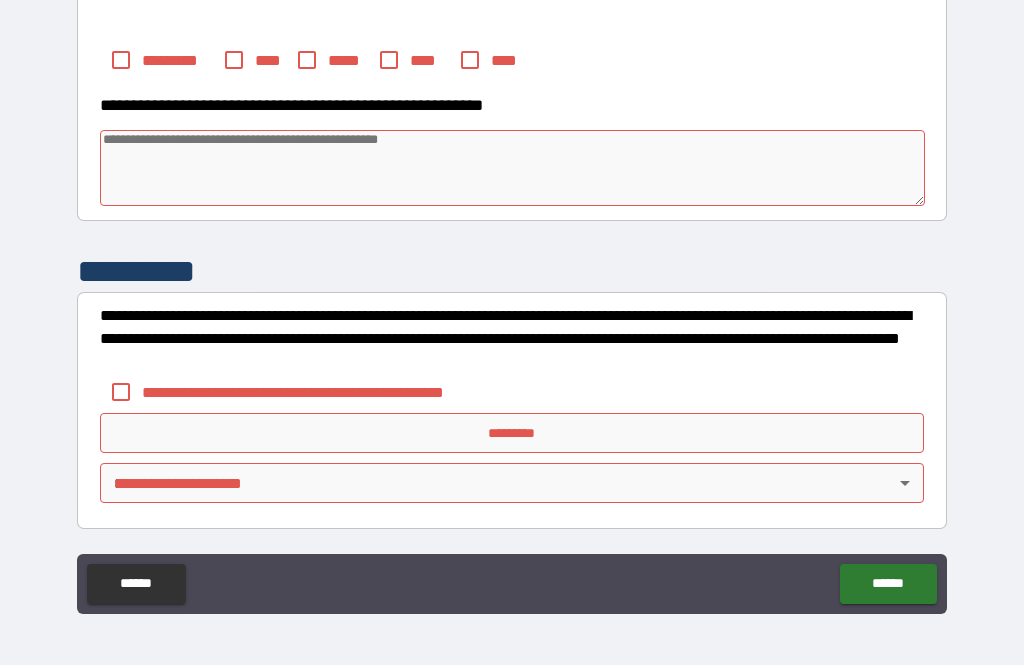 click on "**********" at bounding box center [512, 303] 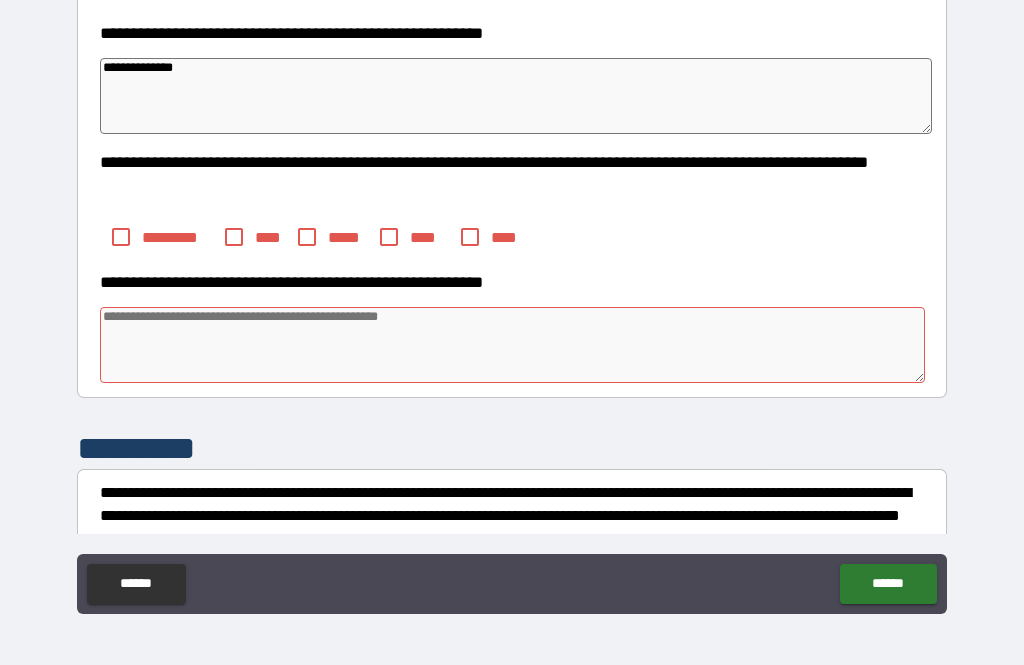 scroll, scrollTop: 593, scrollLeft: 0, axis: vertical 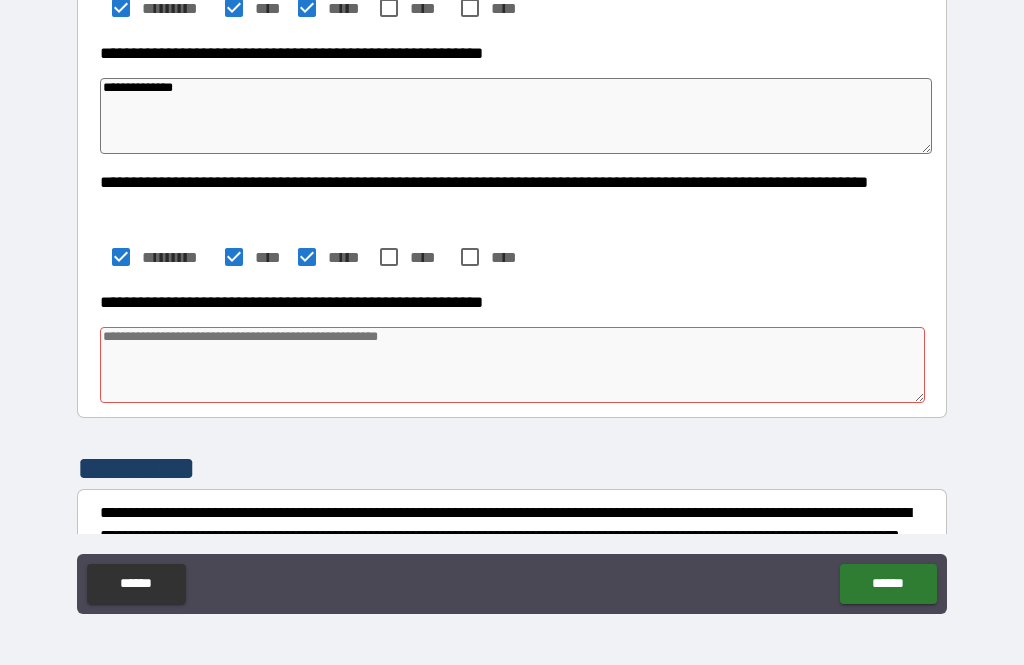 click at bounding box center [513, 365] 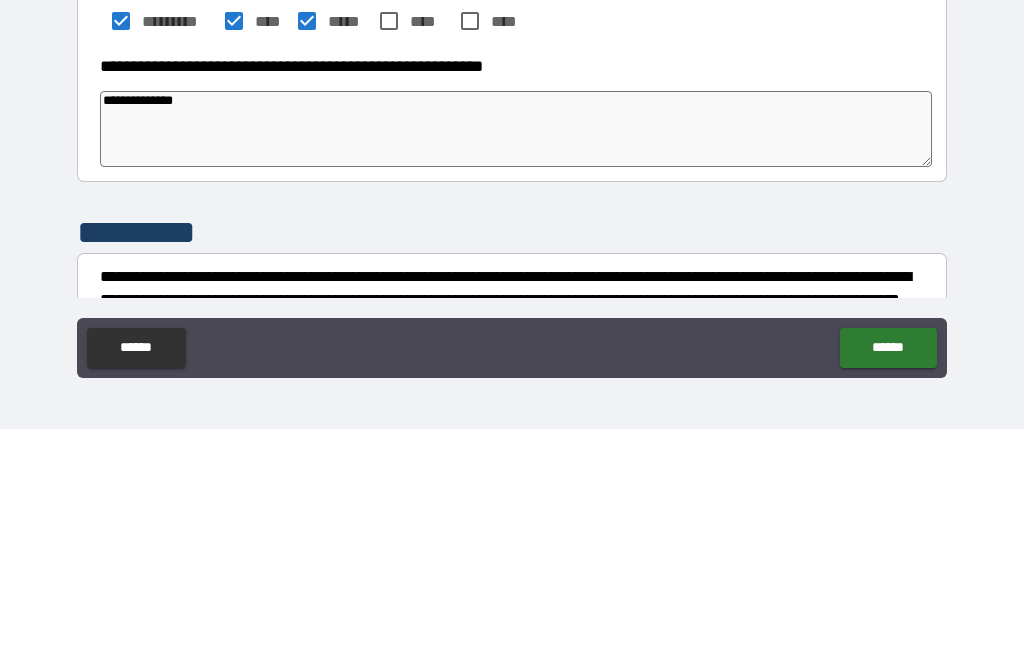 click on "**********" at bounding box center (512, 303) 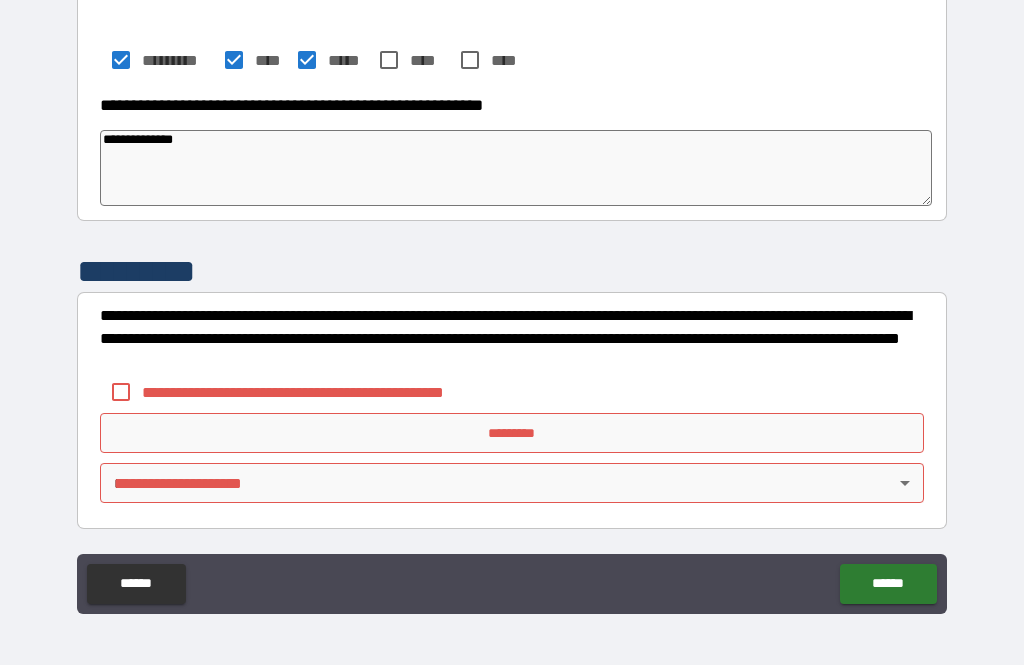 click on "**********" at bounding box center (512, 303) 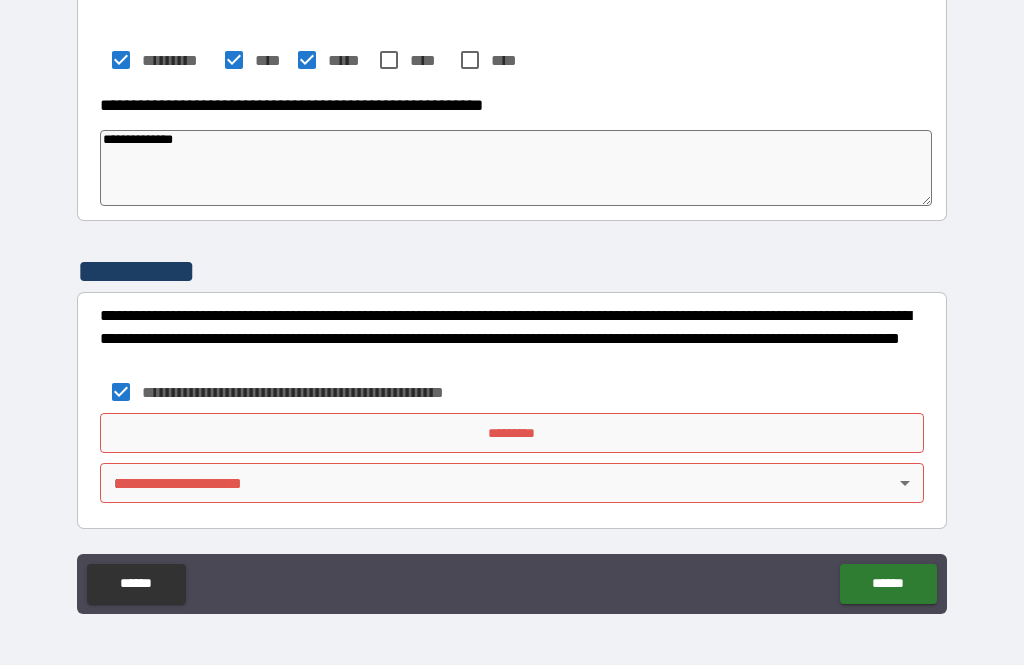 click on "*********" at bounding box center (512, 433) 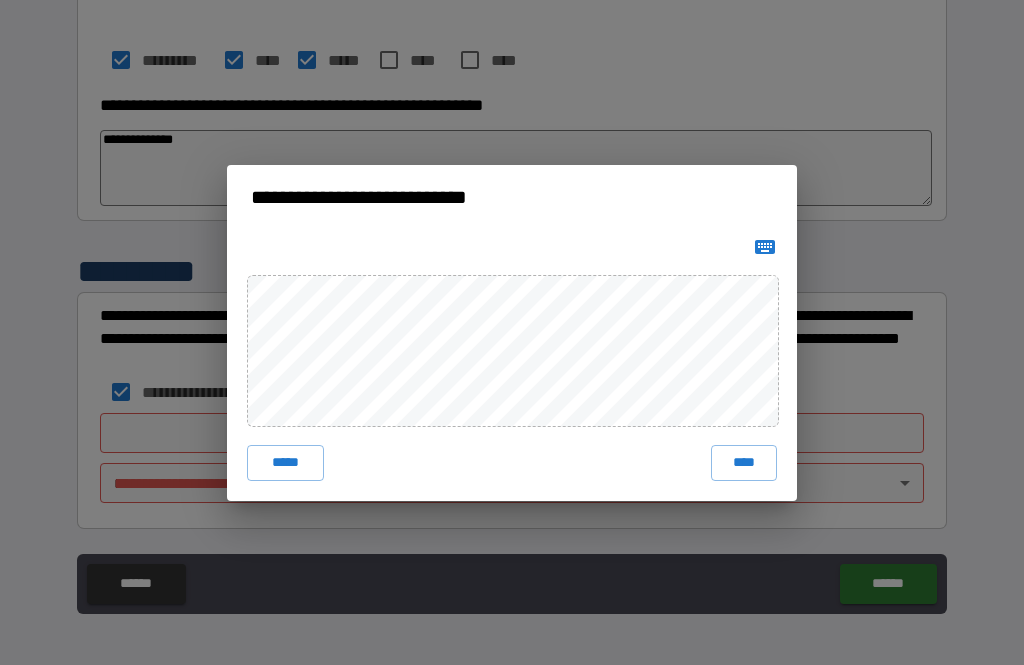 click on "****" at bounding box center (744, 463) 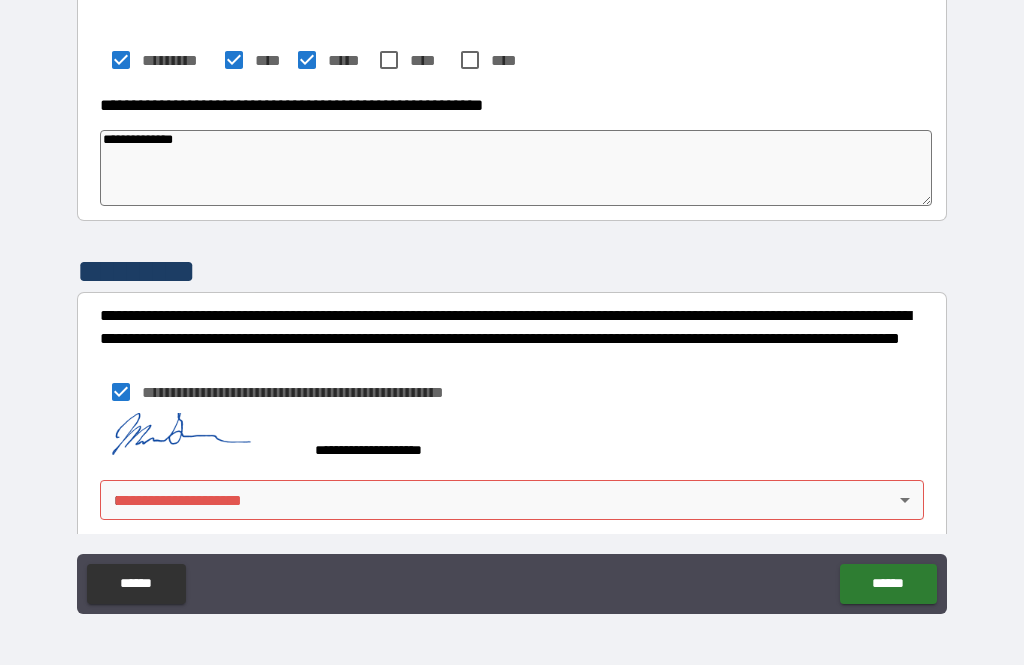scroll, scrollTop: 780, scrollLeft: 0, axis: vertical 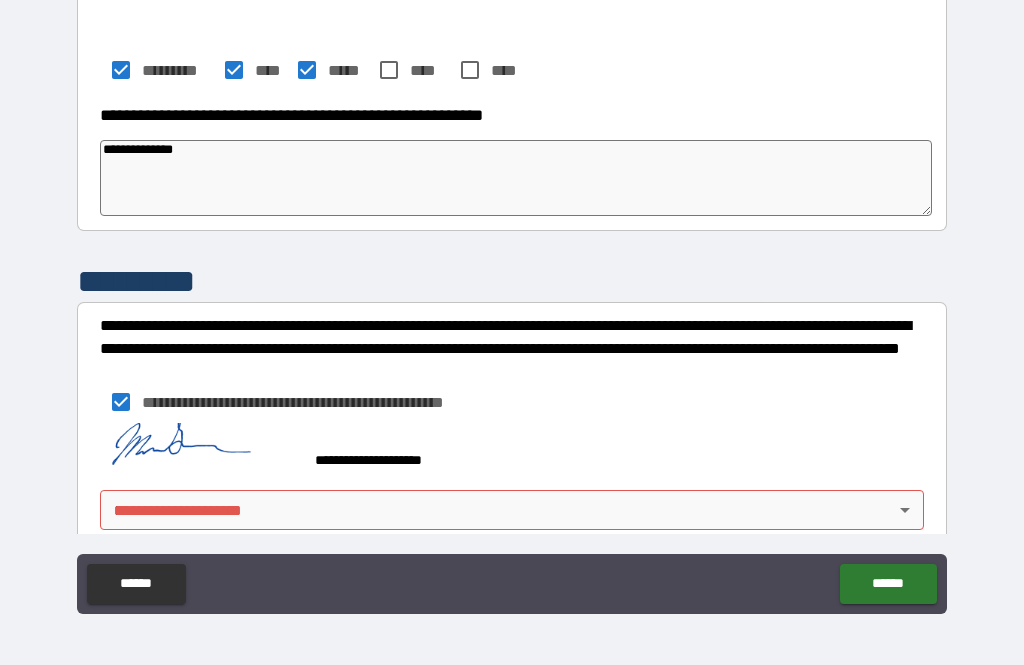 click on "**********" at bounding box center [512, 300] 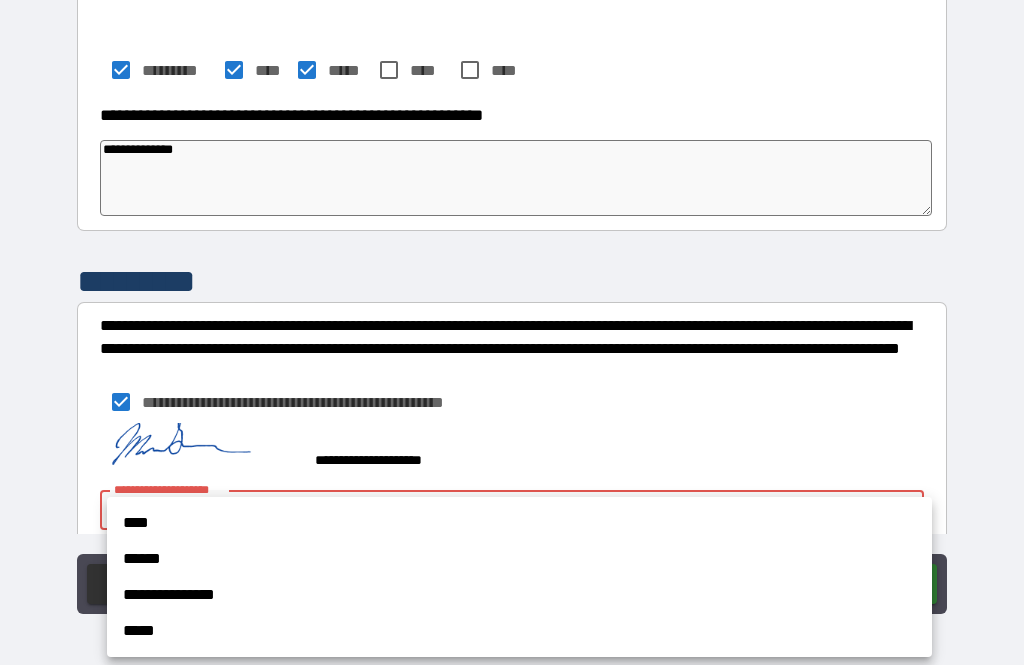 click on "****" at bounding box center (519, 523) 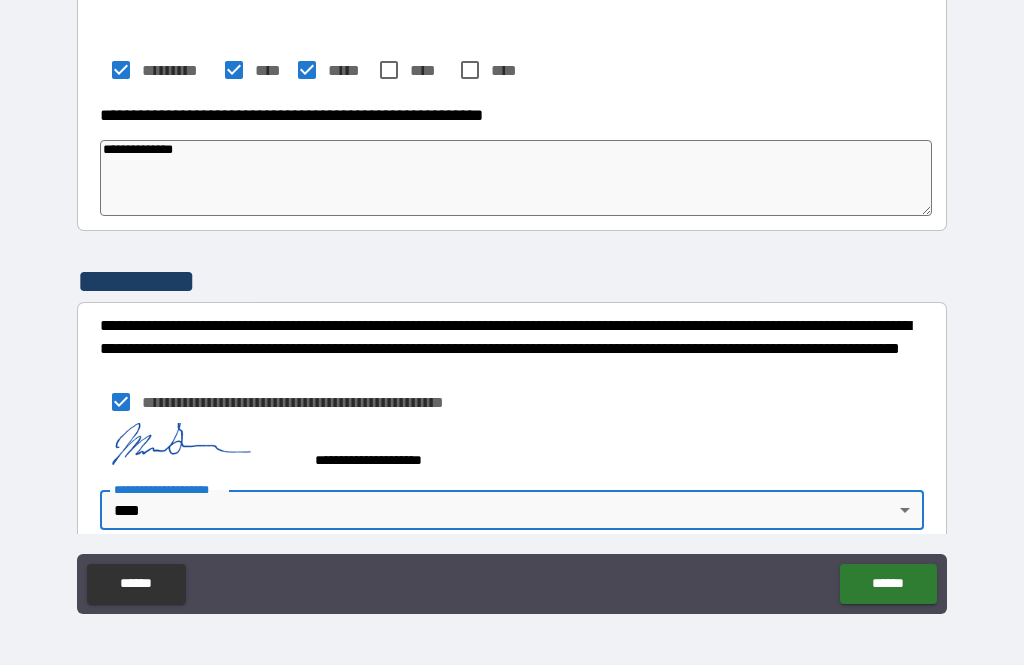 click on "******" at bounding box center (888, 584) 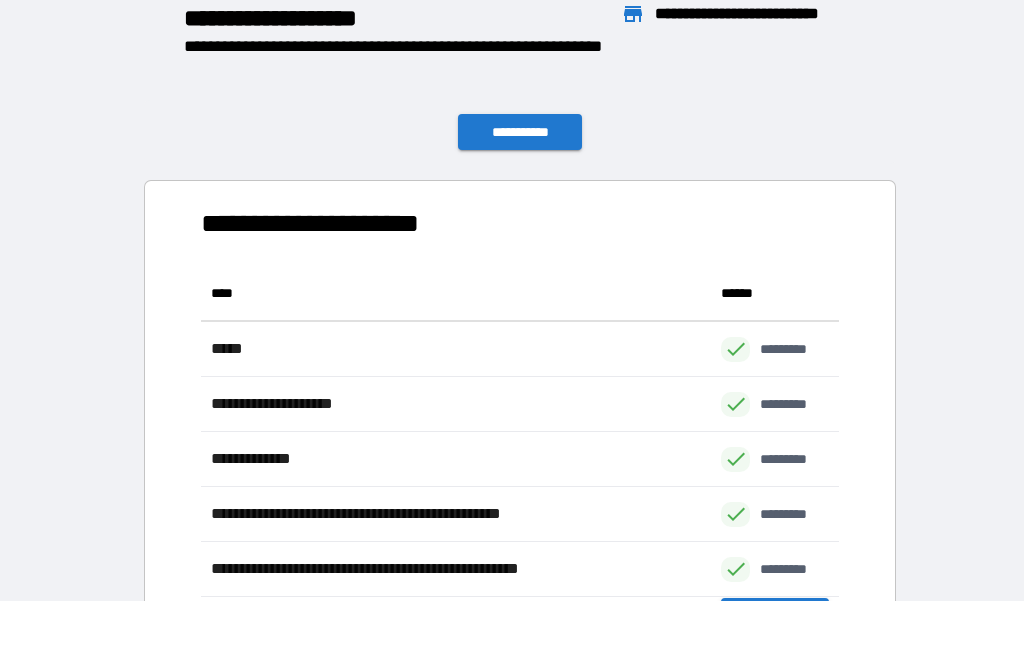 scroll, scrollTop: 386, scrollLeft: 638, axis: both 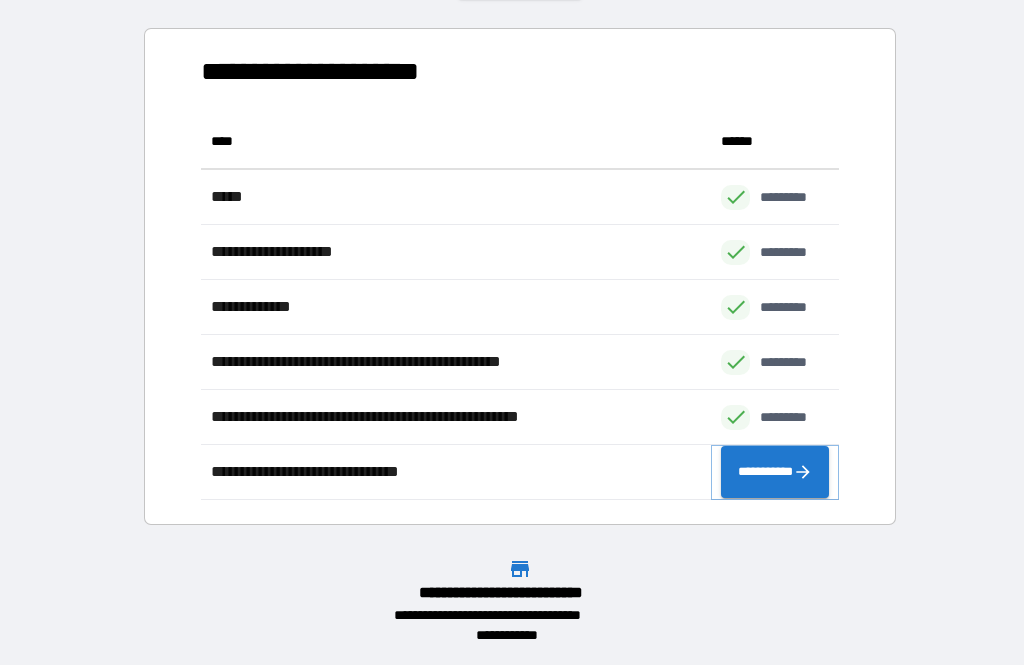 click 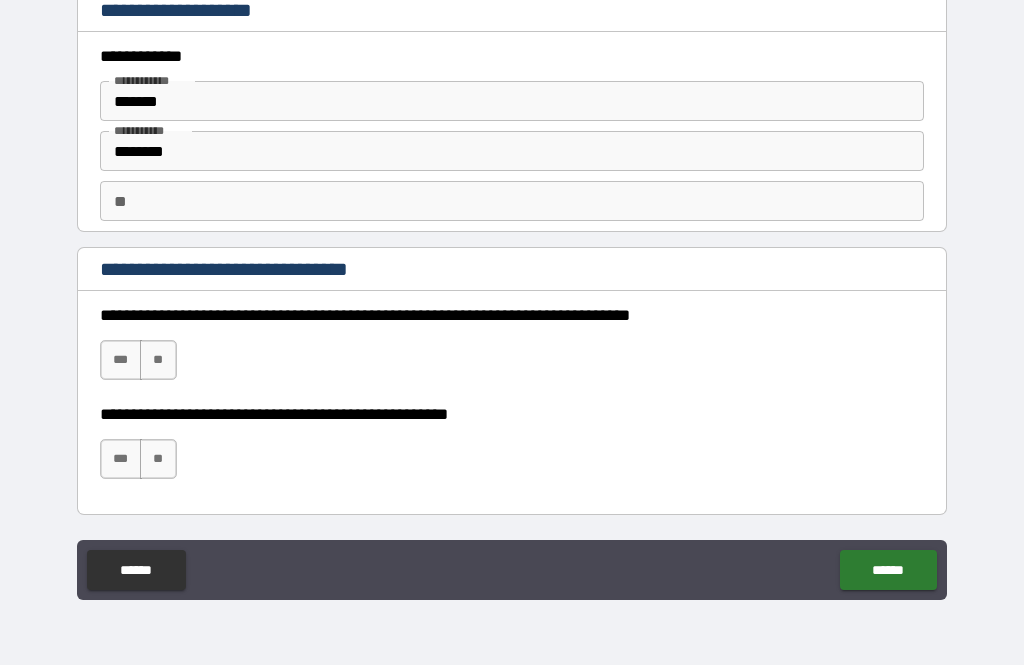 click on "***" at bounding box center [121, 360] 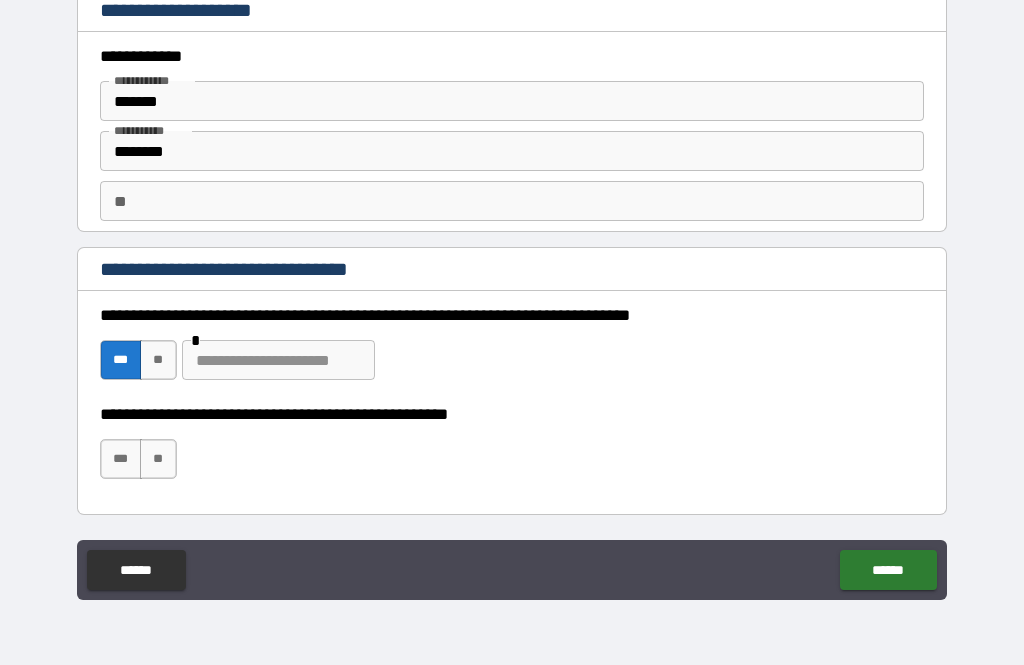 click at bounding box center (278, 360) 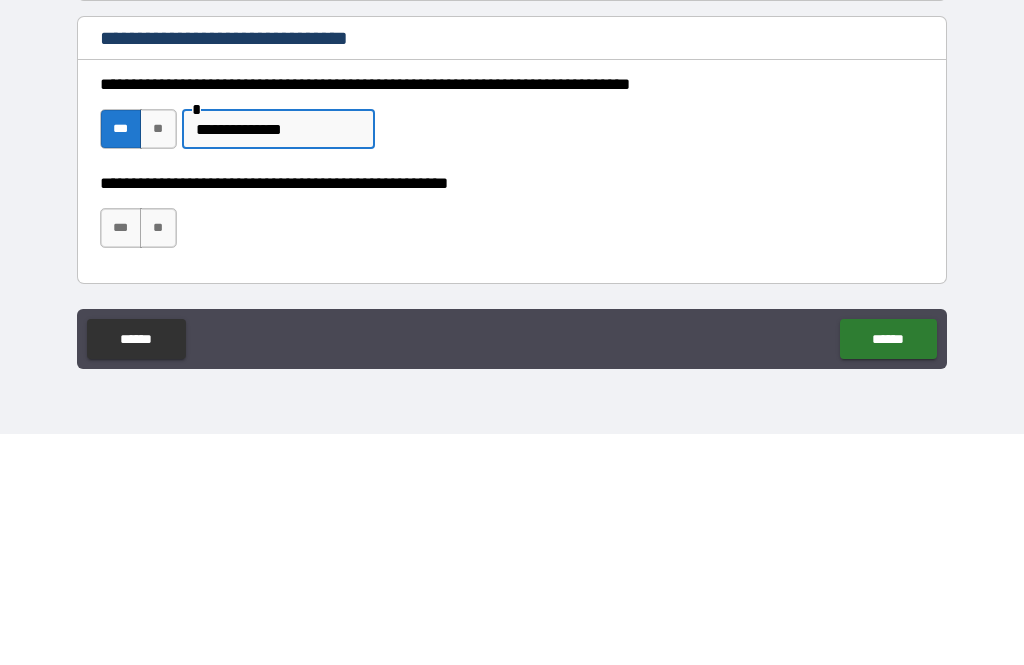 click on "**********" at bounding box center (512, 414) 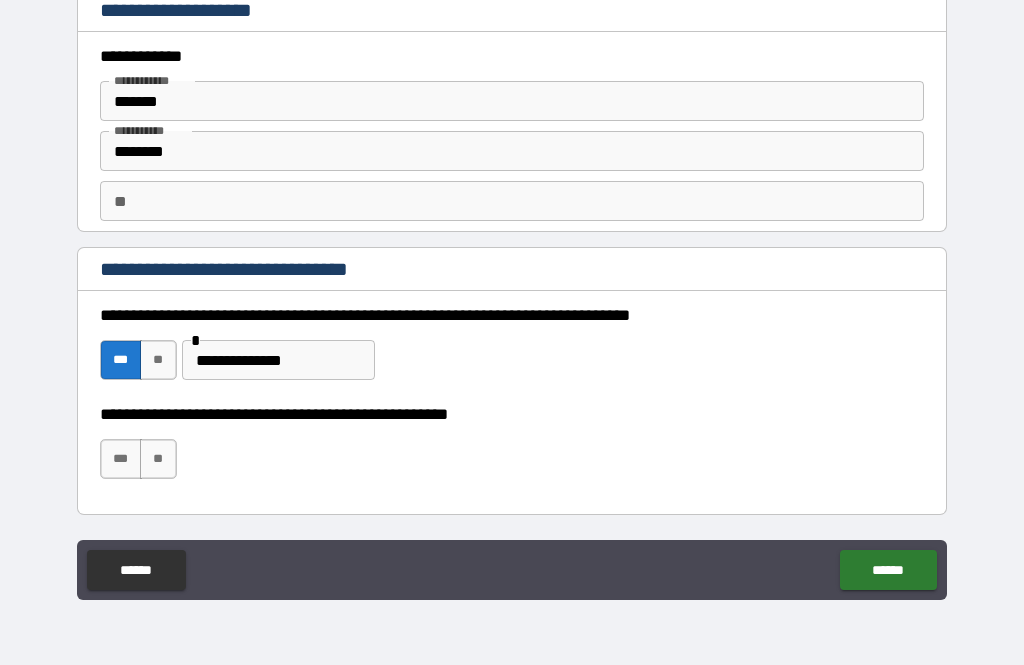 click on "***" at bounding box center (121, 459) 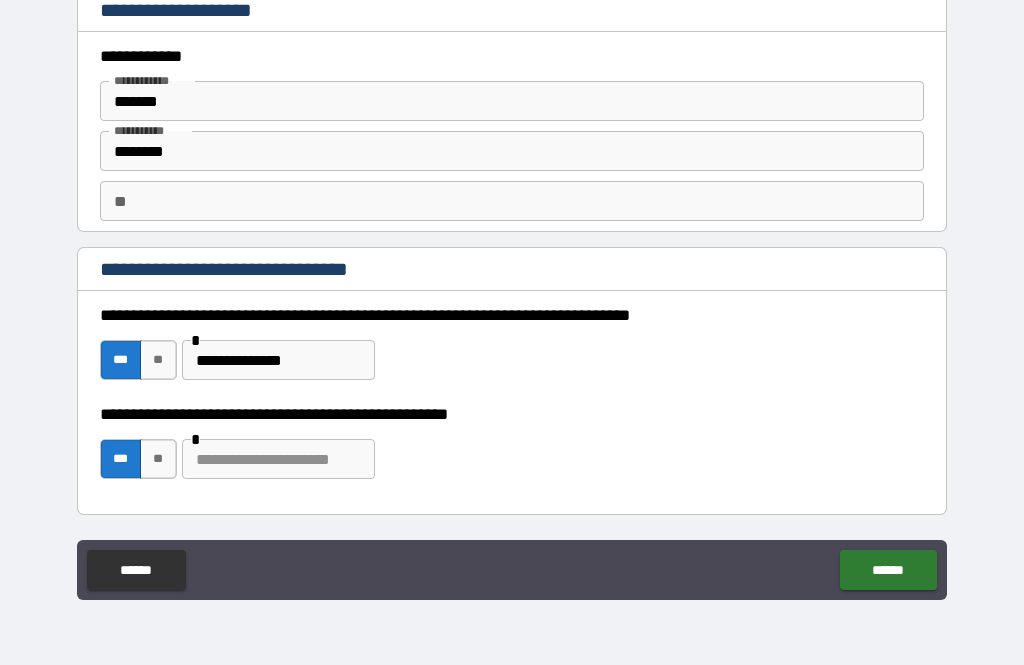 click at bounding box center (278, 459) 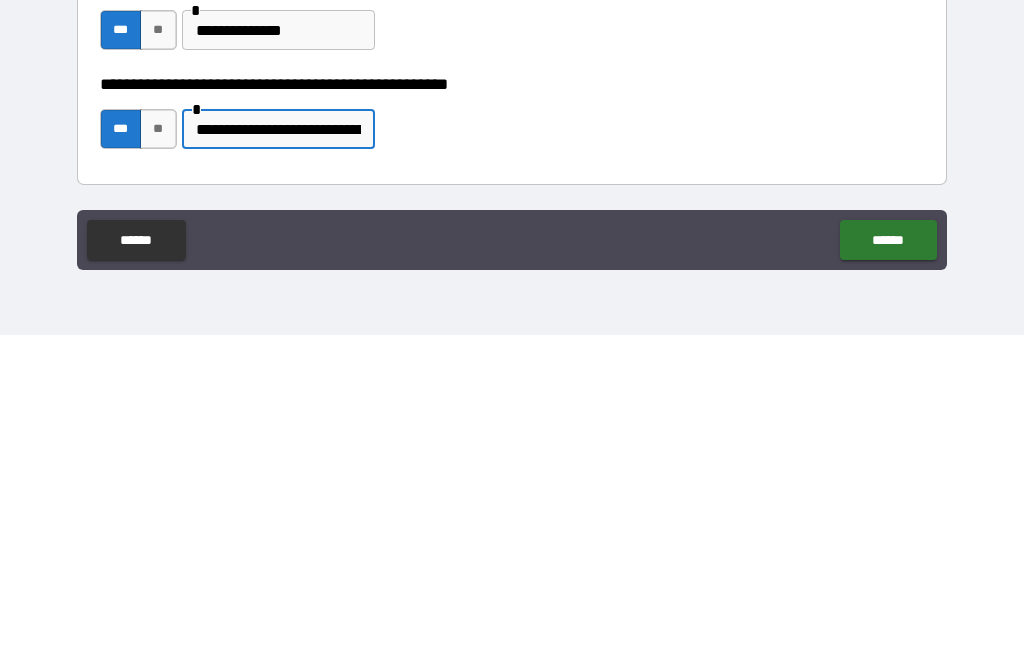 click on "******" 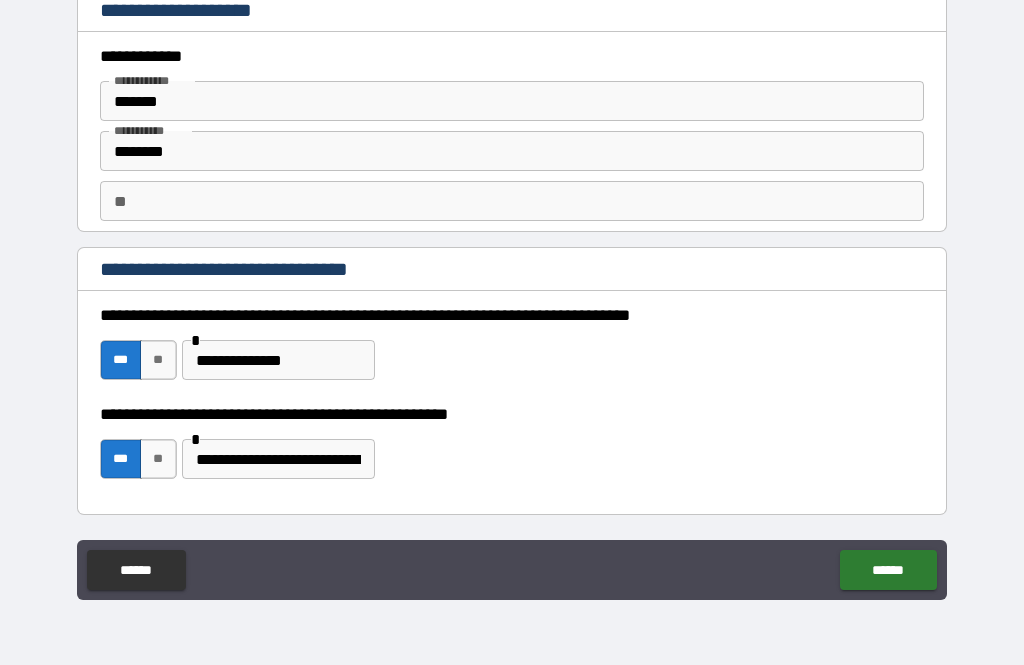 click on "******" at bounding box center [888, 570] 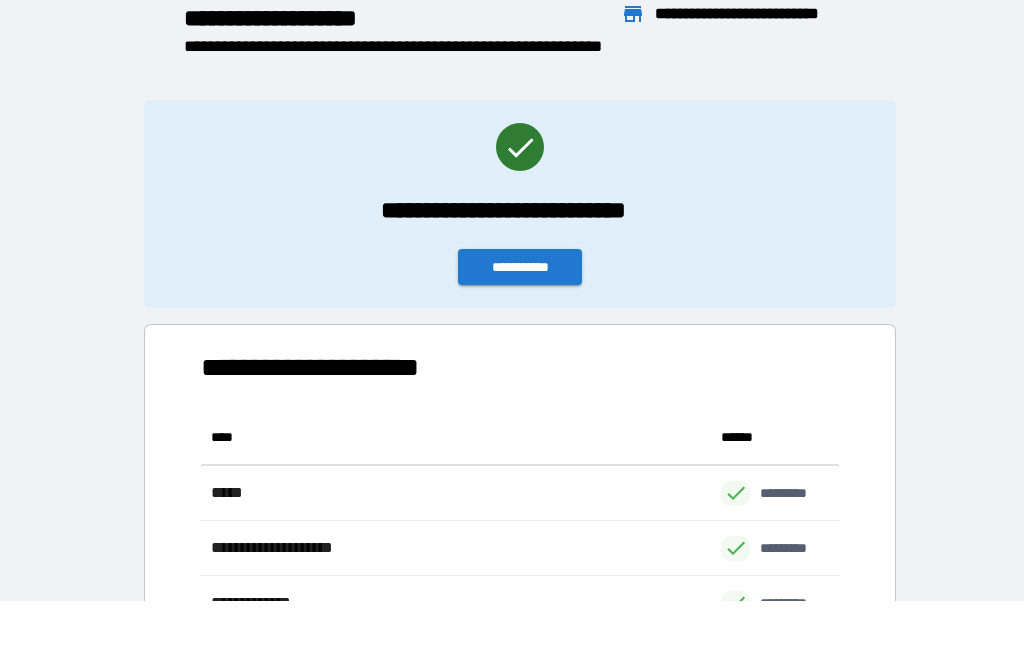 scroll, scrollTop: 386, scrollLeft: 638, axis: both 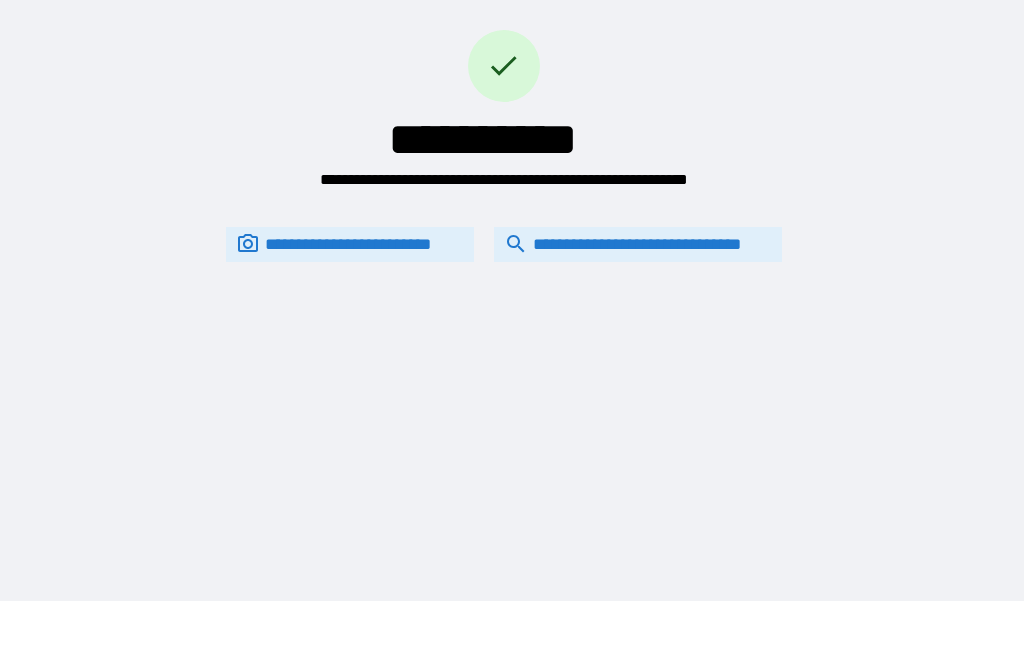 click on "**********" at bounding box center [638, 244] 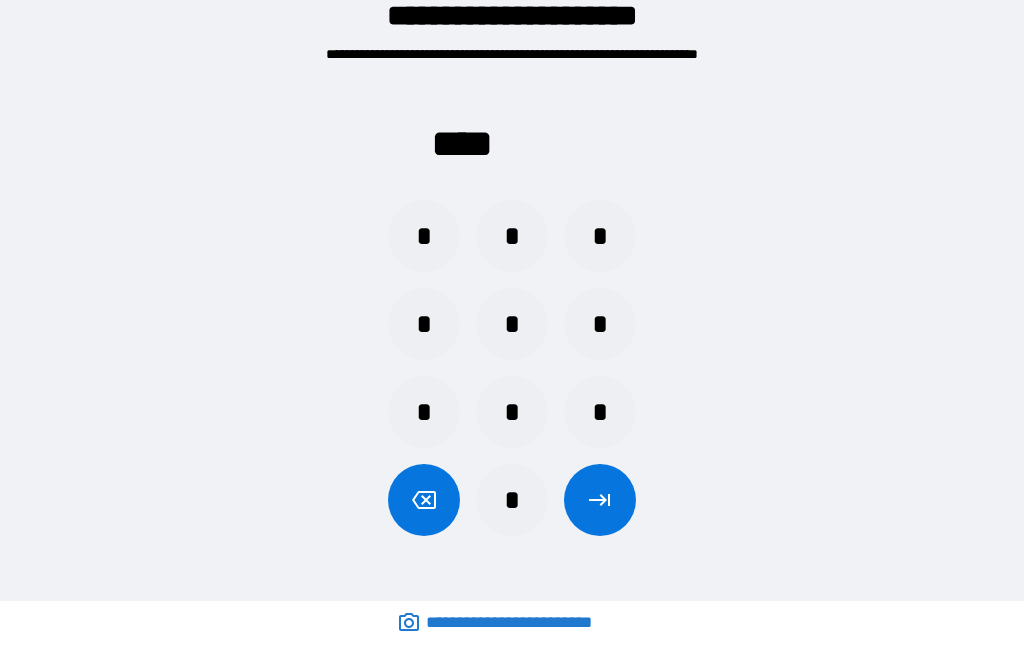 click on "*" at bounding box center [512, 412] 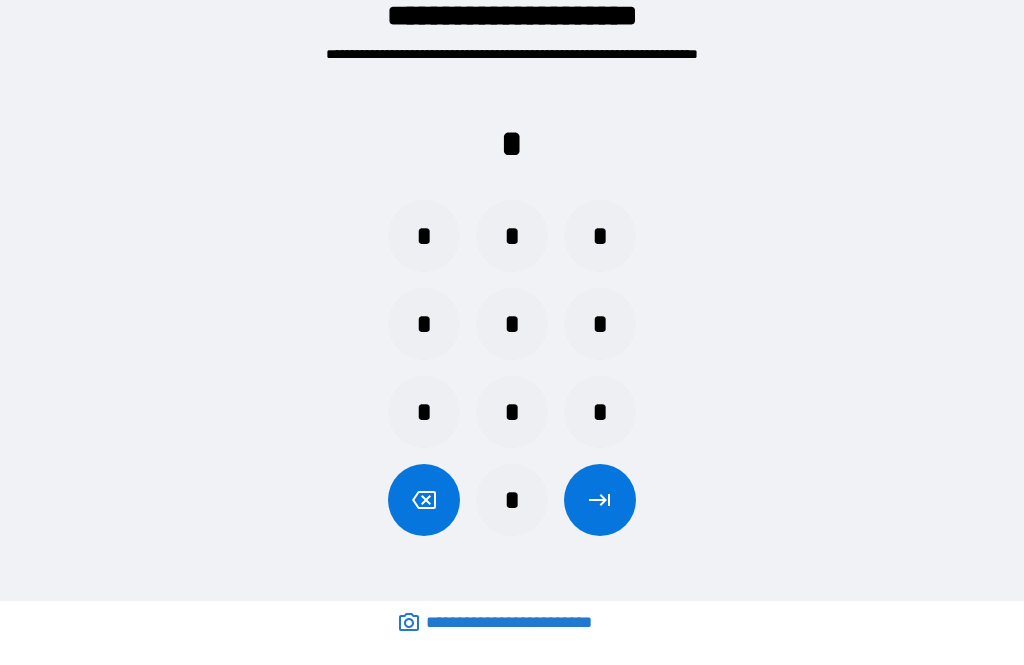 click on "*" at bounding box center [512, 412] 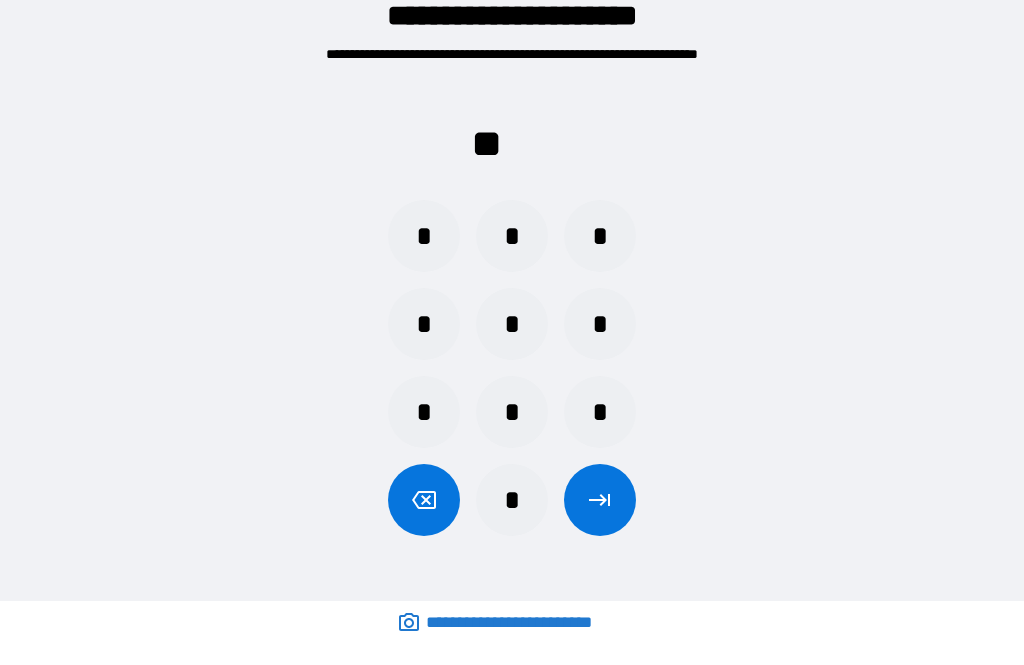 click on "*" at bounding box center [600, 412] 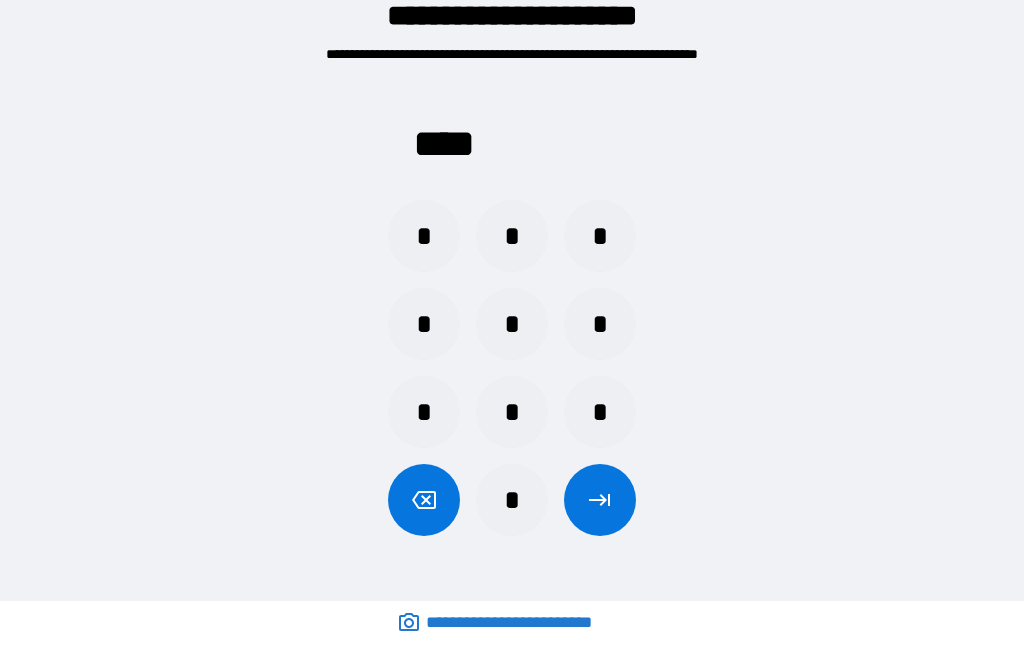 click at bounding box center (600, 500) 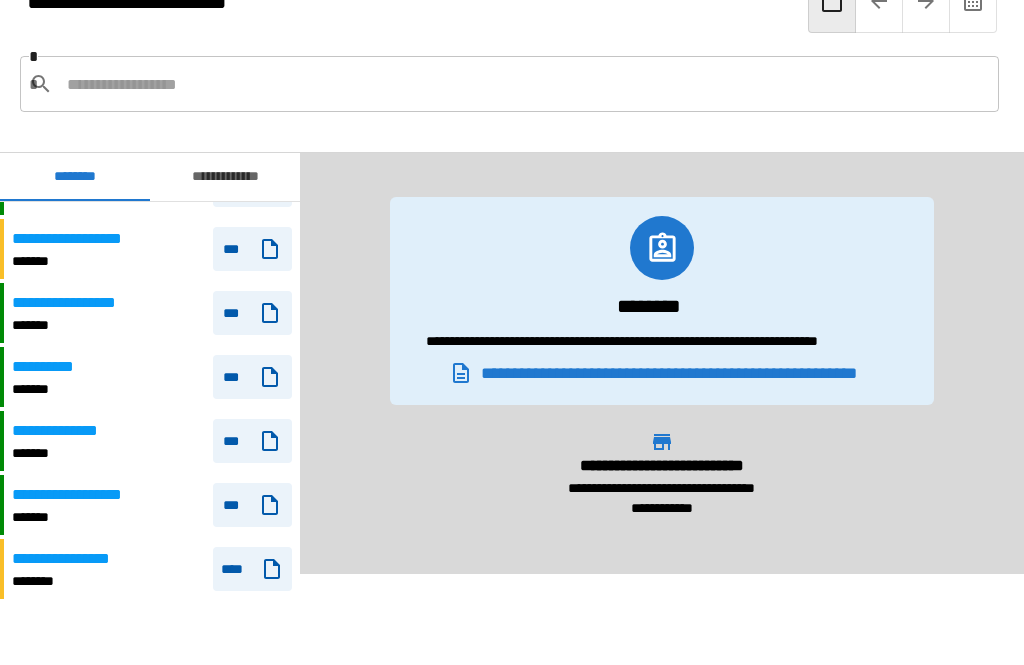 scroll, scrollTop: 2149, scrollLeft: 0, axis: vertical 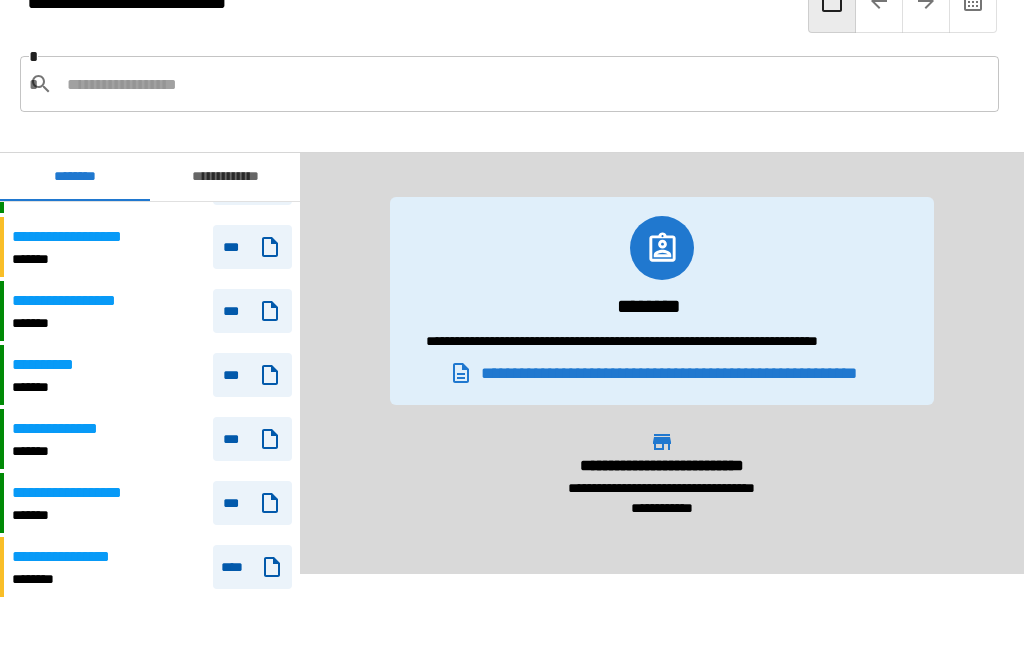 click on "**********" at bounding box center (82, 301) 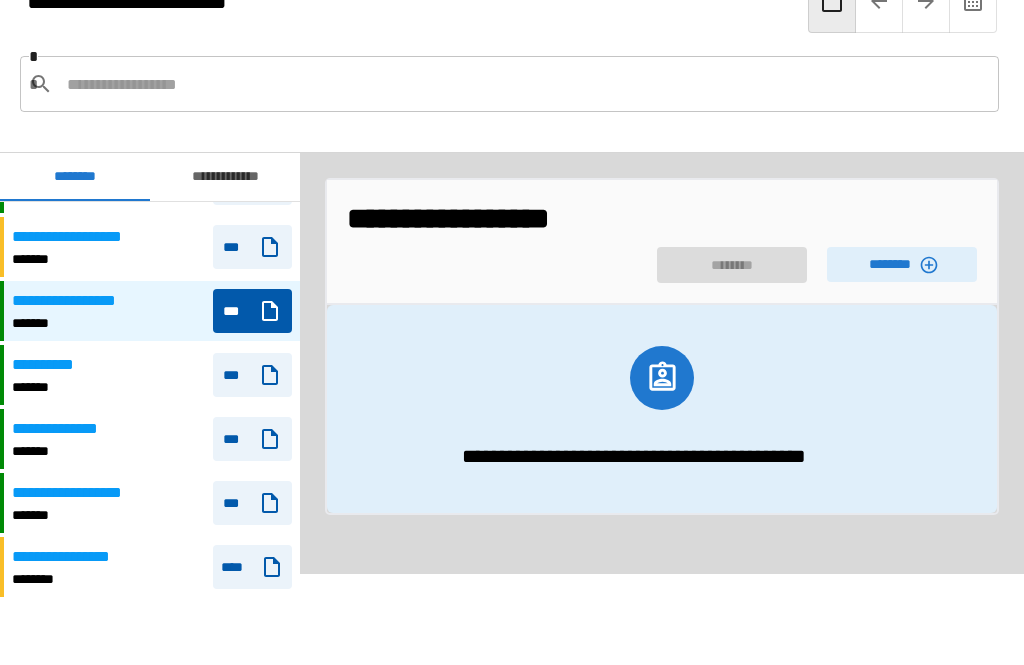 click on "********" at bounding box center [902, 264] 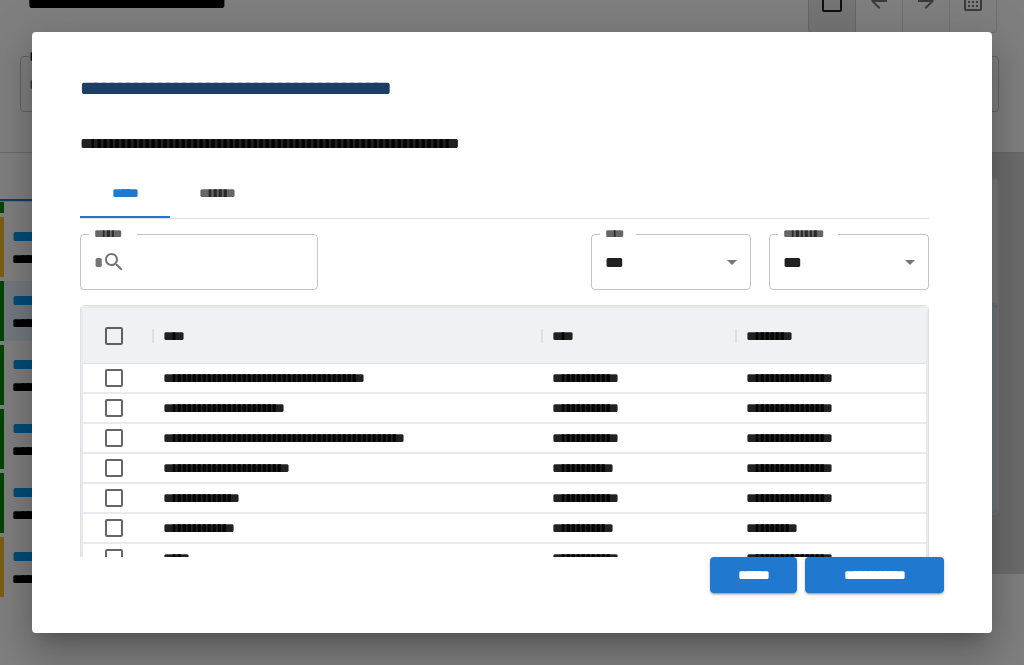 scroll, scrollTop: 356, scrollLeft: 843, axis: both 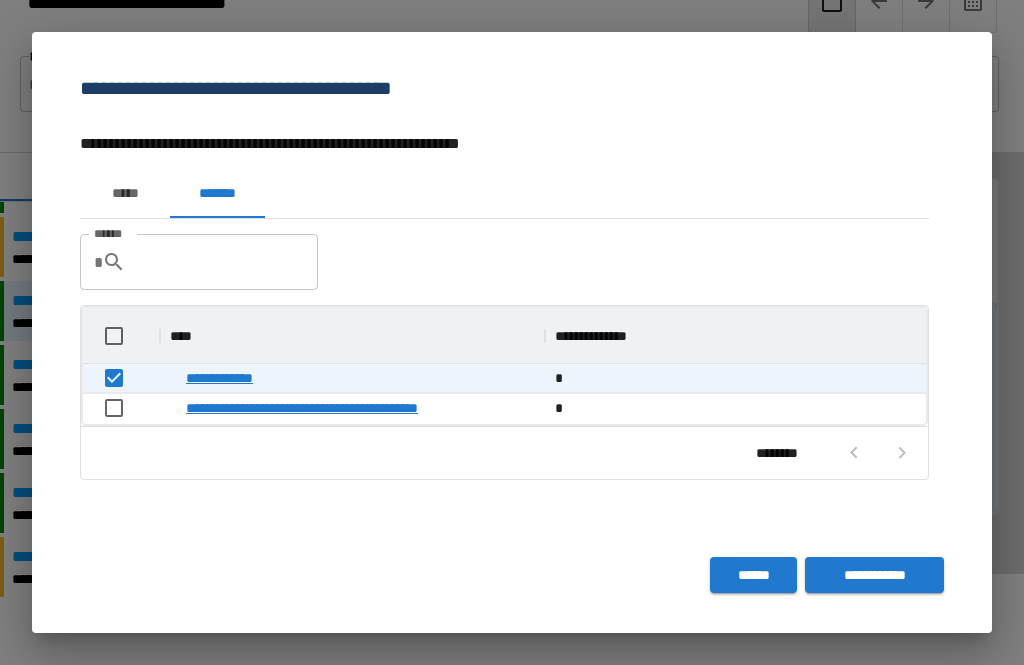 click on "**********" at bounding box center [874, 575] 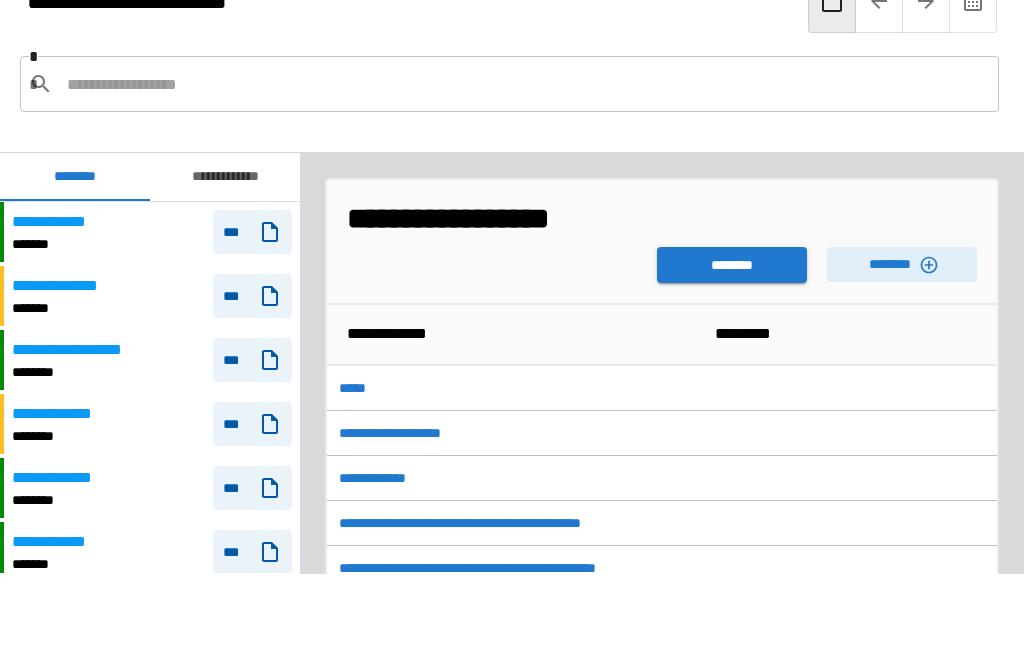 click on "********" at bounding box center [732, 265] 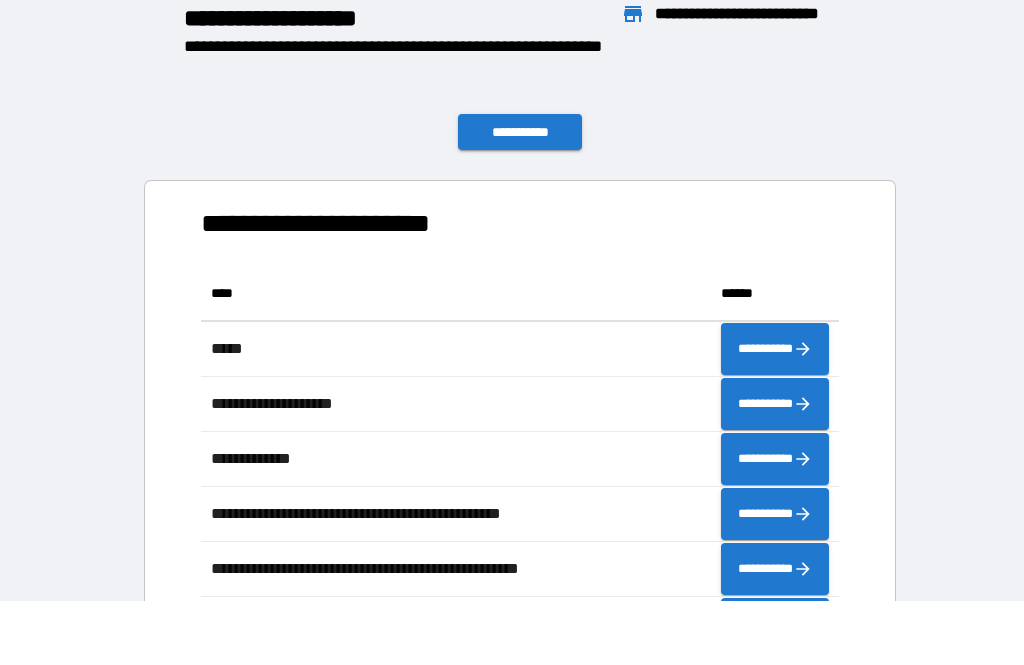 scroll, scrollTop: 386, scrollLeft: 638, axis: both 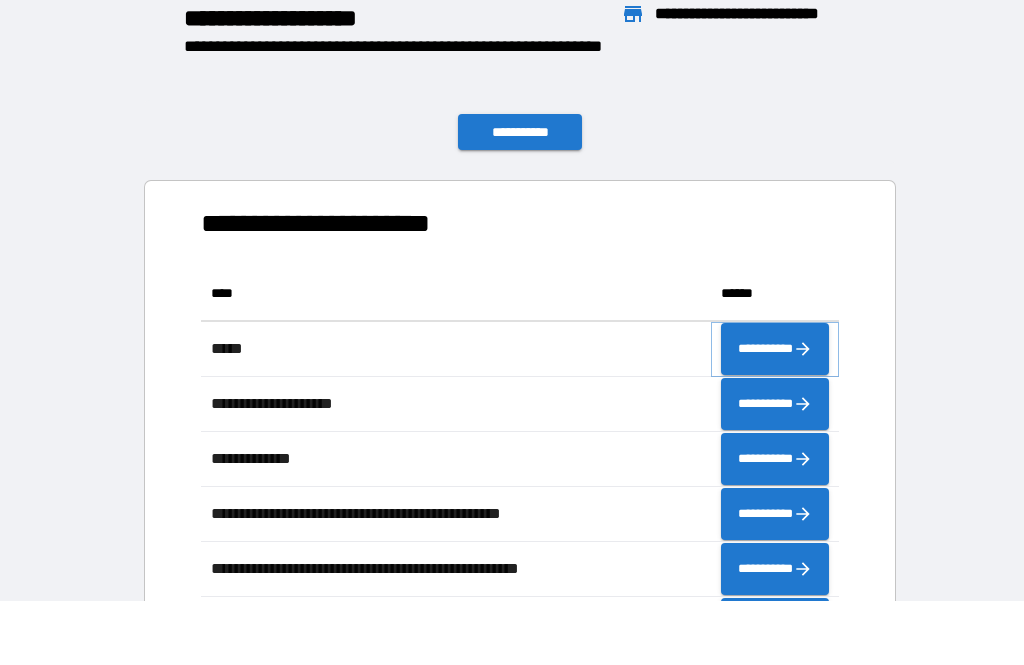 click on "**********" at bounding box center [775, 349] 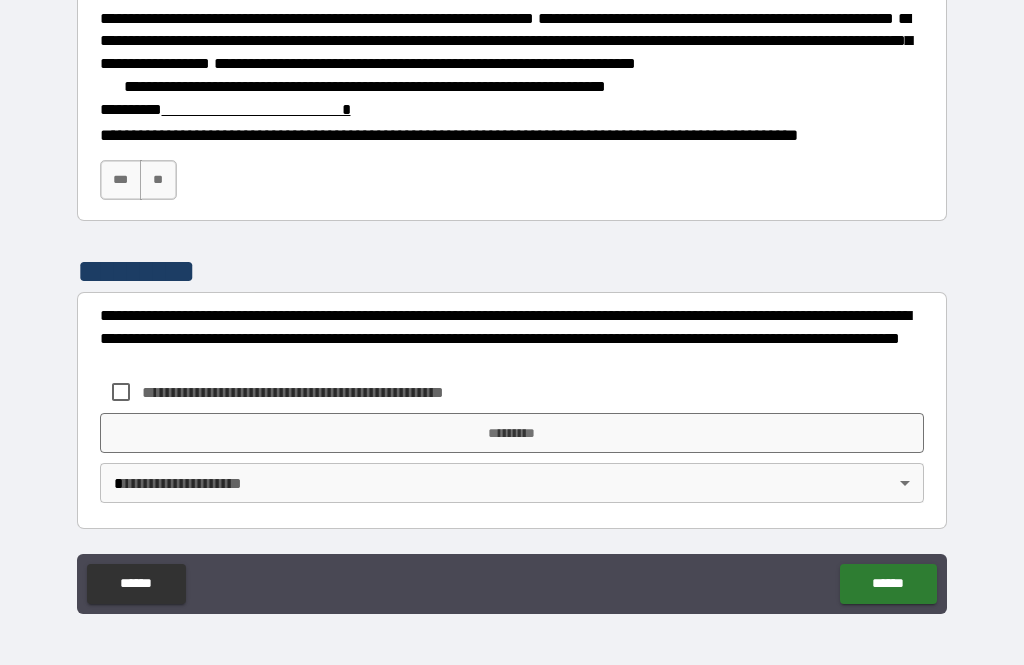 scroll, scrollTop: 3077, scrollLeft: 0, axis: vertical 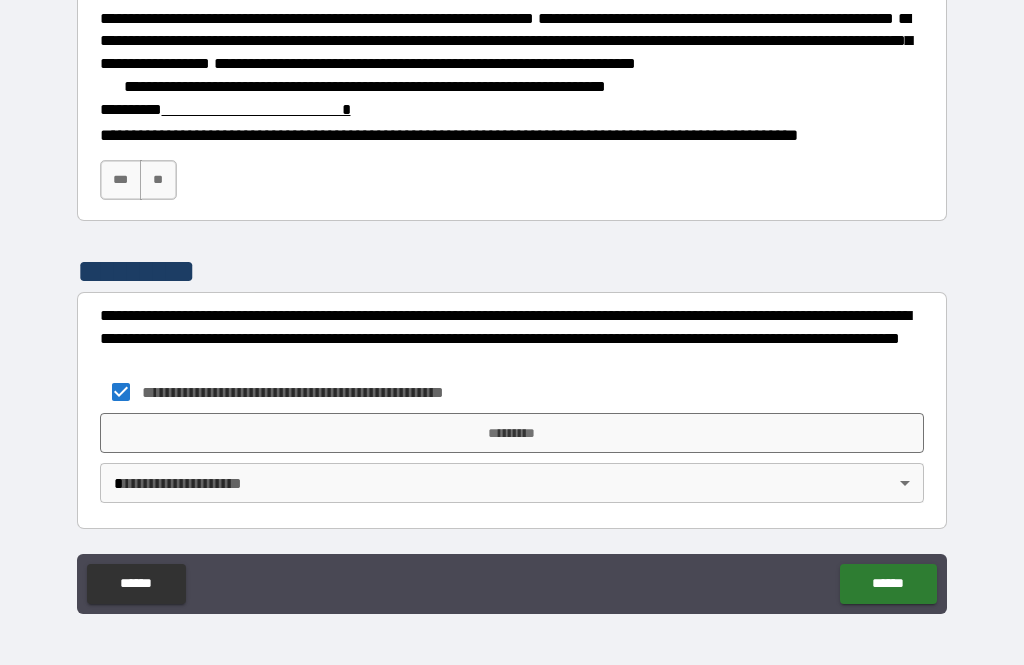 click on "*********" at bounding box center [512, 433] 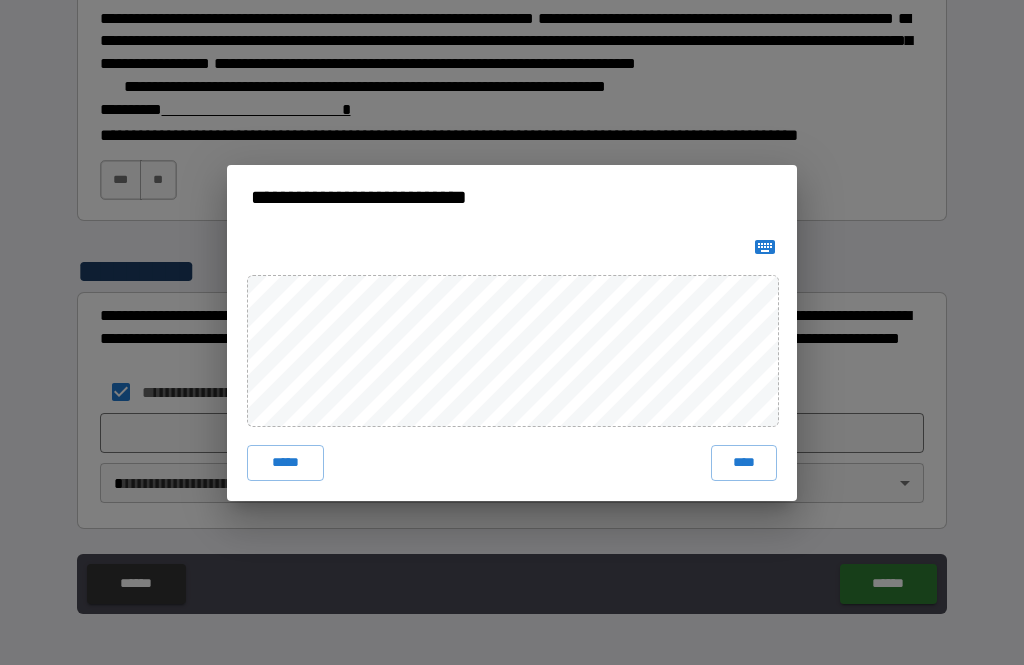 click on "****" at bounding box center (744, 463) 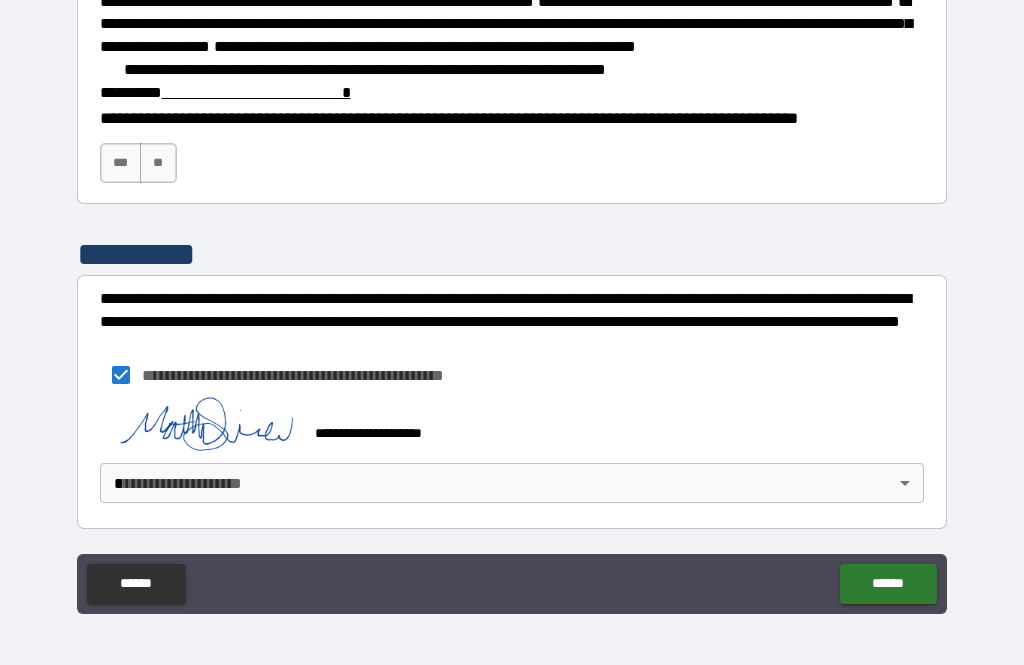 click on "**********" at bounding box center [512, 300] 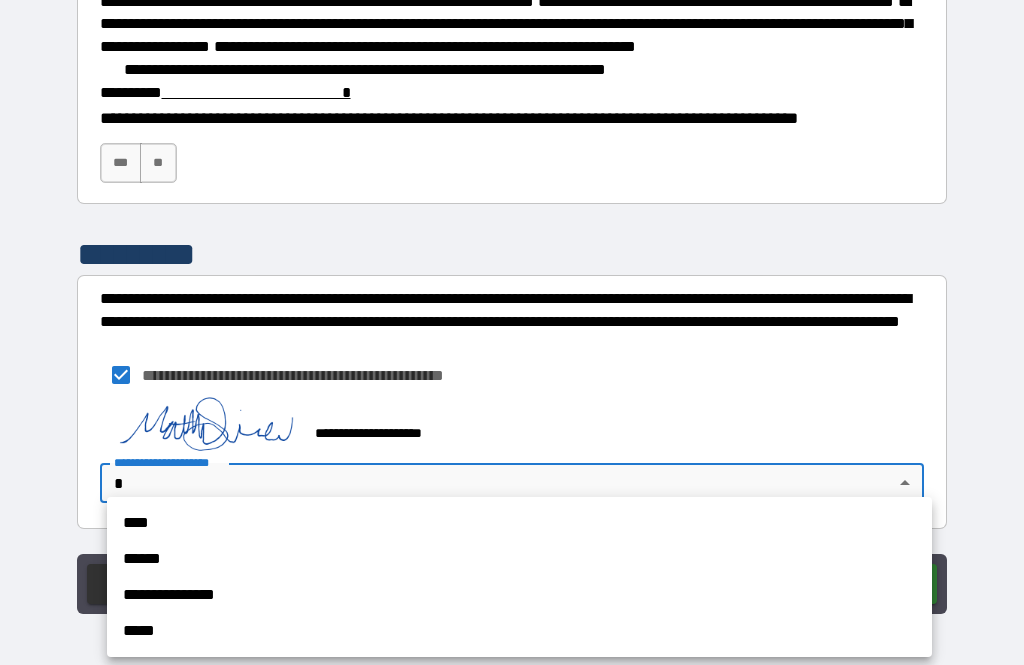 click on "****" at bounding box center (519, 523) 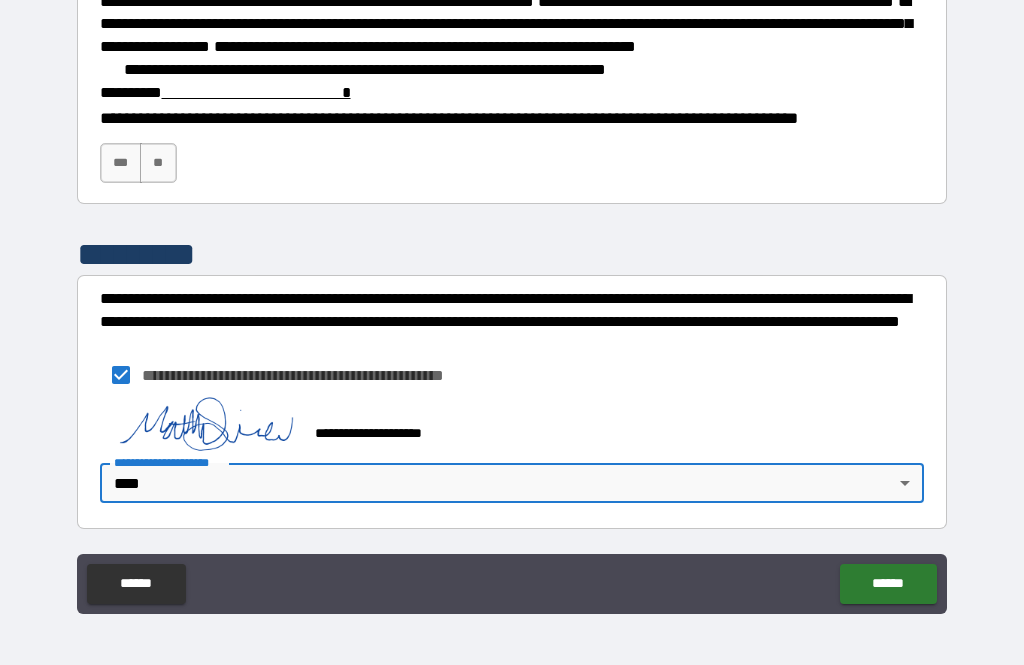 click on "******" at bounding box center (888, 584) 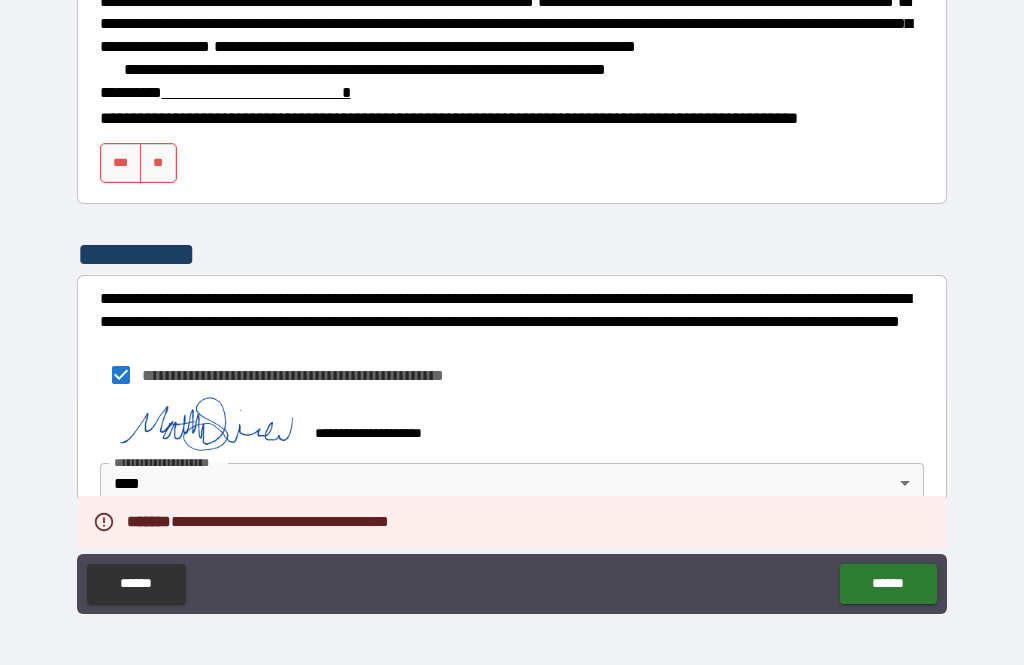 scroll, scrollTop: 2966, scrollLeft: 0, axis: vertical 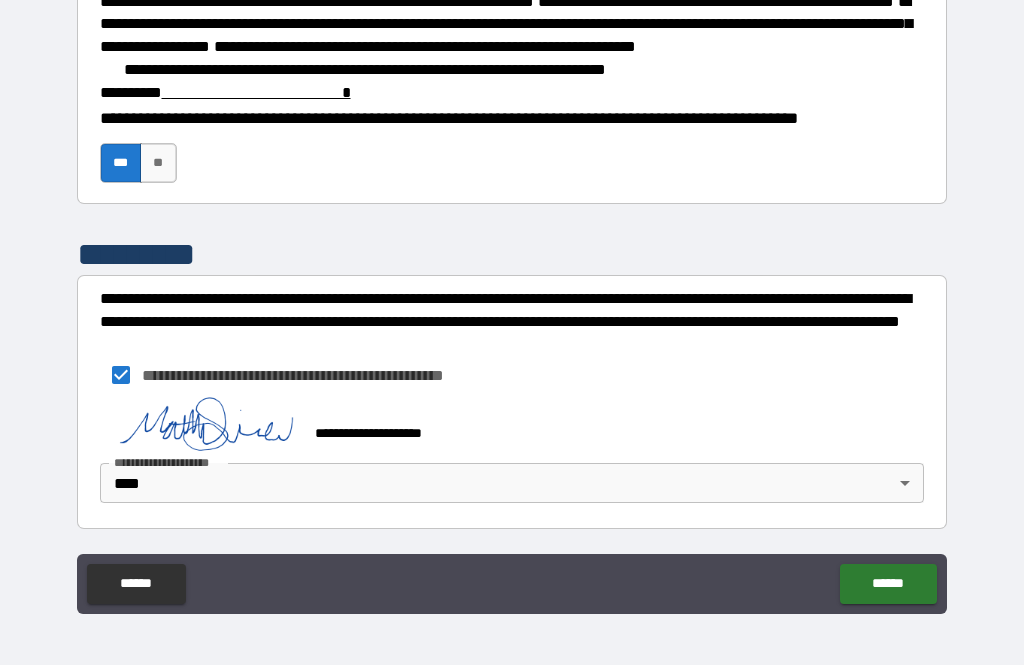 click at bounding box center [256, 92] 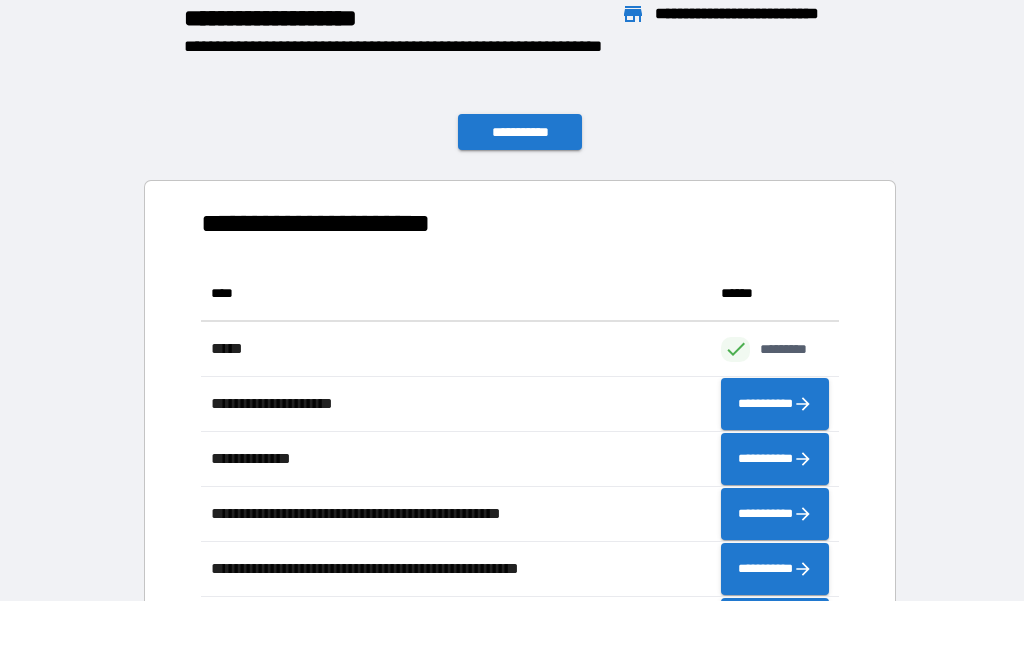 scroll, scrollTop: 386, scrollLeft: 638, axis: both 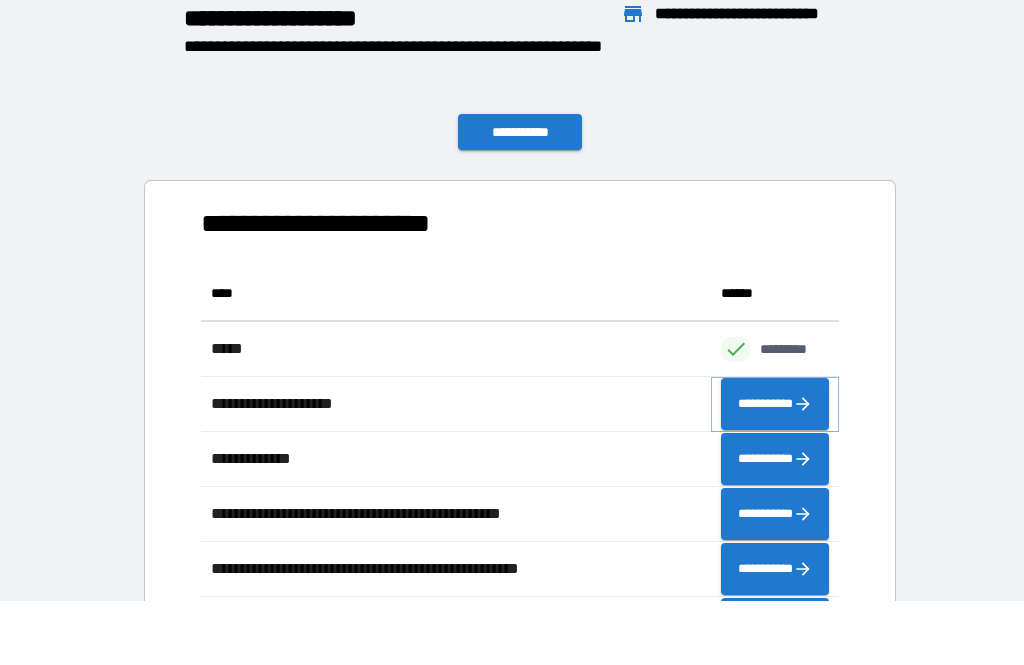 click on "**********" at bounding box center (775, 404) 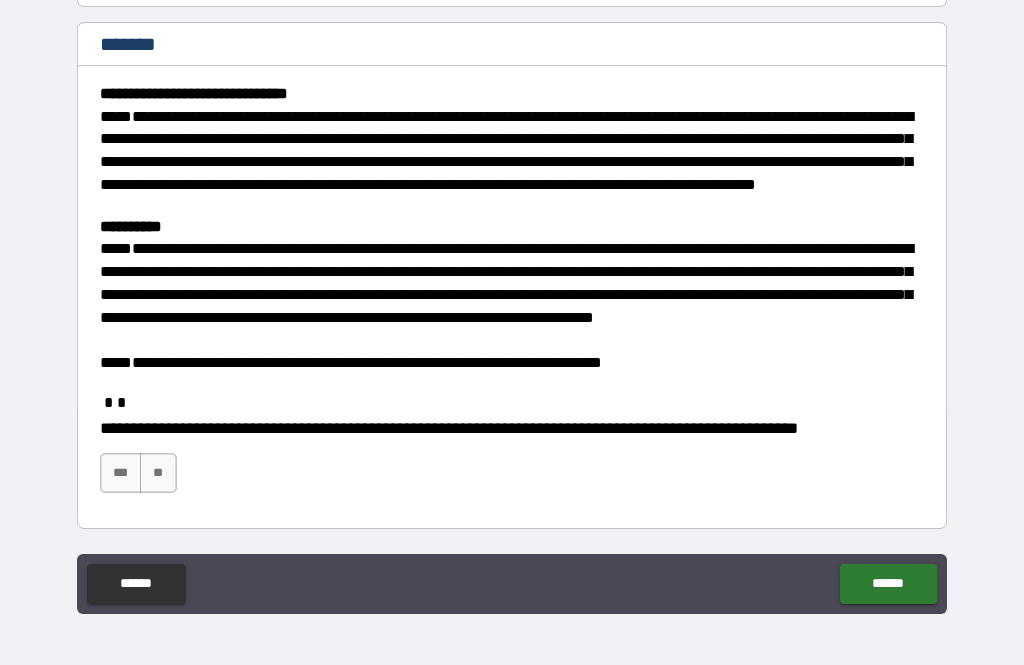 scroll, scrollTop: 224, scrollLeft: 0, axis: vertical 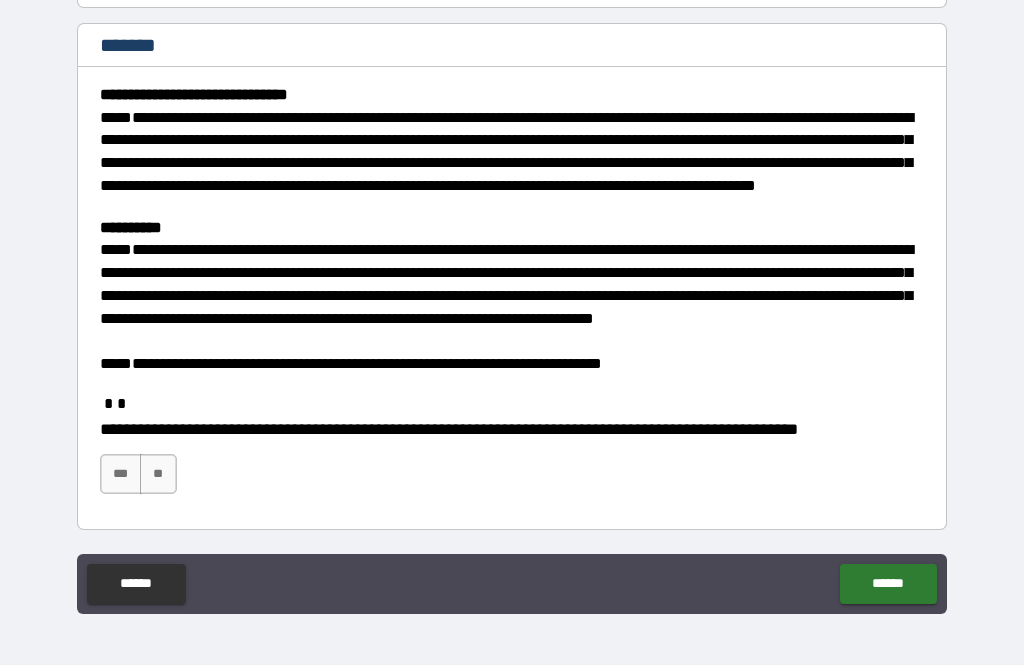 click on "***" at bounding box center [121, 474] 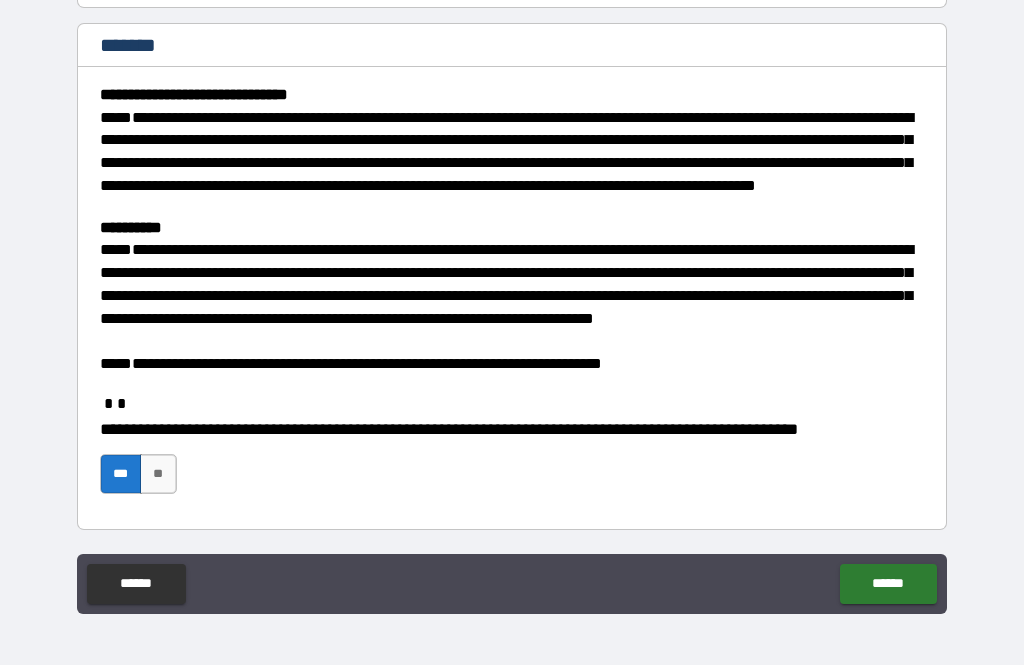 click on "******" at bounding box center [888, 584] 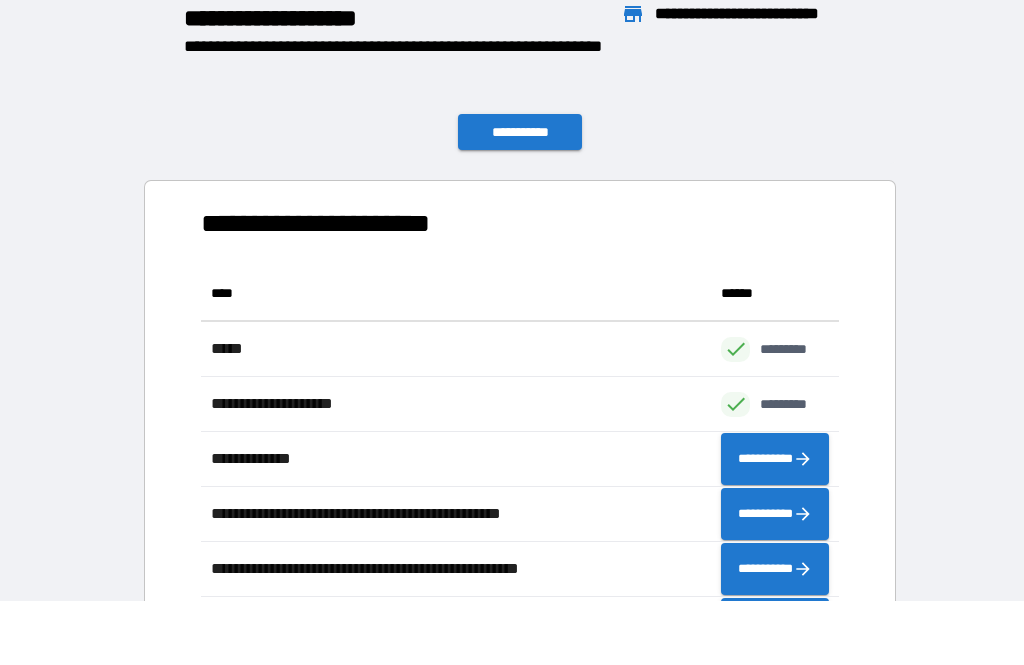 scroll, scrollTop: 386, scrollLeft: 638, axis: both 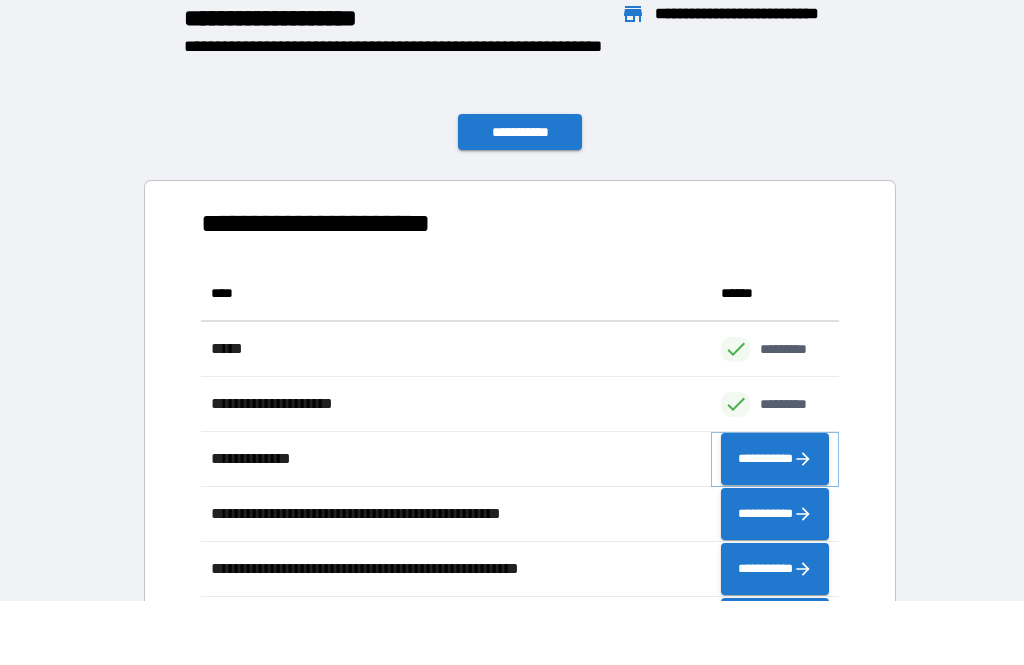 click on "**********" at bounding box center (775, 459) 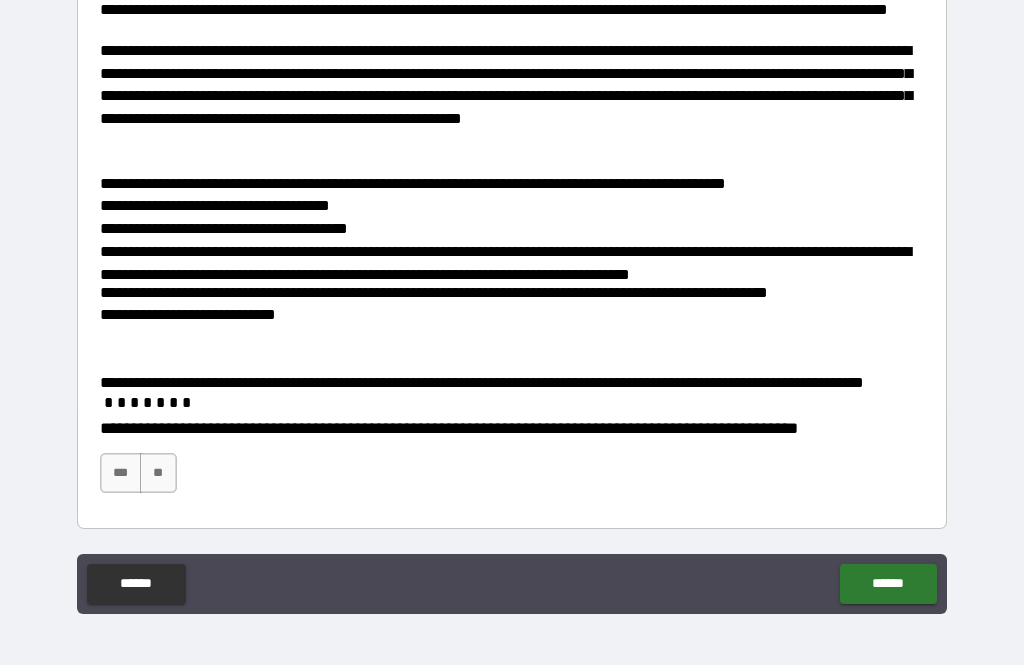scroll, scrollTop: 422, scrollLeft: 0, axis: vertical 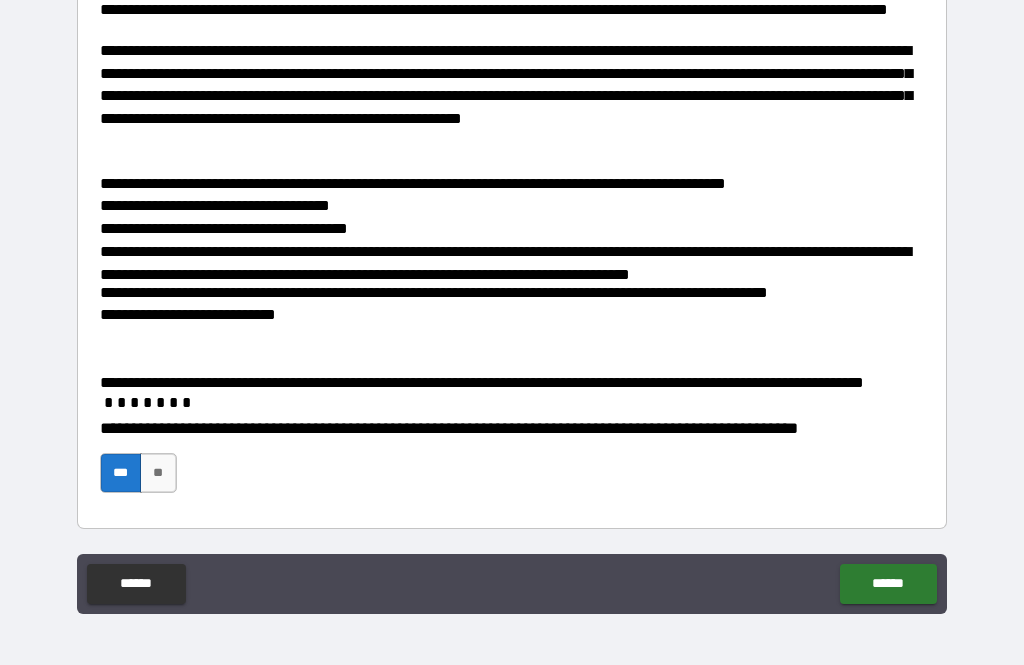 click on "******" at bounding box center [888, 584] 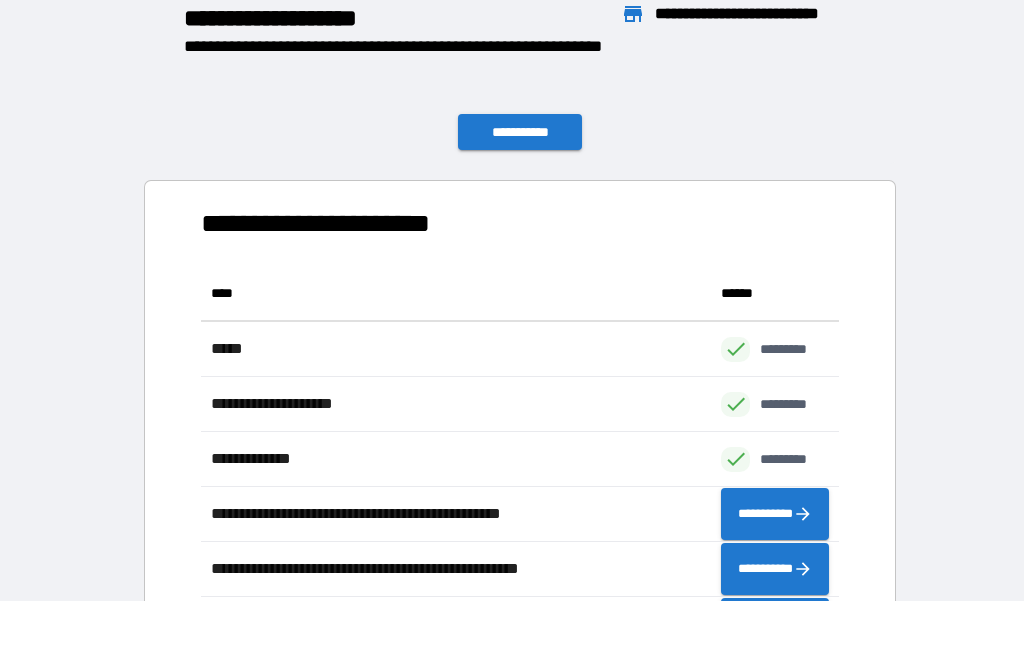 scroll, scrollTop: 386, scrollLeft: 638, axis: both 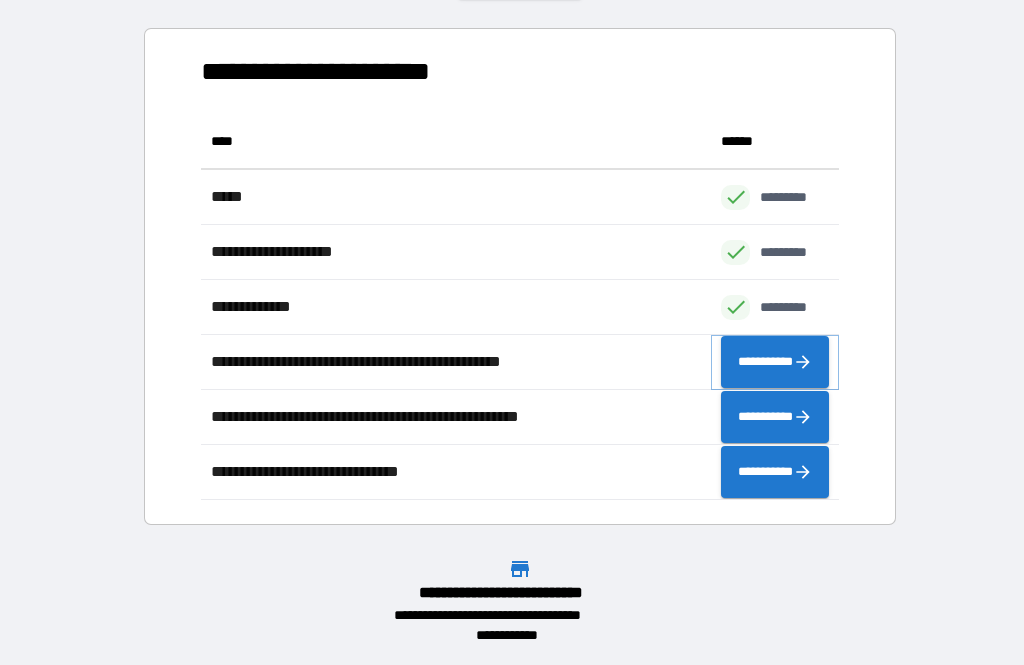 click on "**********" at bounding box center (775, 362) 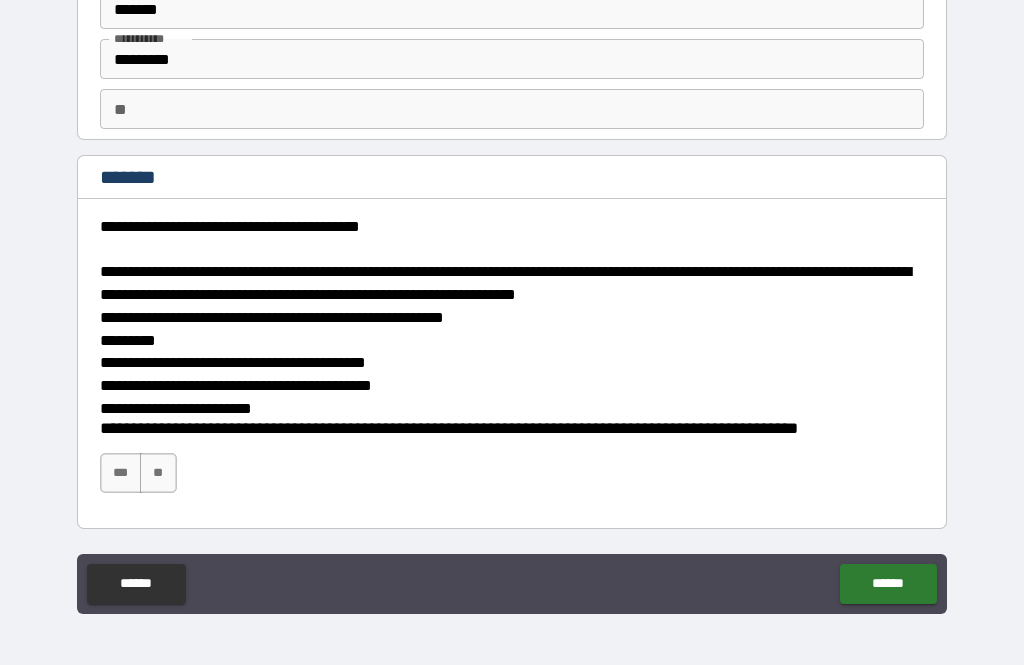 scroll, scrollTop: 92, scrollLeft: 0, axis: vertical 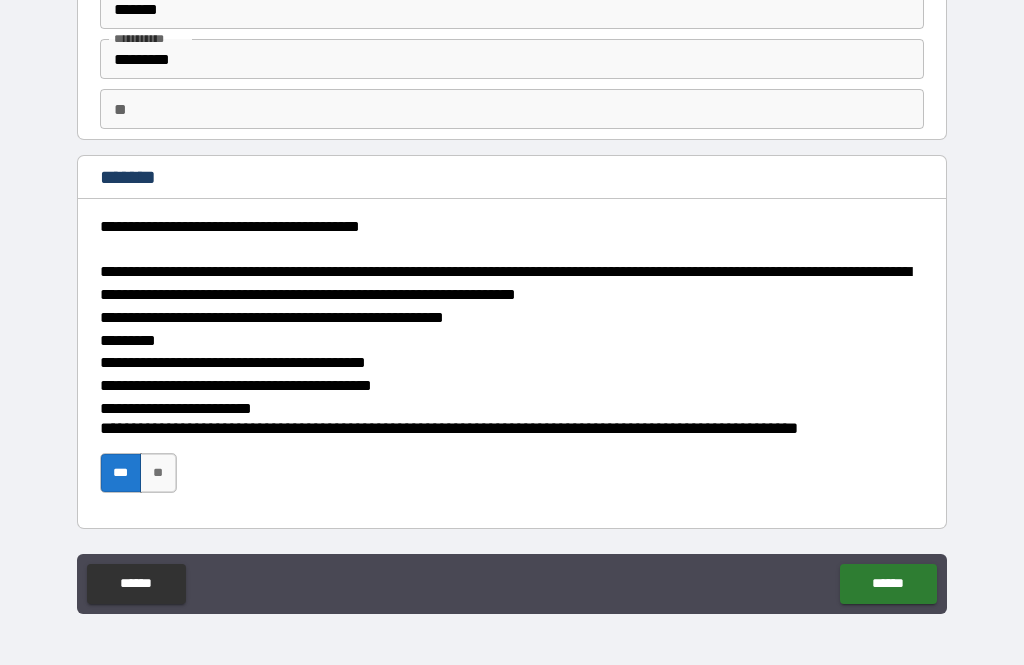 click on "******" at bounding box center (888, 584) 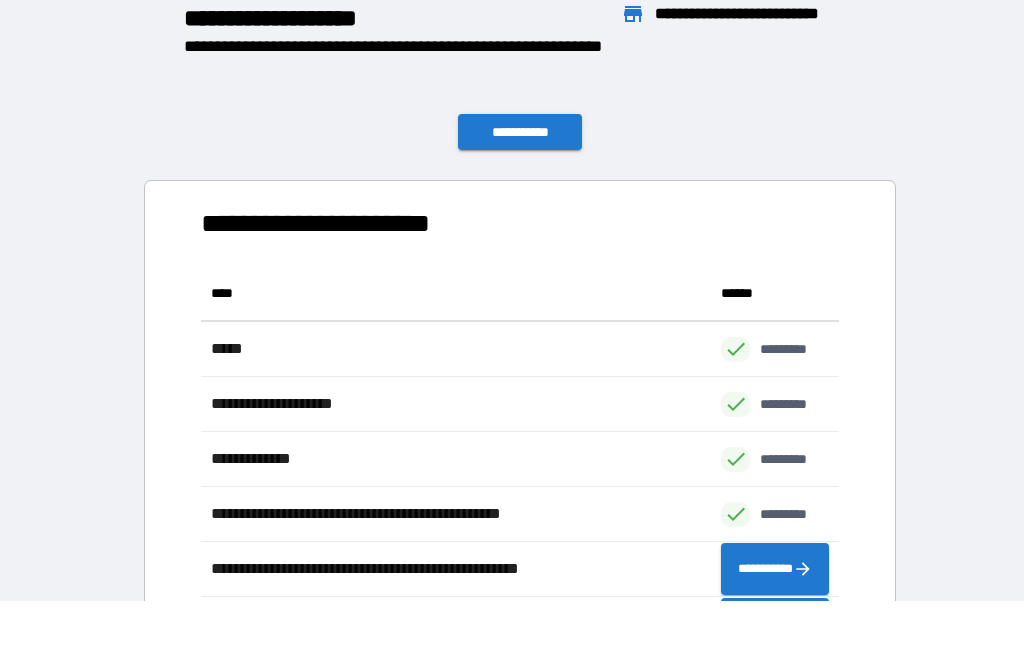 scroll, scrollTop: 386, scrollLeft: 638, axis: both 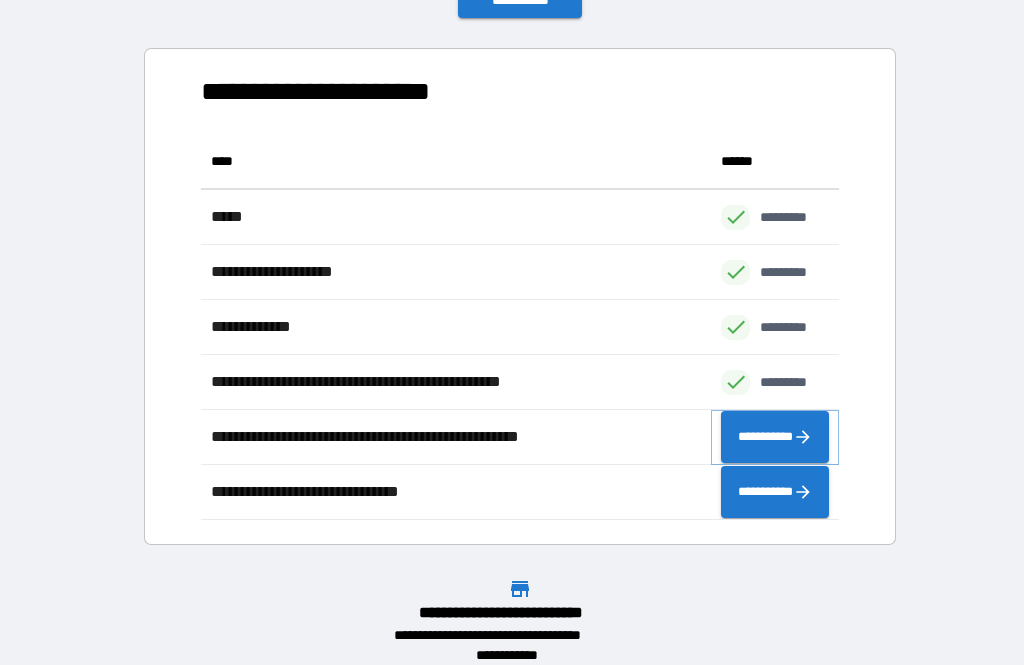 click on "**********" at bounding box center (775, 437) 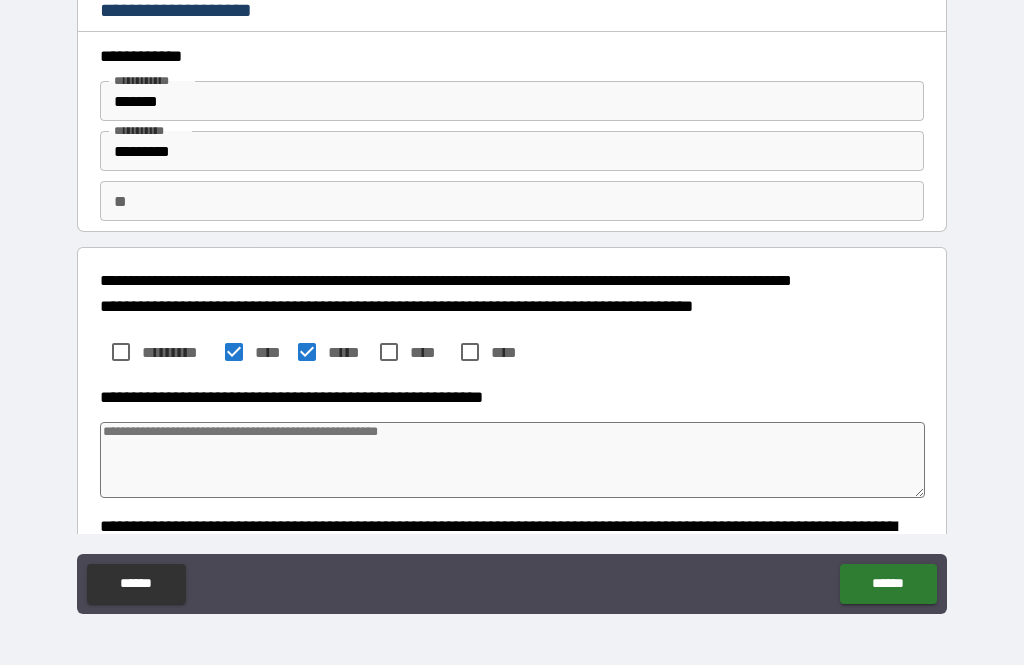 click at bounding box center [513, 460] 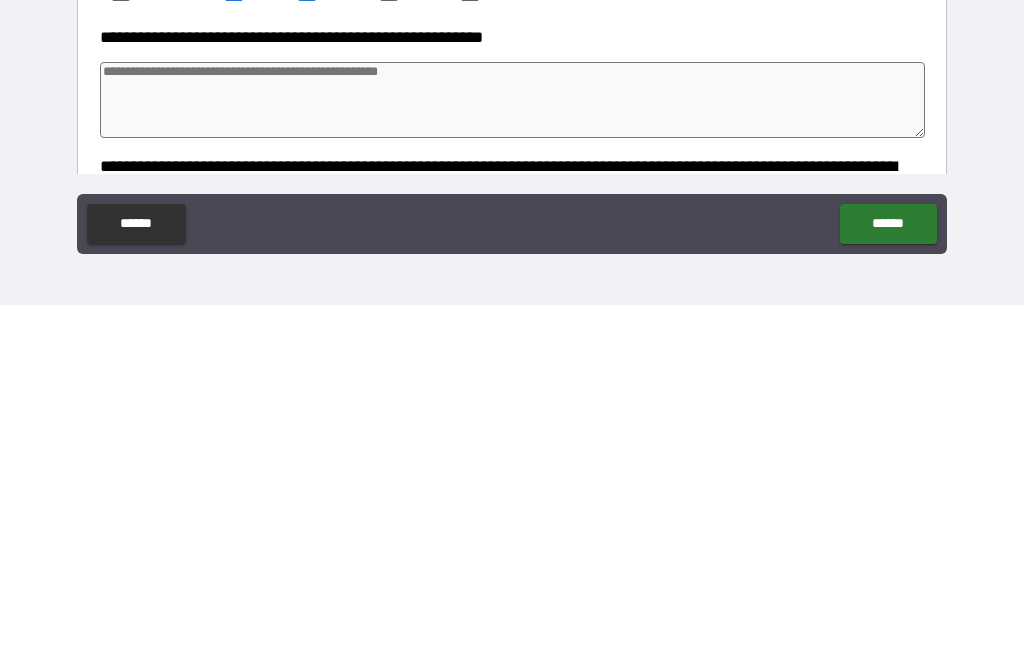 scroll, scrollTop: 0, scrollLeft: 0, axis: both 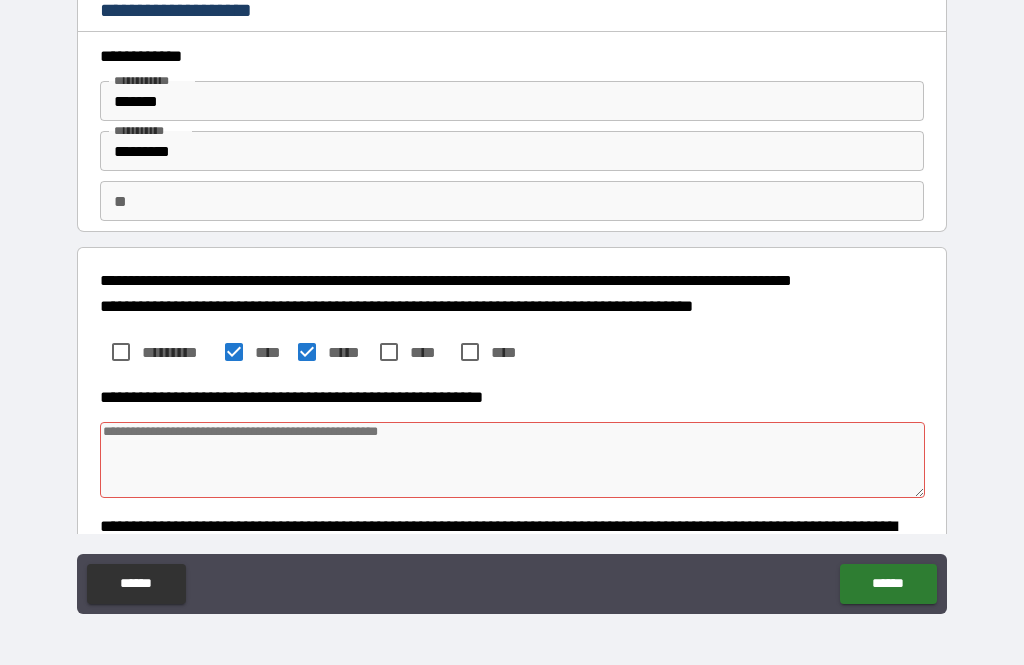 click at bounding box center [513, 460] 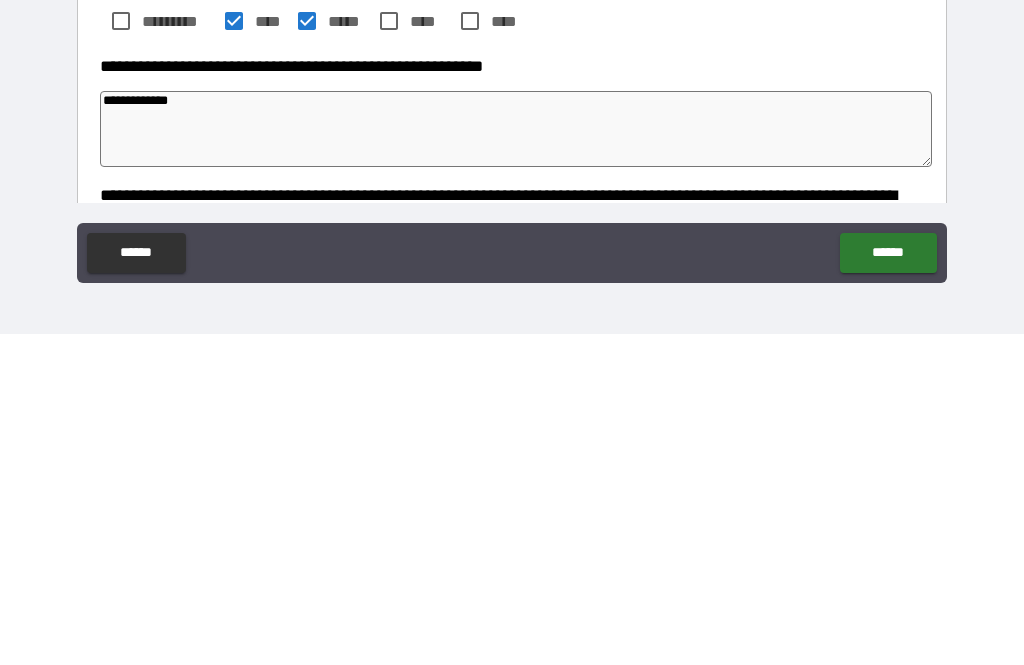 click on "******" at bounding box center [136, 584] 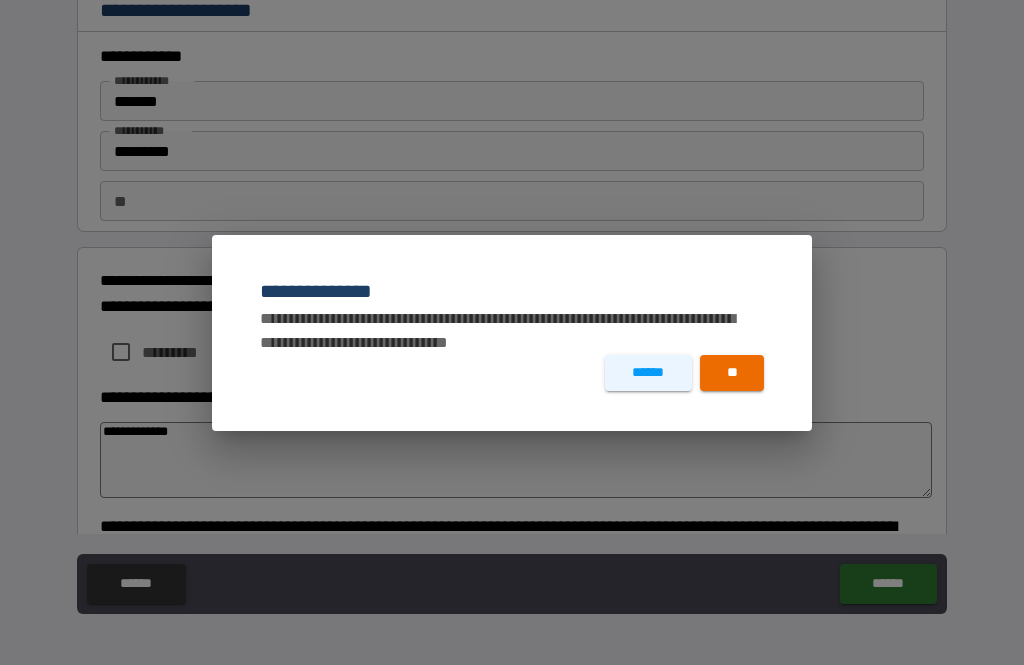 click on "******" at bounding box center (648, 373) 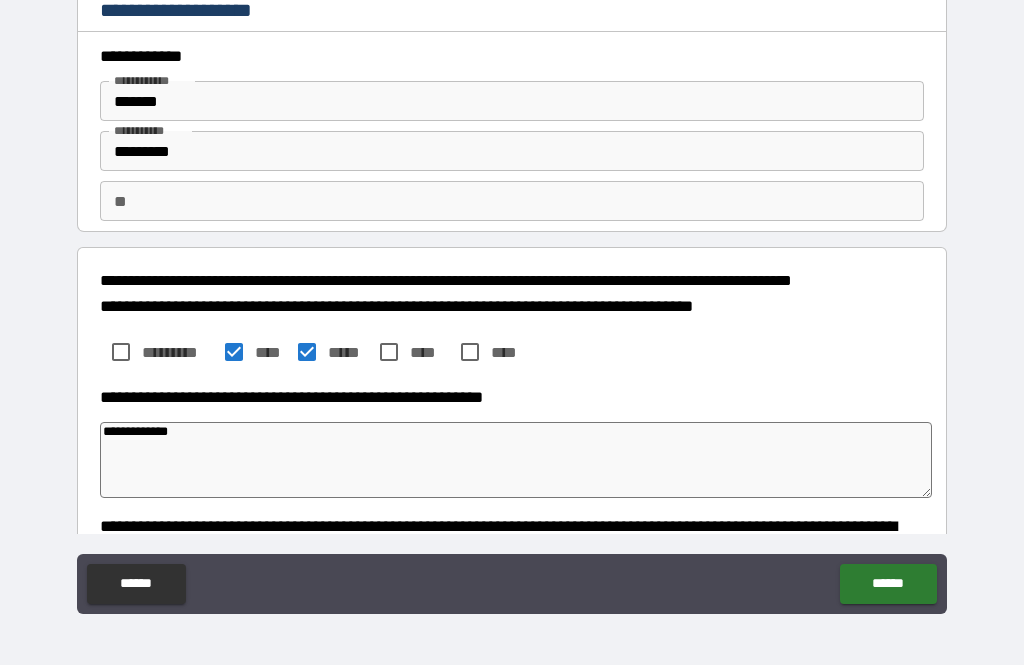 click on "******" at bounding box center (136, 584) 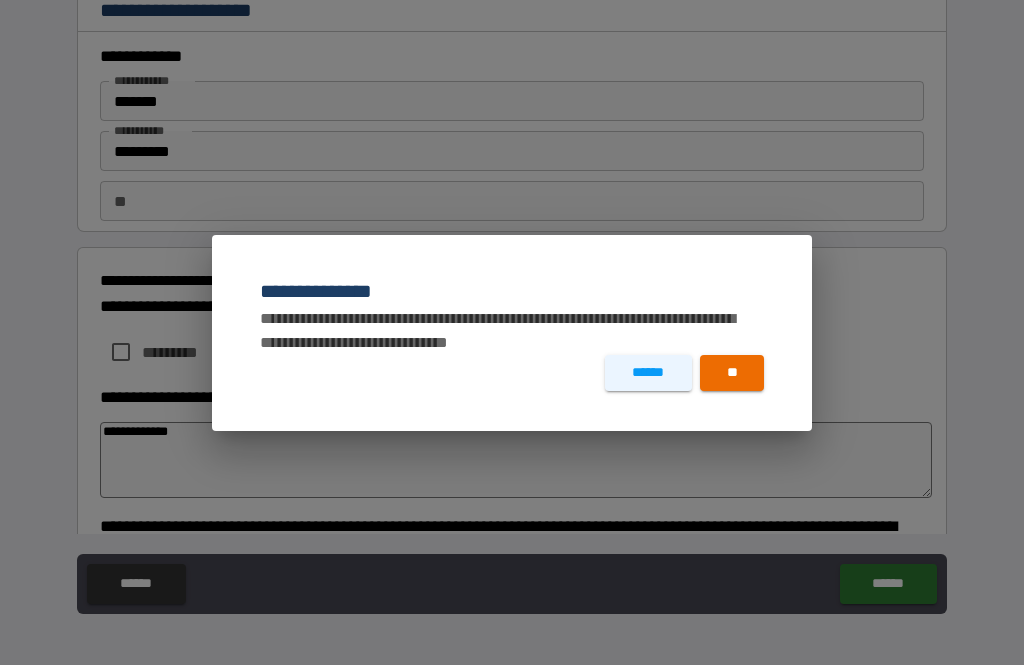 click on "**" at bounding box center (732, 373) 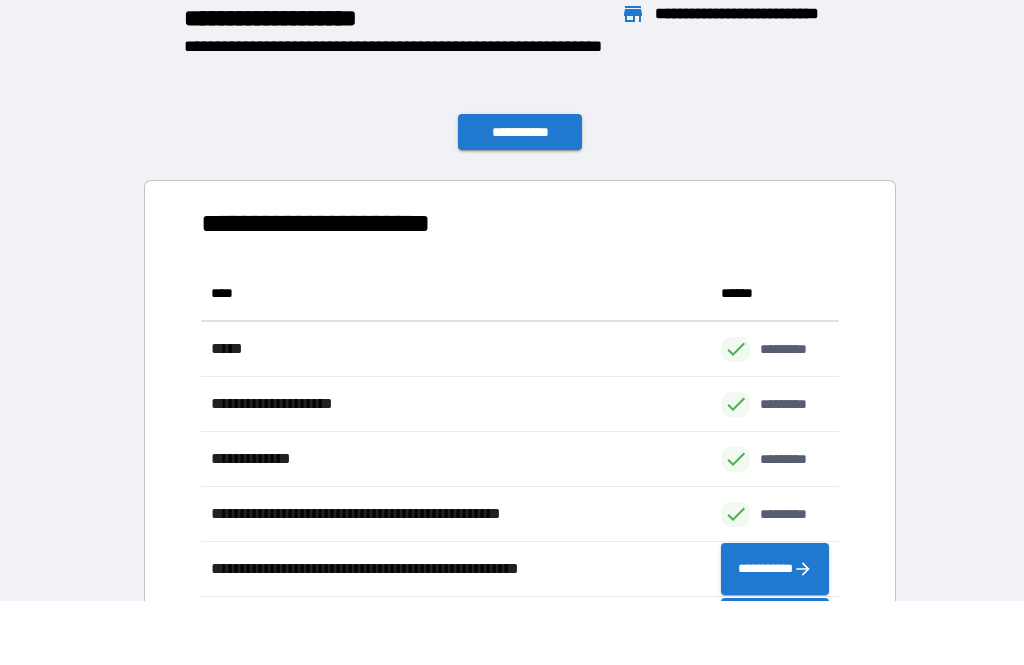 scroll, scrollTop: 386, scrollLeft: 638, axis: both 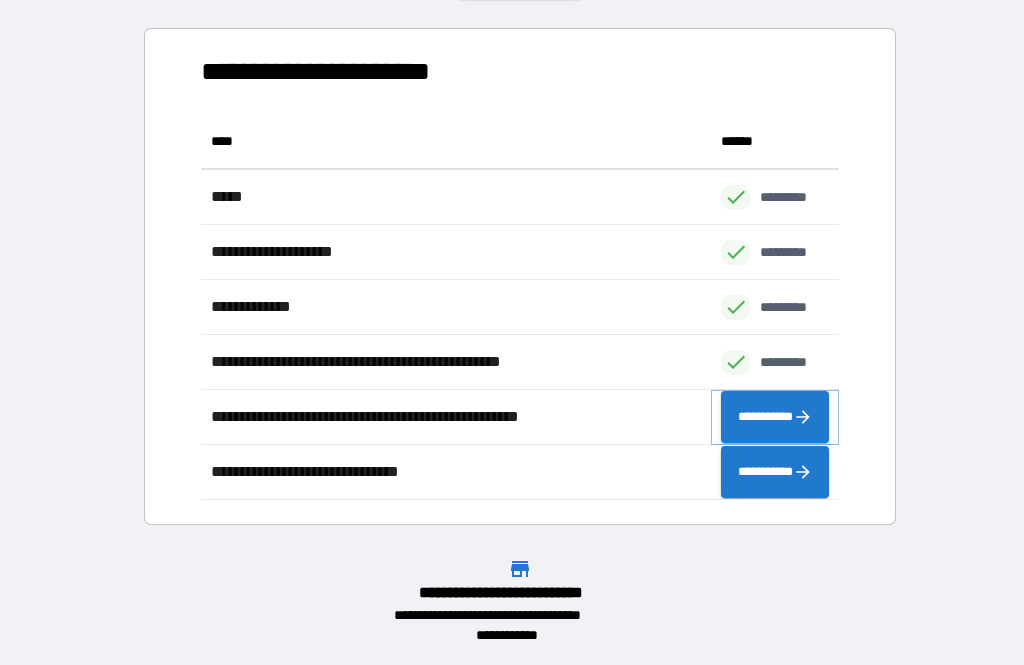 click on "**********" at bounding box center (775, 417) 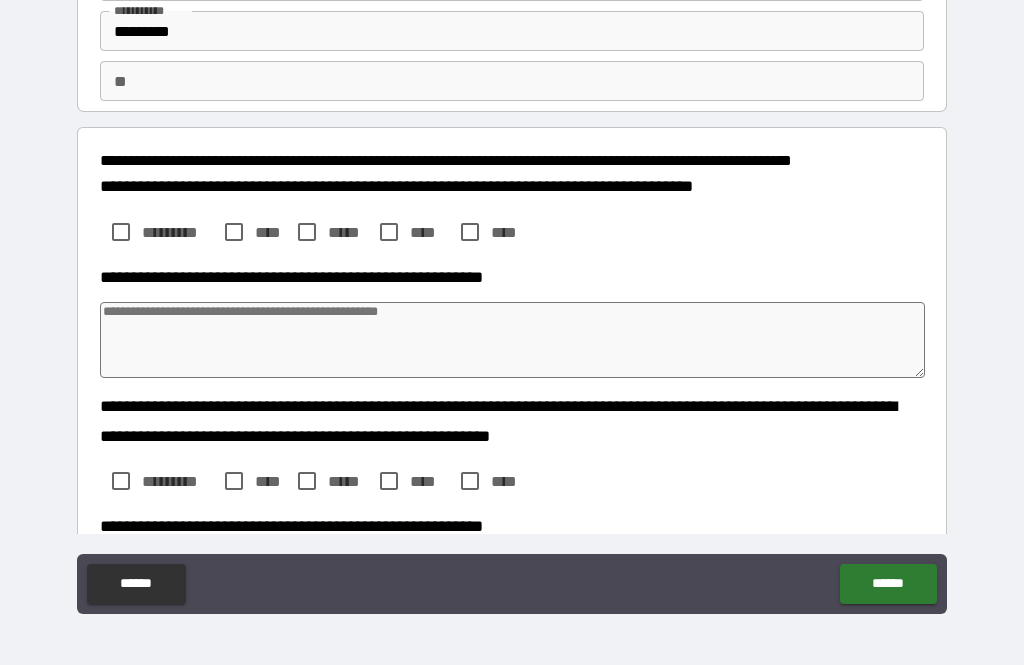 scroll, scrollTop: 121, scrollLeft: 0, axis: vertical 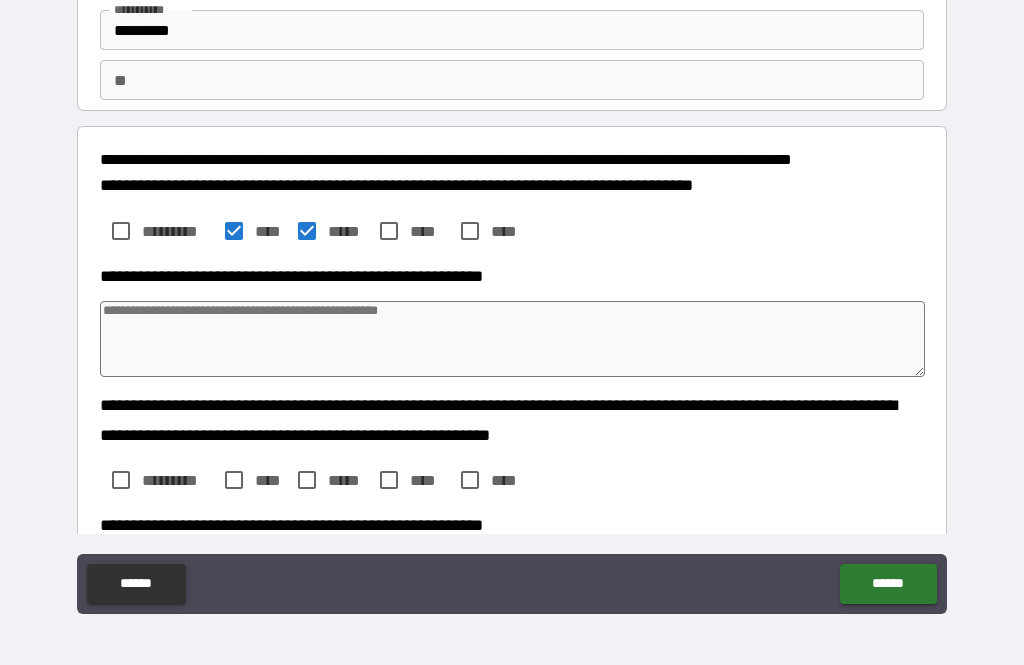 click at bounding box center [513, 339] 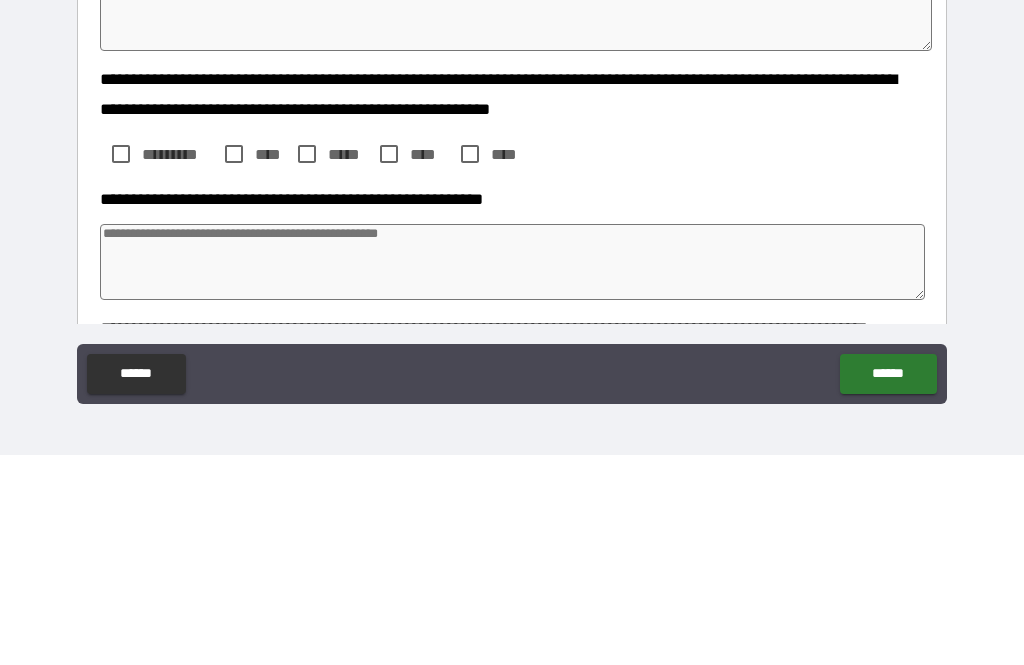 scroll, scrollTop: 239, scrollLeft: 0, axis: vertical 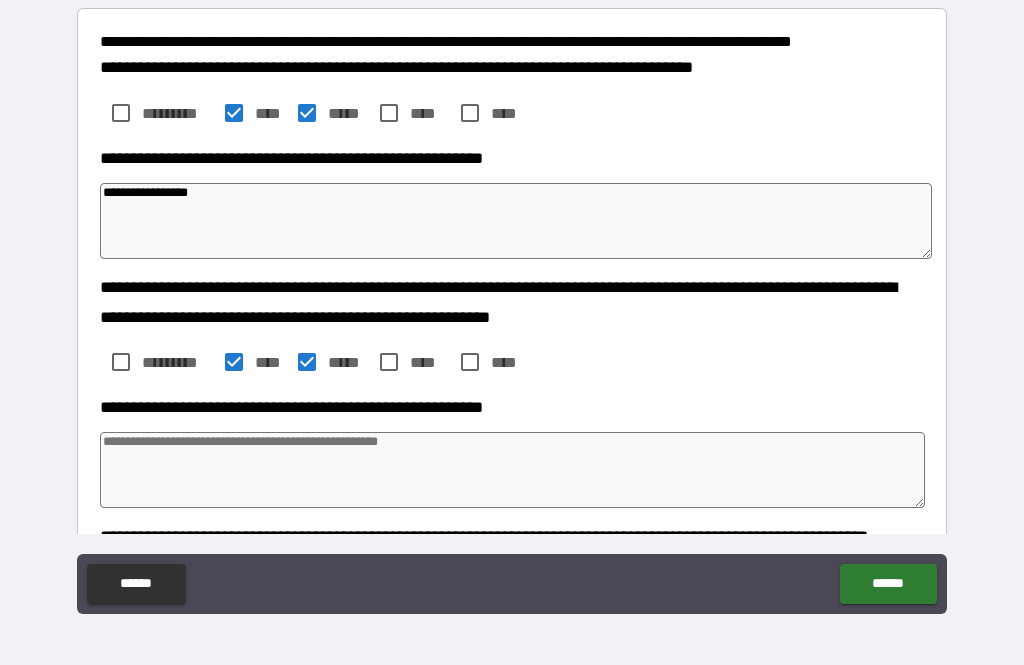 click at bounding box center [513, 470] 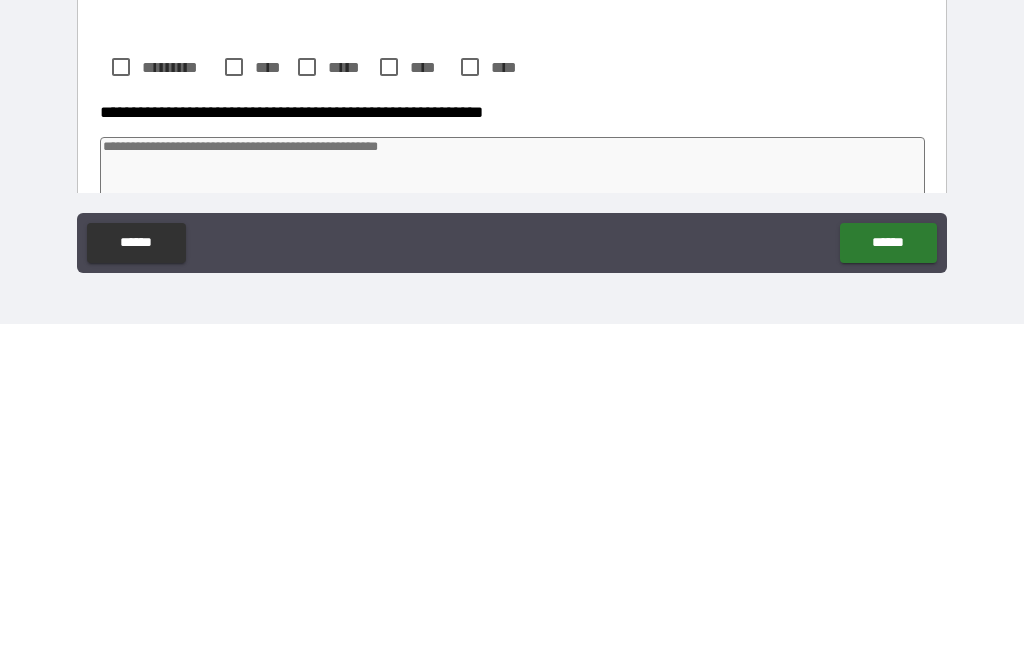 scroll, scrollTop: 444, scrollLeft: 0, axis: vertical 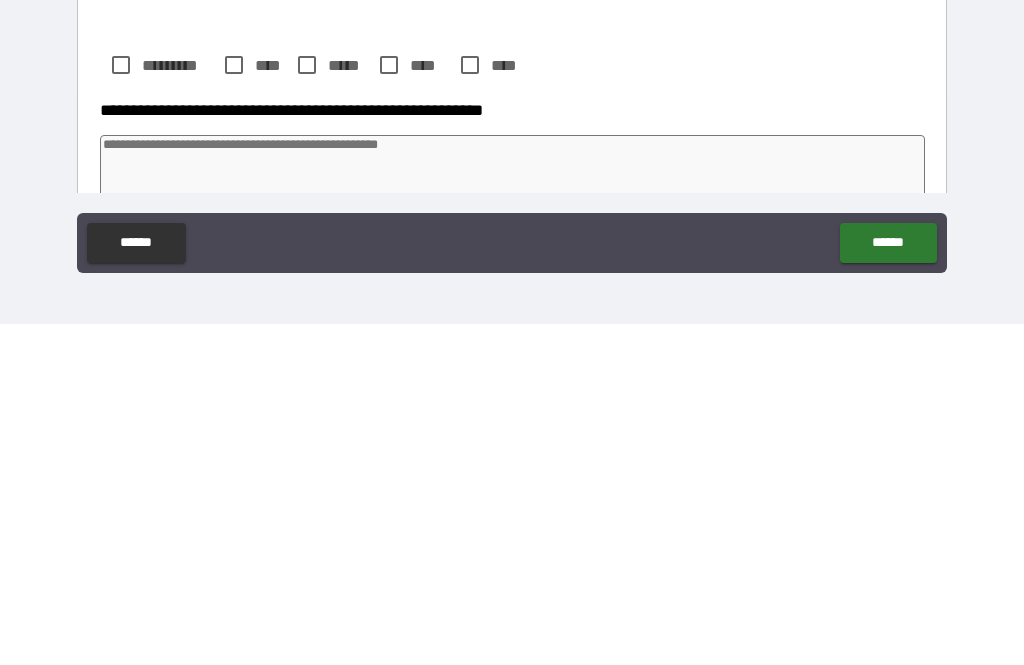 click at bounding box center (513, 514) 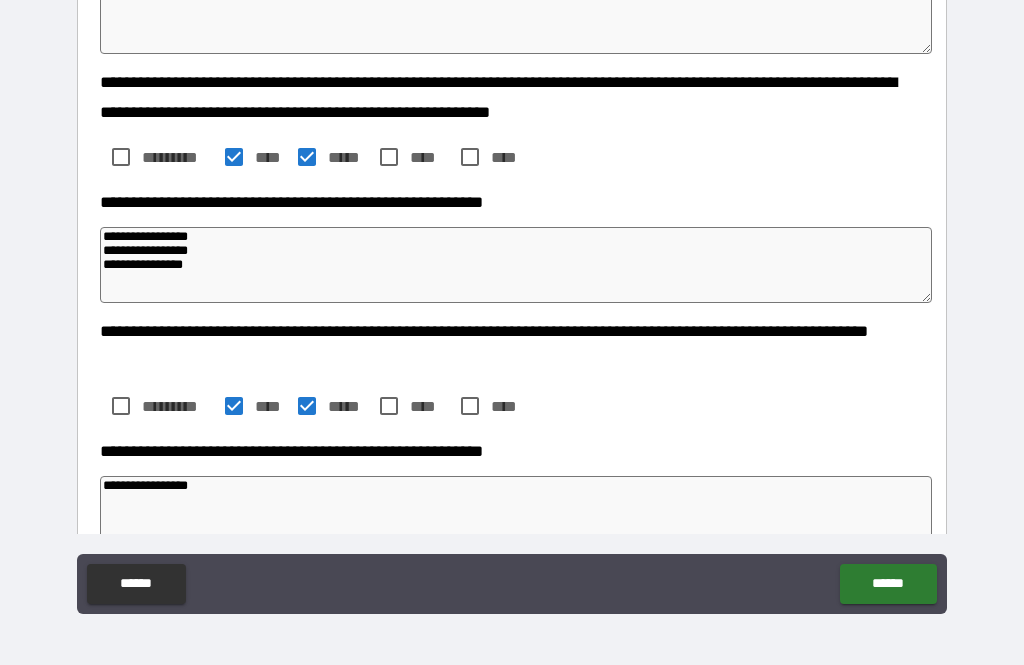 click on "******" at bounding box center (888, 584) 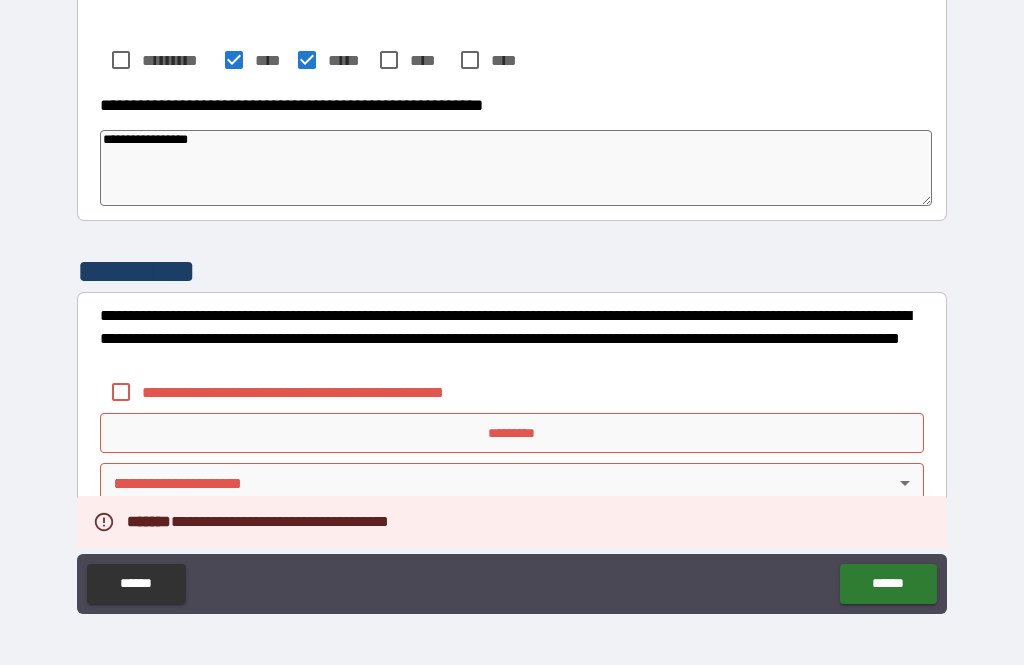 scroll, scrollTop: 790, scrollLeft: 0, axis: vertical 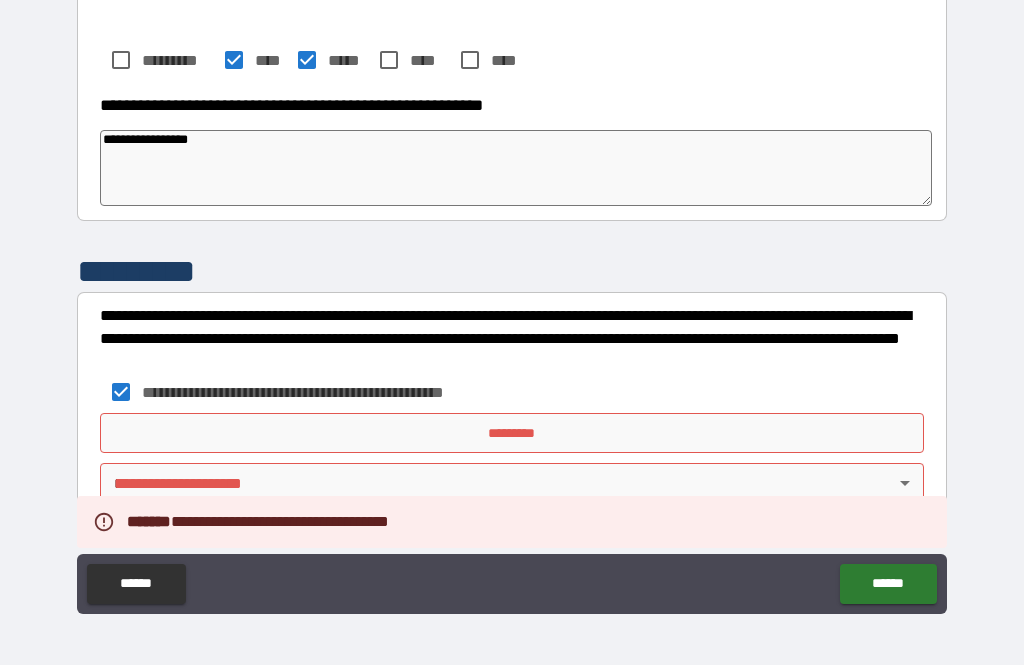 click on "*********" at bounding box center [512, 433] 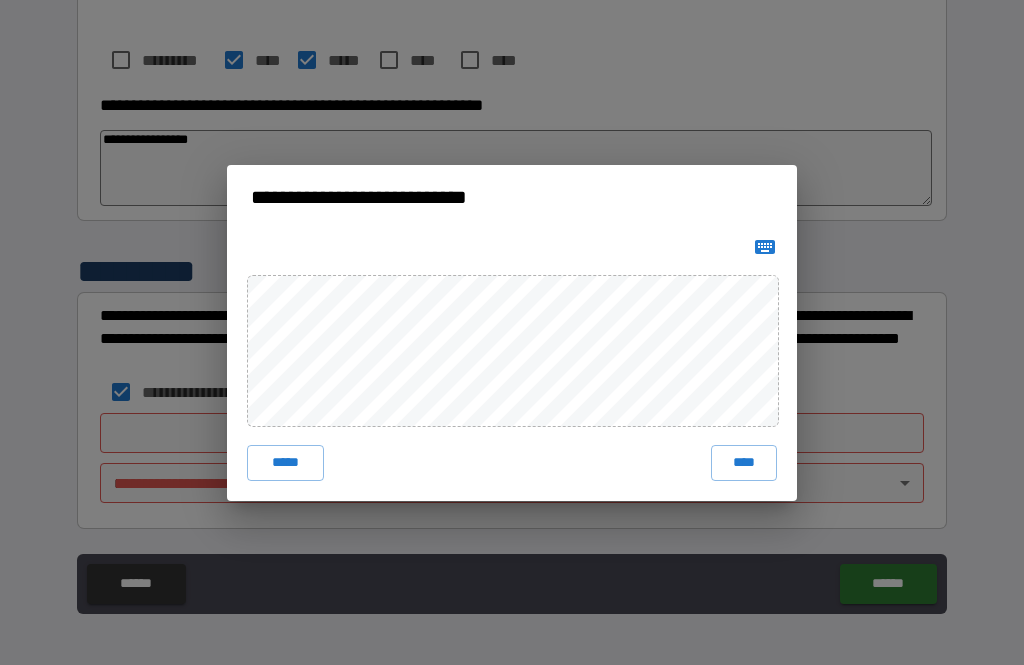 click on "***** ****" at bounding box center (512, 365) 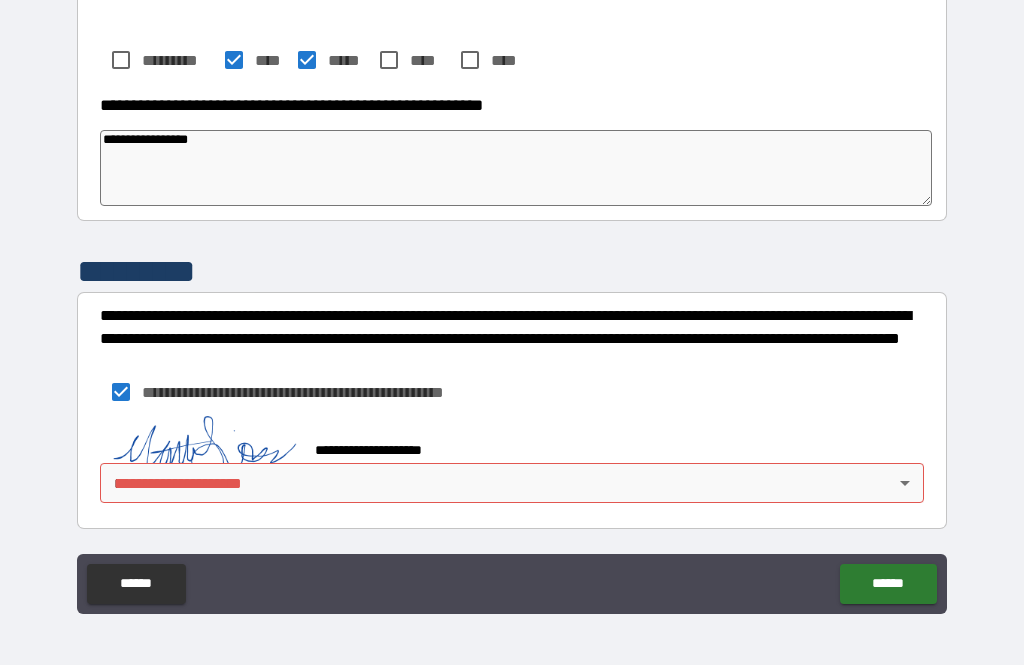 scroll, scrollTop: 780, scrollLeft: 0, axis: vertical 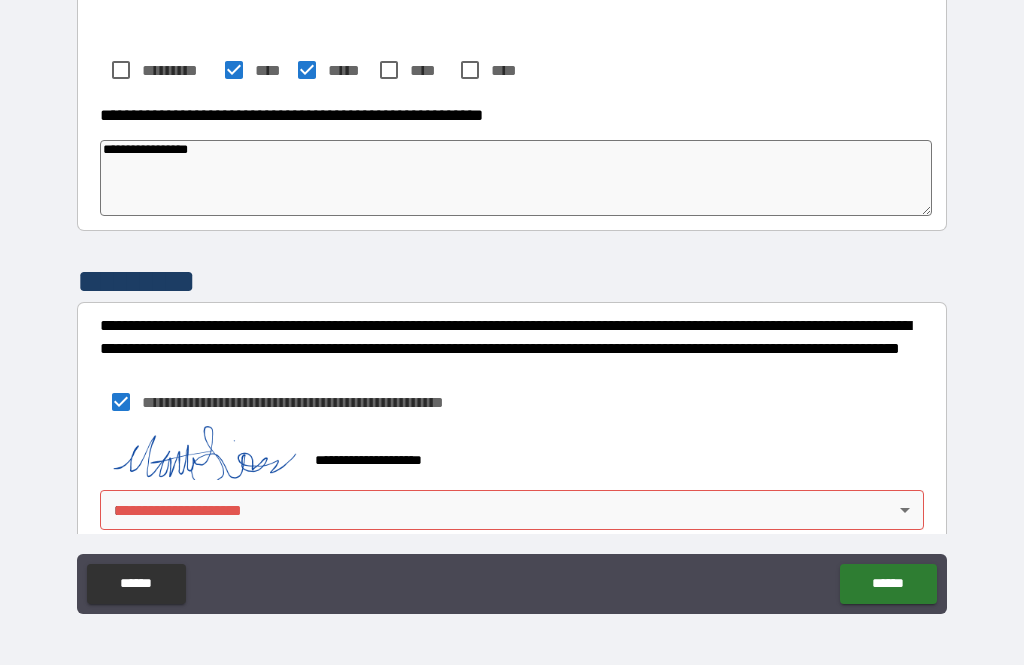 click on "**********" at bounding box center (512, 300) 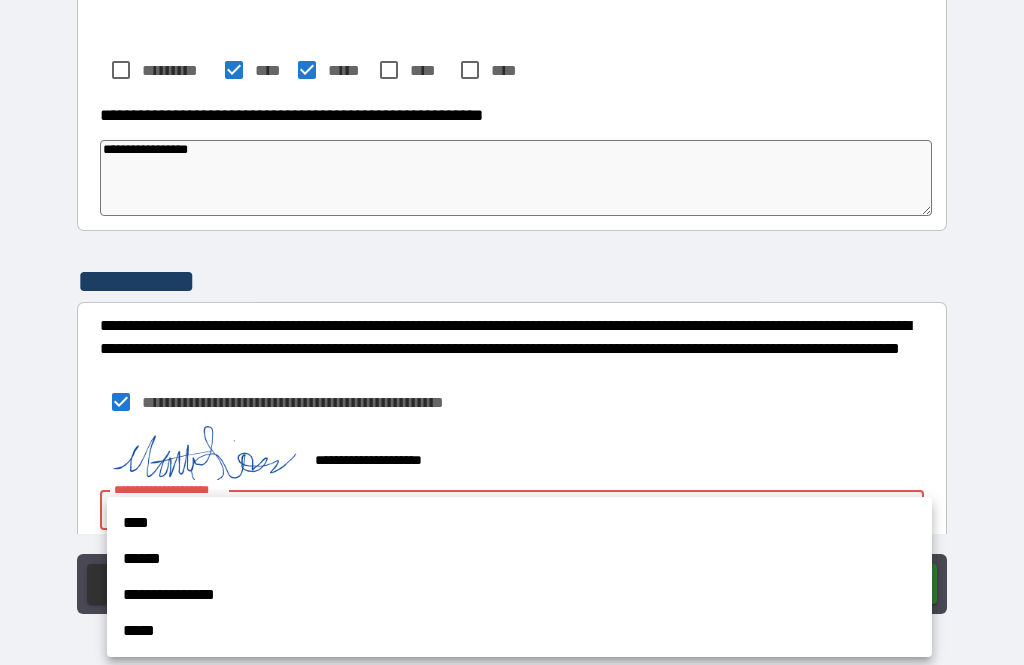 click on "****" at bounding box center [519, 523] 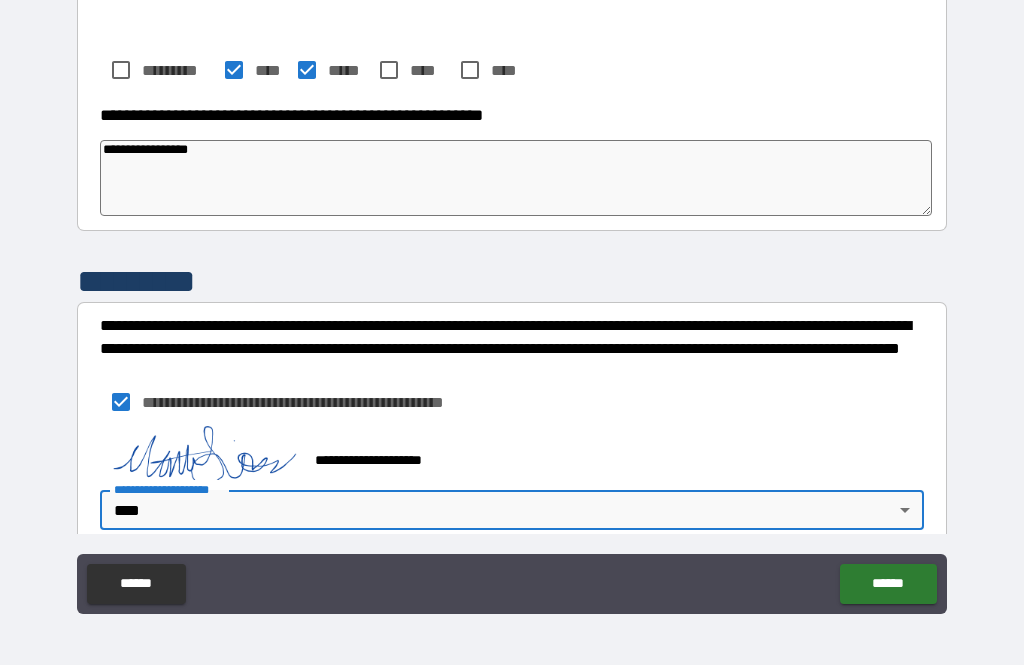 click on "******" at bounding box center (888, 584) 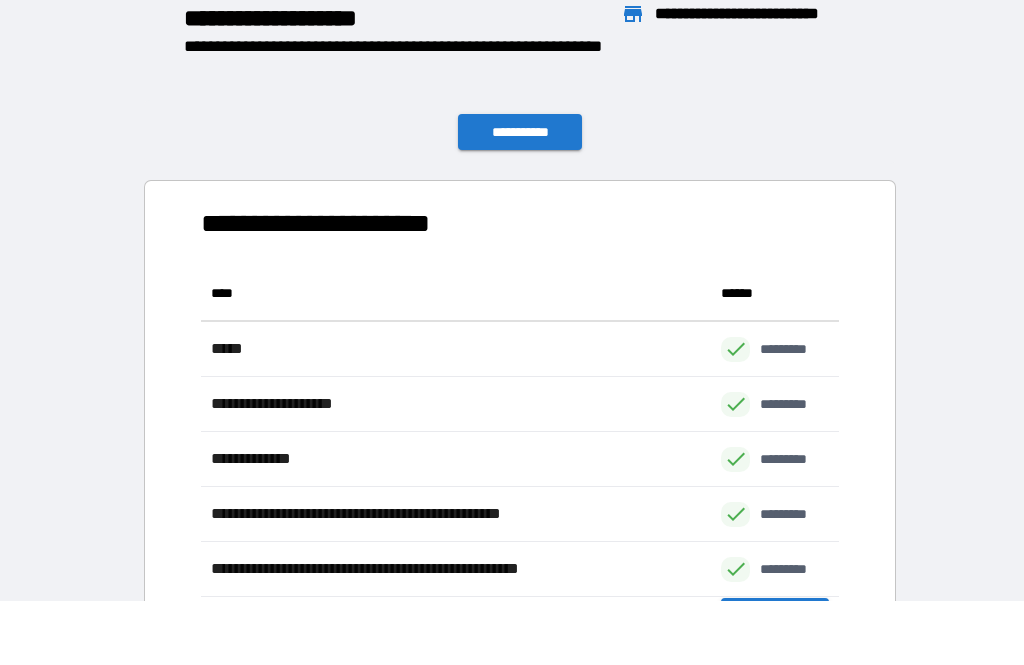 scroll, scrollTop: 386, scrollLeft: 638, axis: both 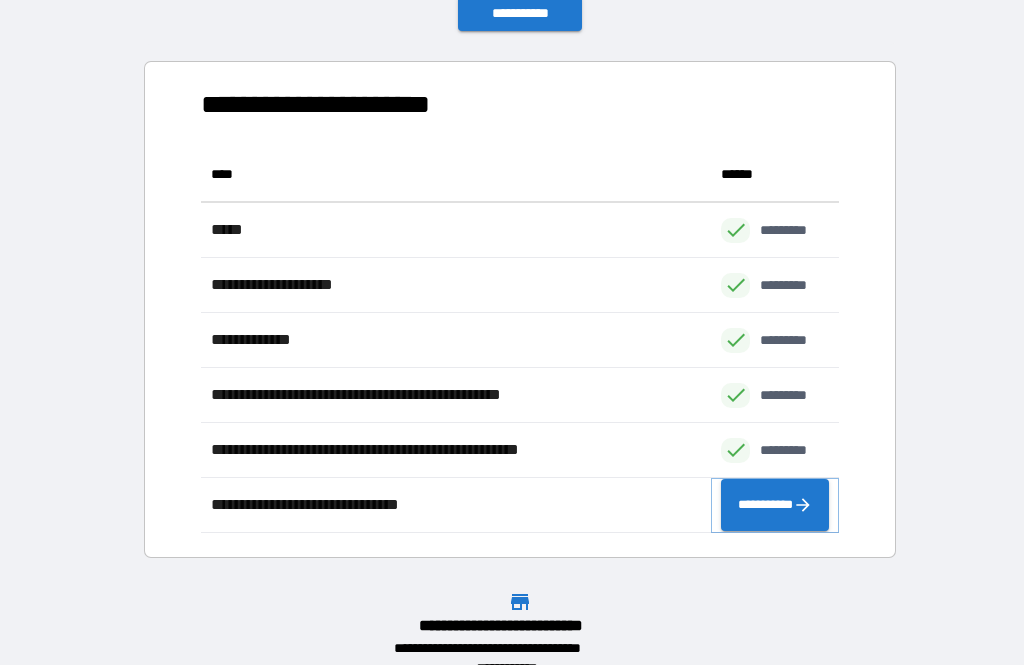 click 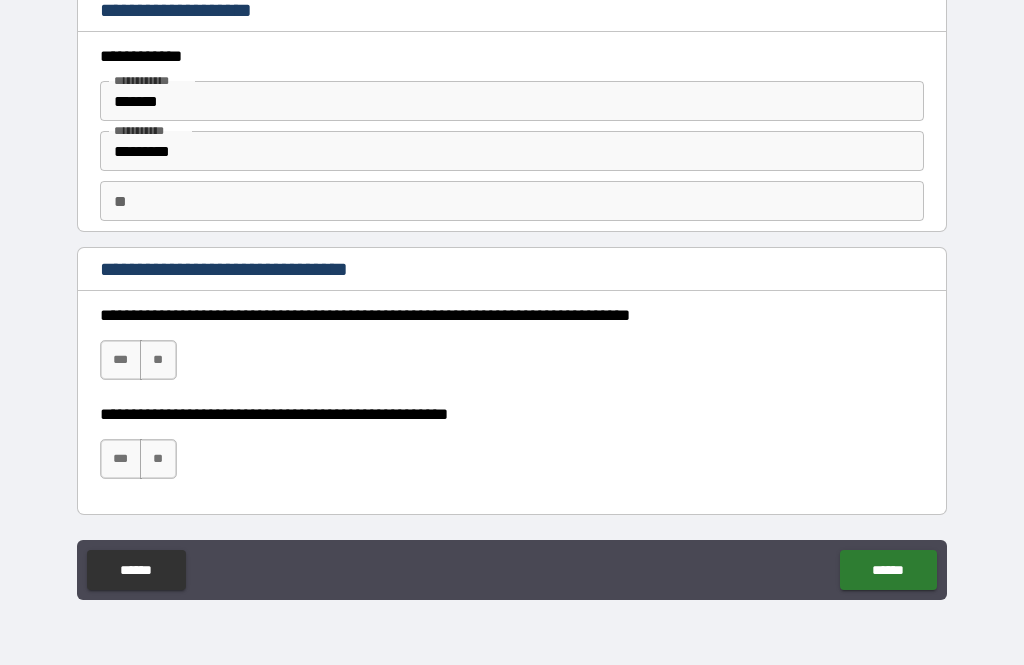 click on "***" at bounding box center (121, 360) 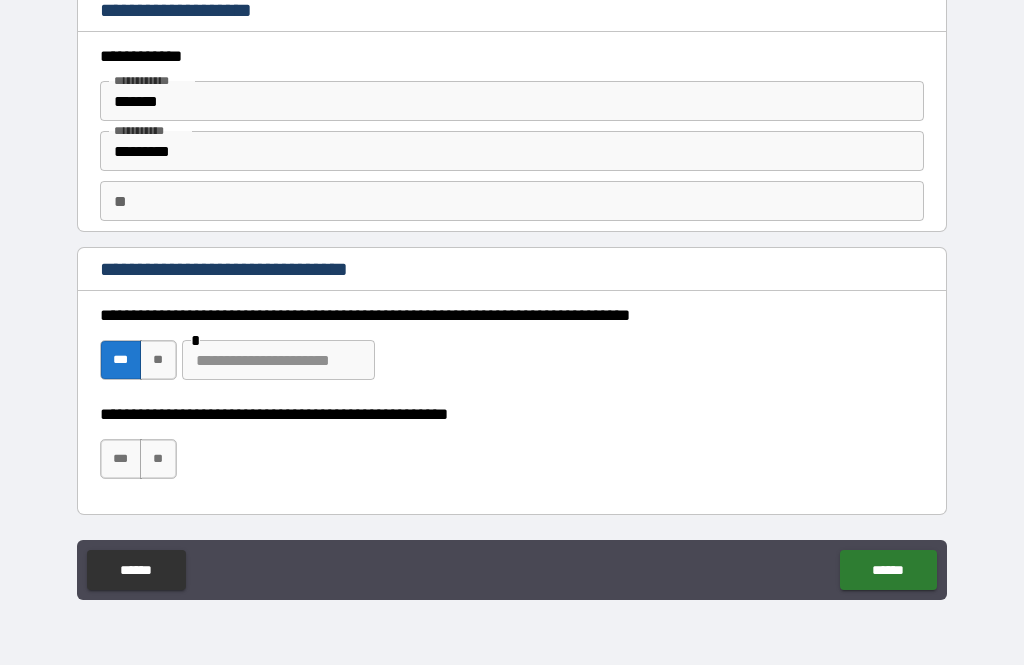 click on "***" at bounding box center [121, 459] 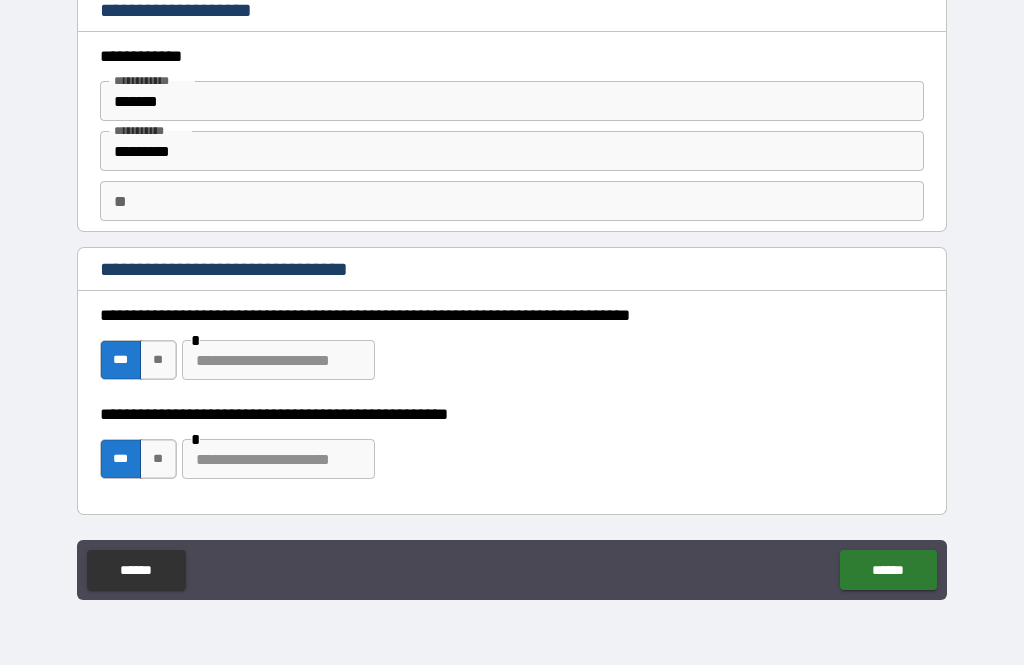 click at bounding box center [278, 360] 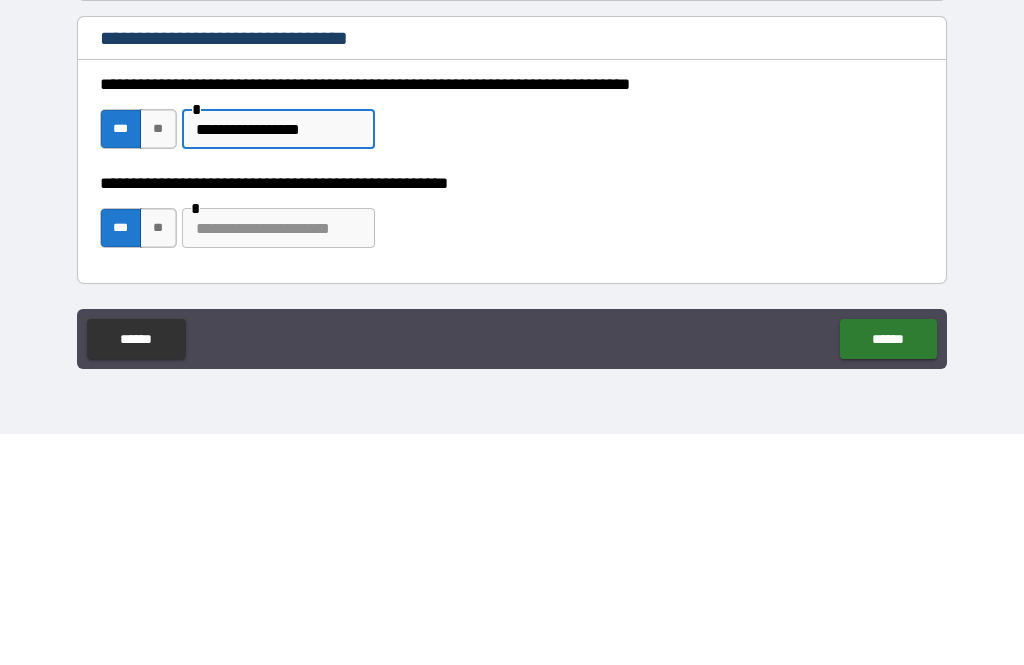 click at bounding box center (278, 459) 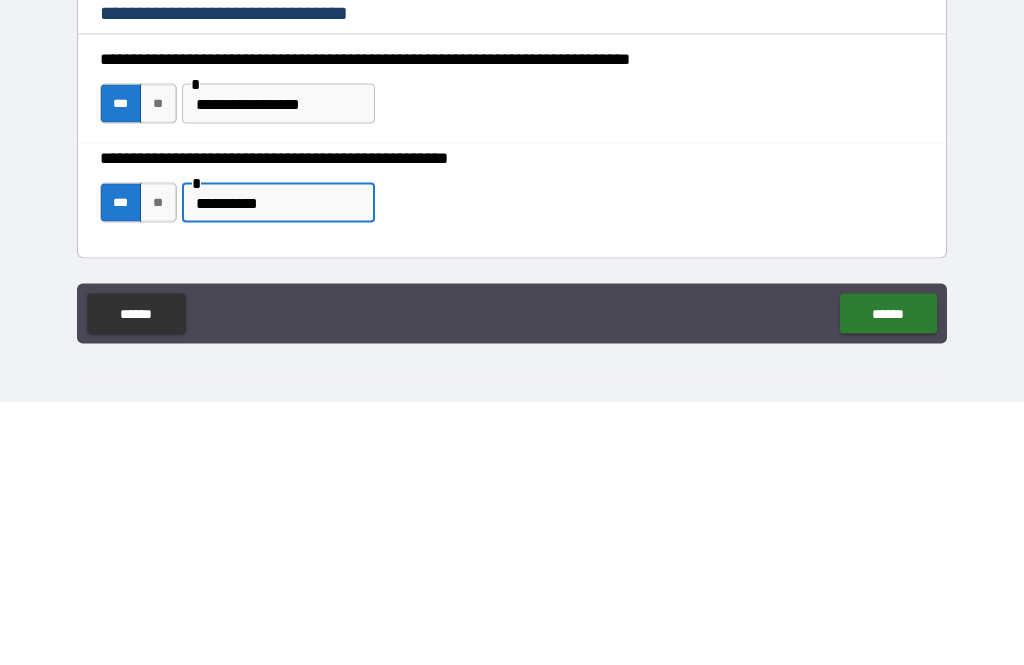 scroll, scrollTop: 64, scrollLeft: 0, axis: vertical 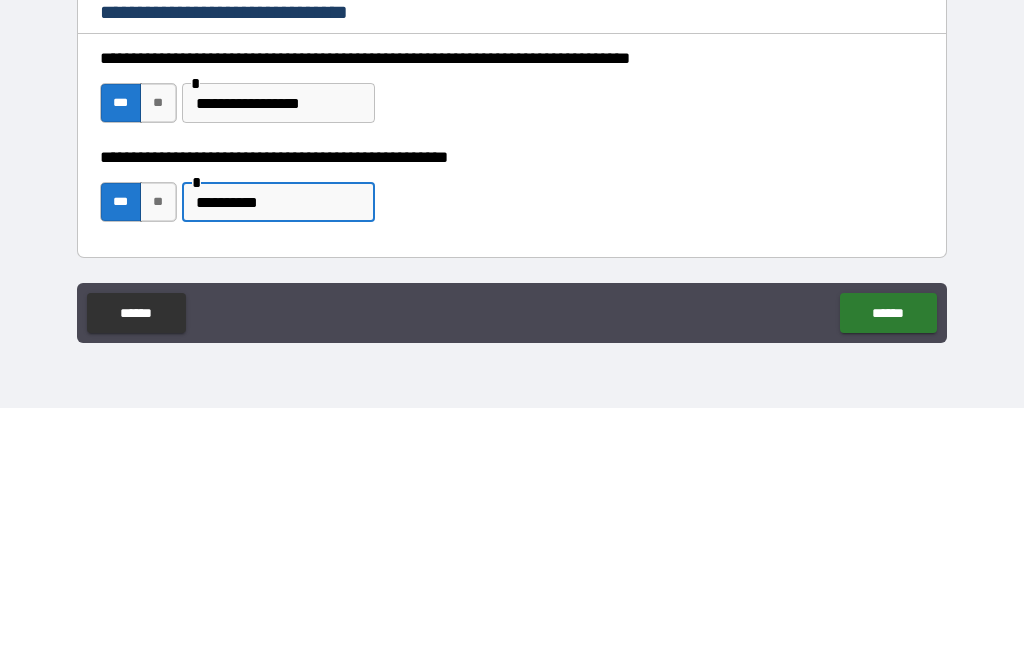 click on "******" at bounding box center [888, 570] 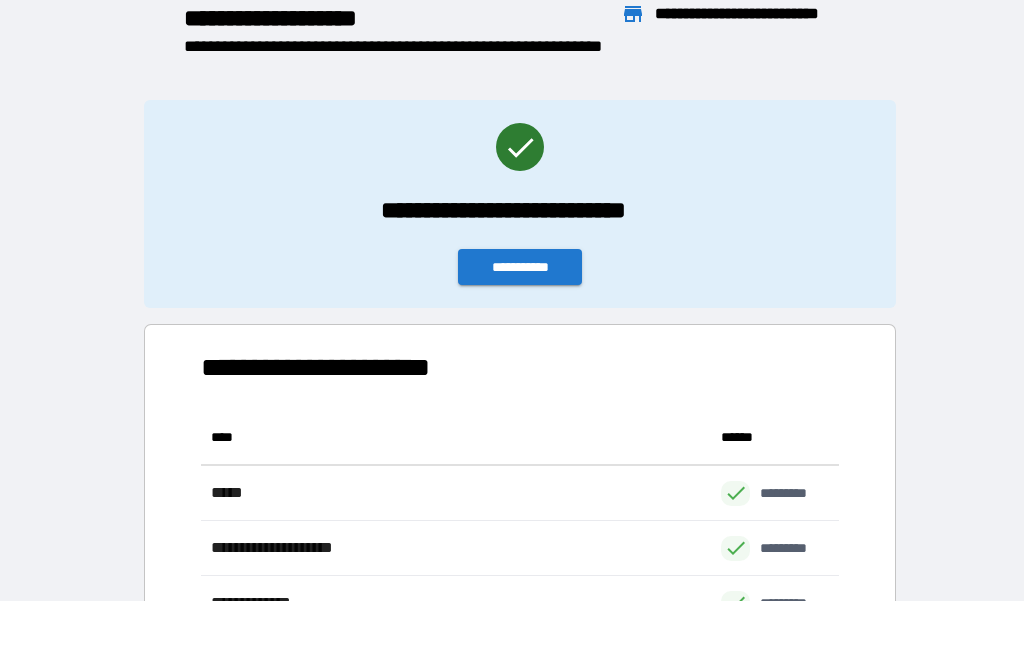 scroll, scrollTop: 386, scrollLeft: 638, axis: both 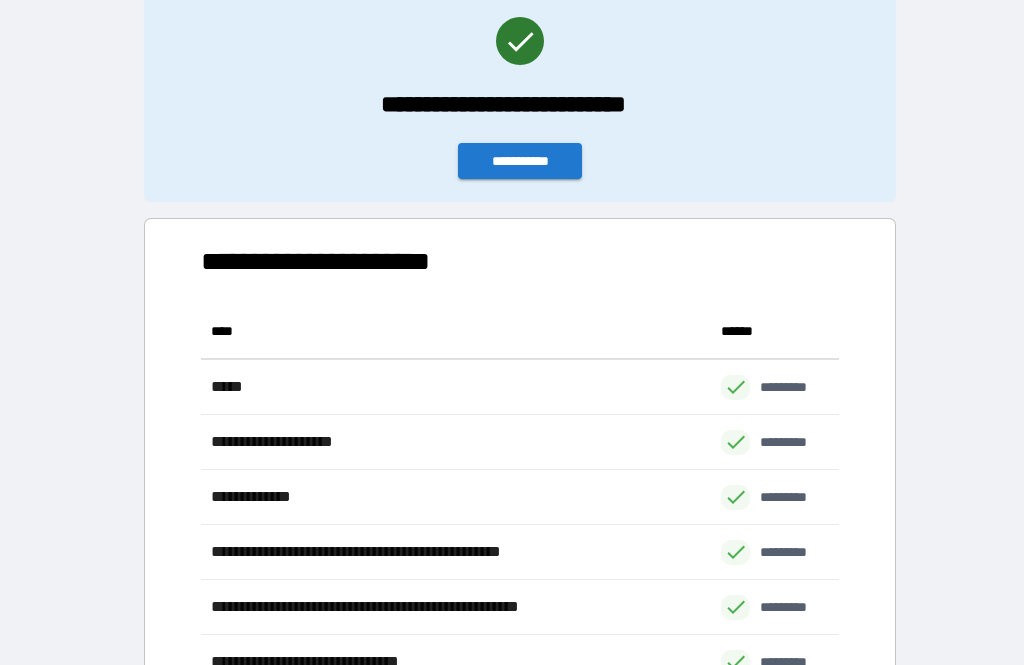 click on "**********" at bounding box center [520, 161] 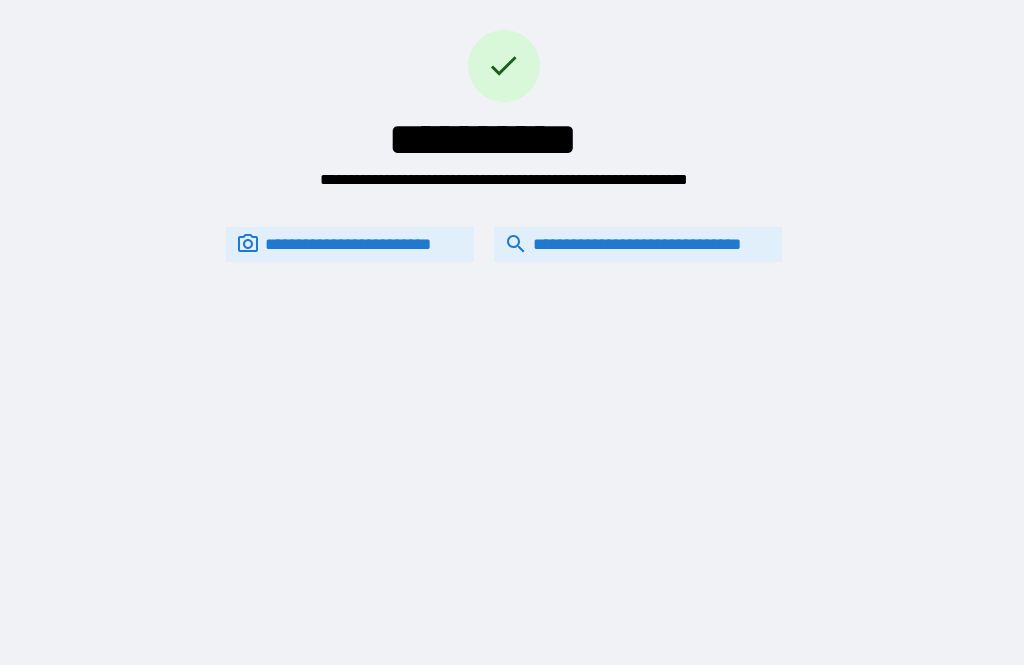 scroll, scrollTop: 0, scrollLeft: 0, axis: both 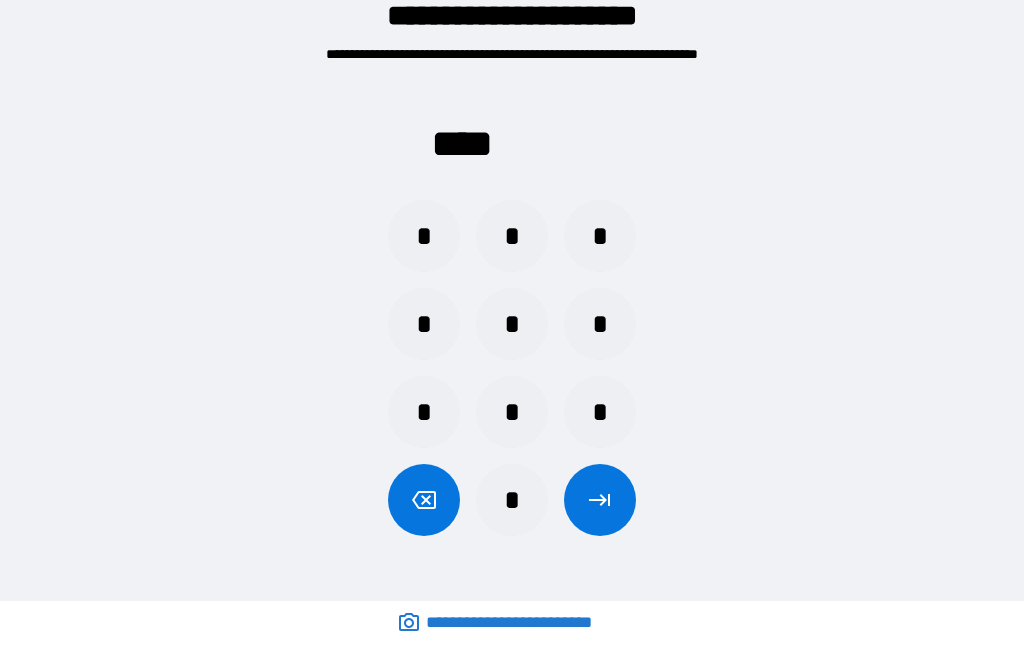 click on "*" at bounding box center [512, 412] 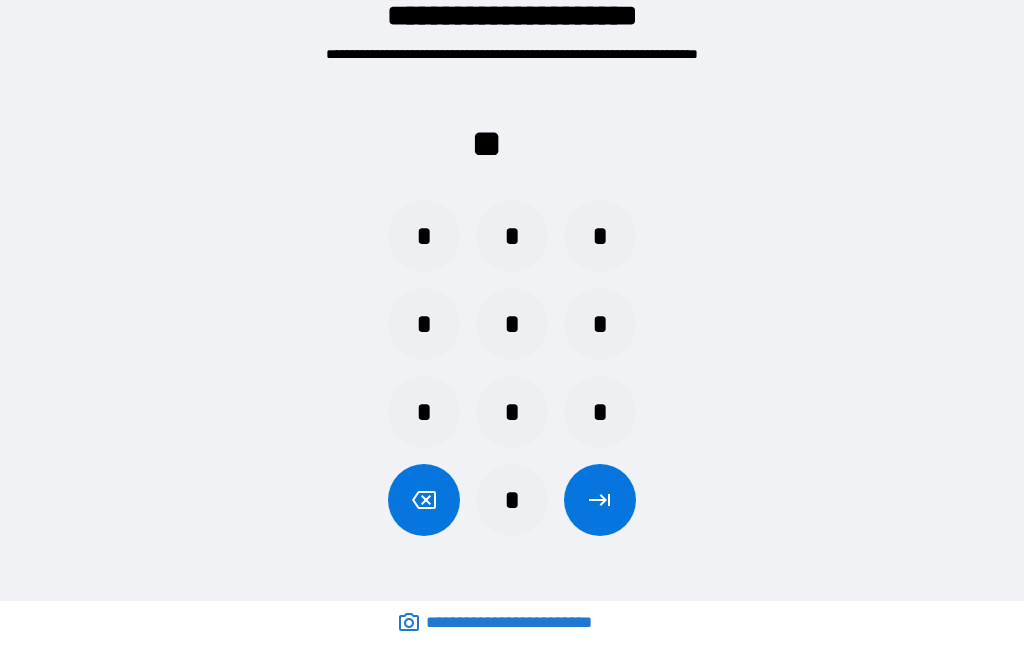 click on "*" at bounding box center [600, 412] 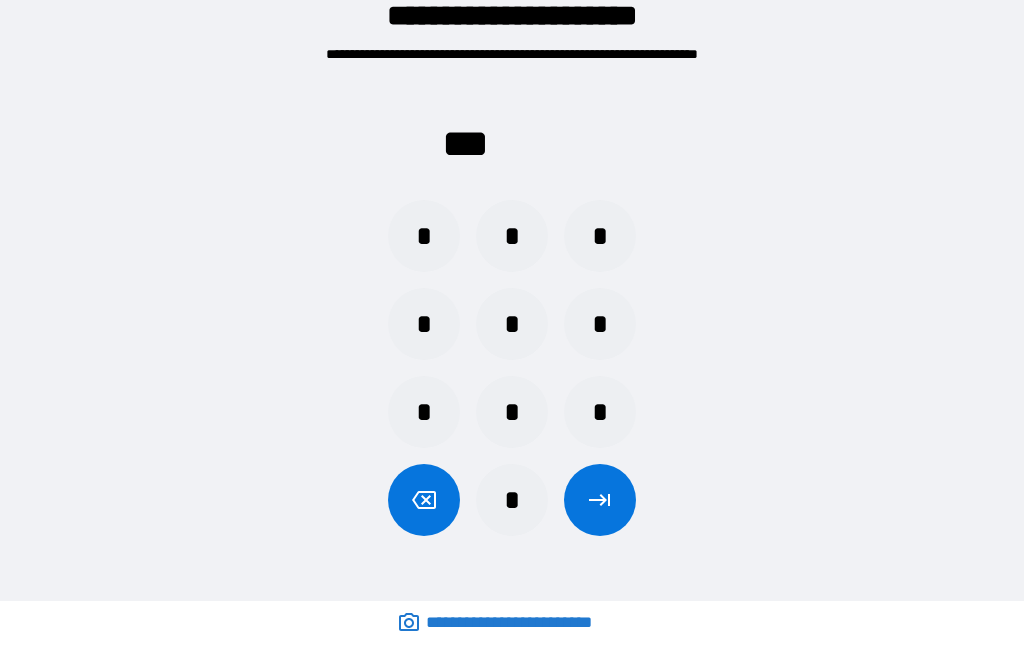 click on "*" at bounding box center [512, 500] 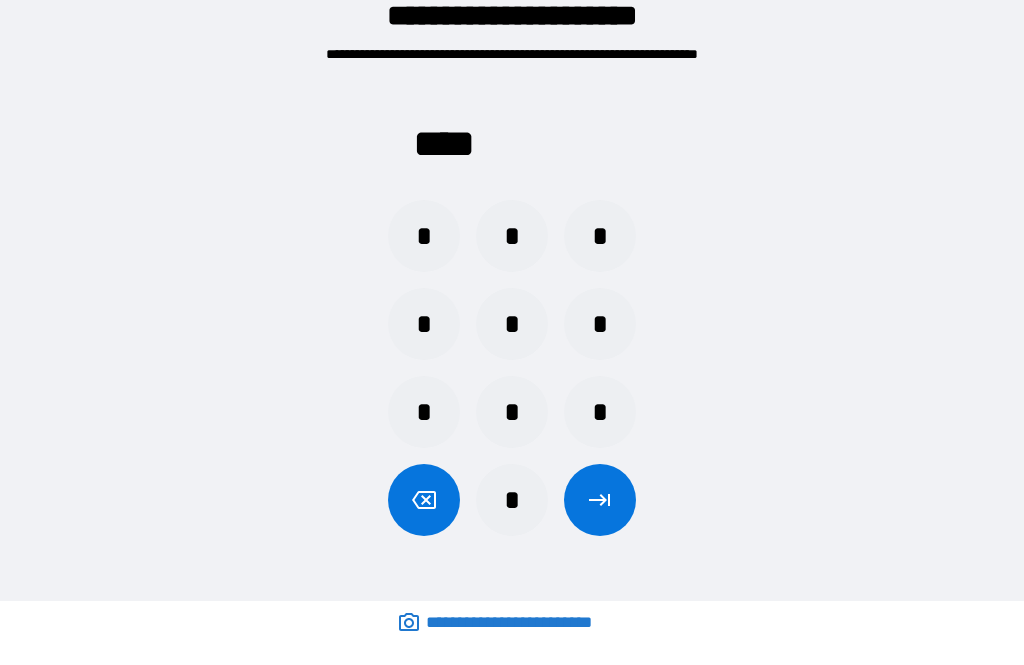 click at bounding box center (600, 500) 